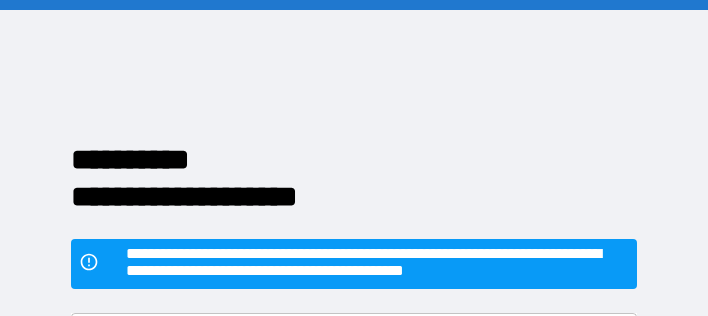 scroll, scrollTop: 0, scrollLeft: 0, axis: both 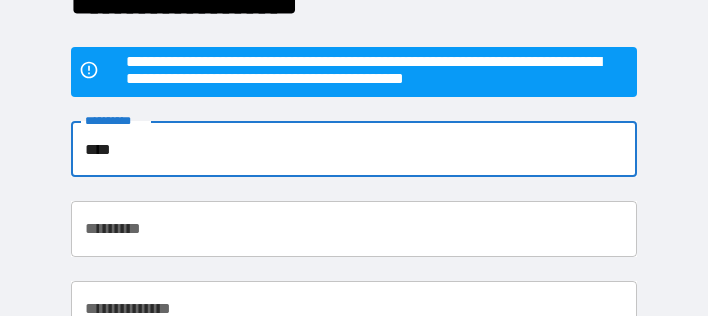 type on "****" 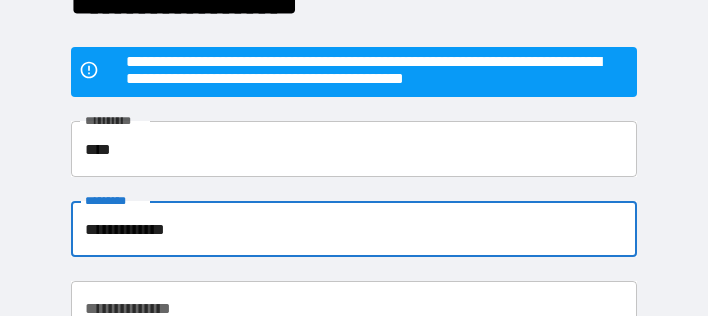 type on "**********" 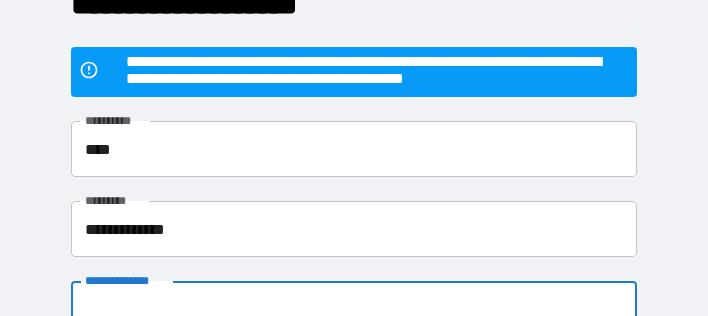 scroll, scrollTop: 195, scrollLeft: 0, axis: vertical 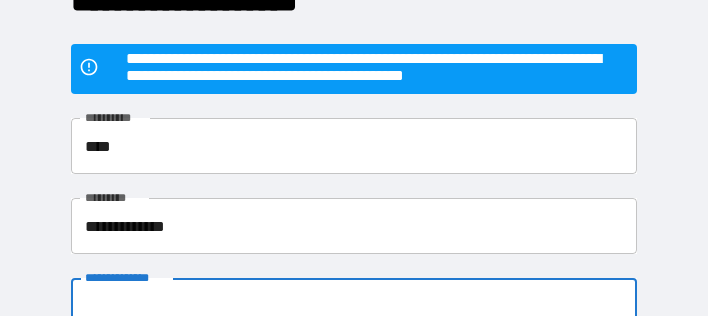 type on "**********" 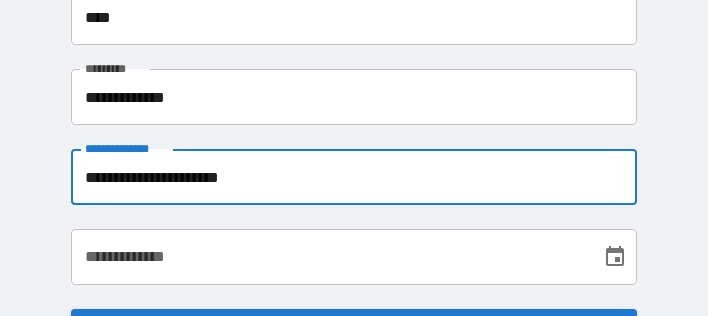 scroll, scrollTop: 348, scrollLeft: 0, axis: vertical 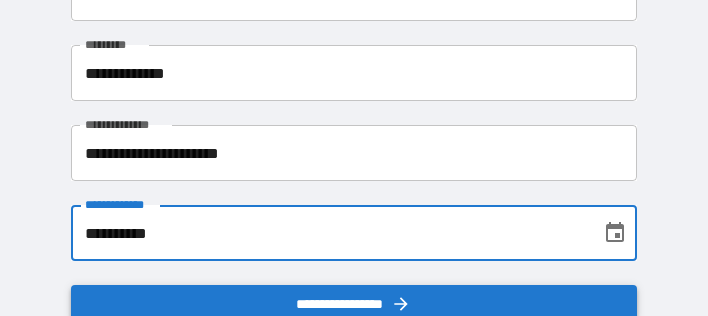 type on "**********" 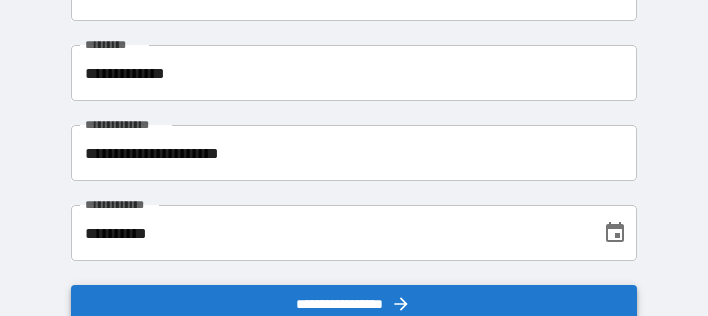 scroll, scrollTop: 167, scrollLeft: 0, axis: vertical 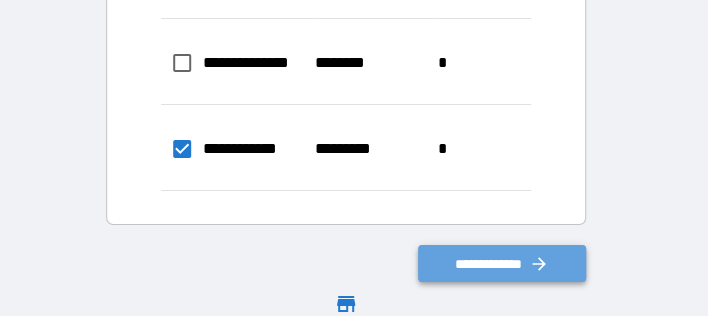 click on "**********" at bounding box center [502, 263] 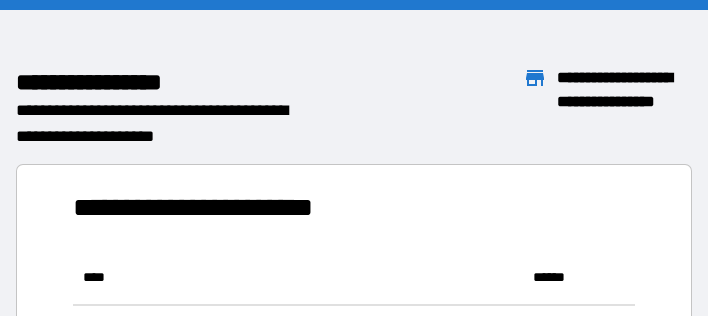 scroll, scrollTop: 1, scrollLeft: 1, axis: both 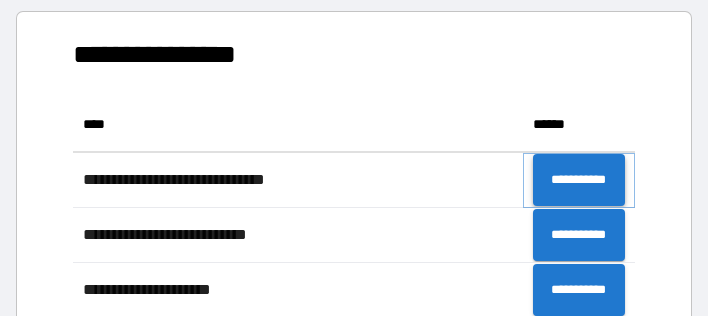 click on "**********" at bounding box center (579, 180) 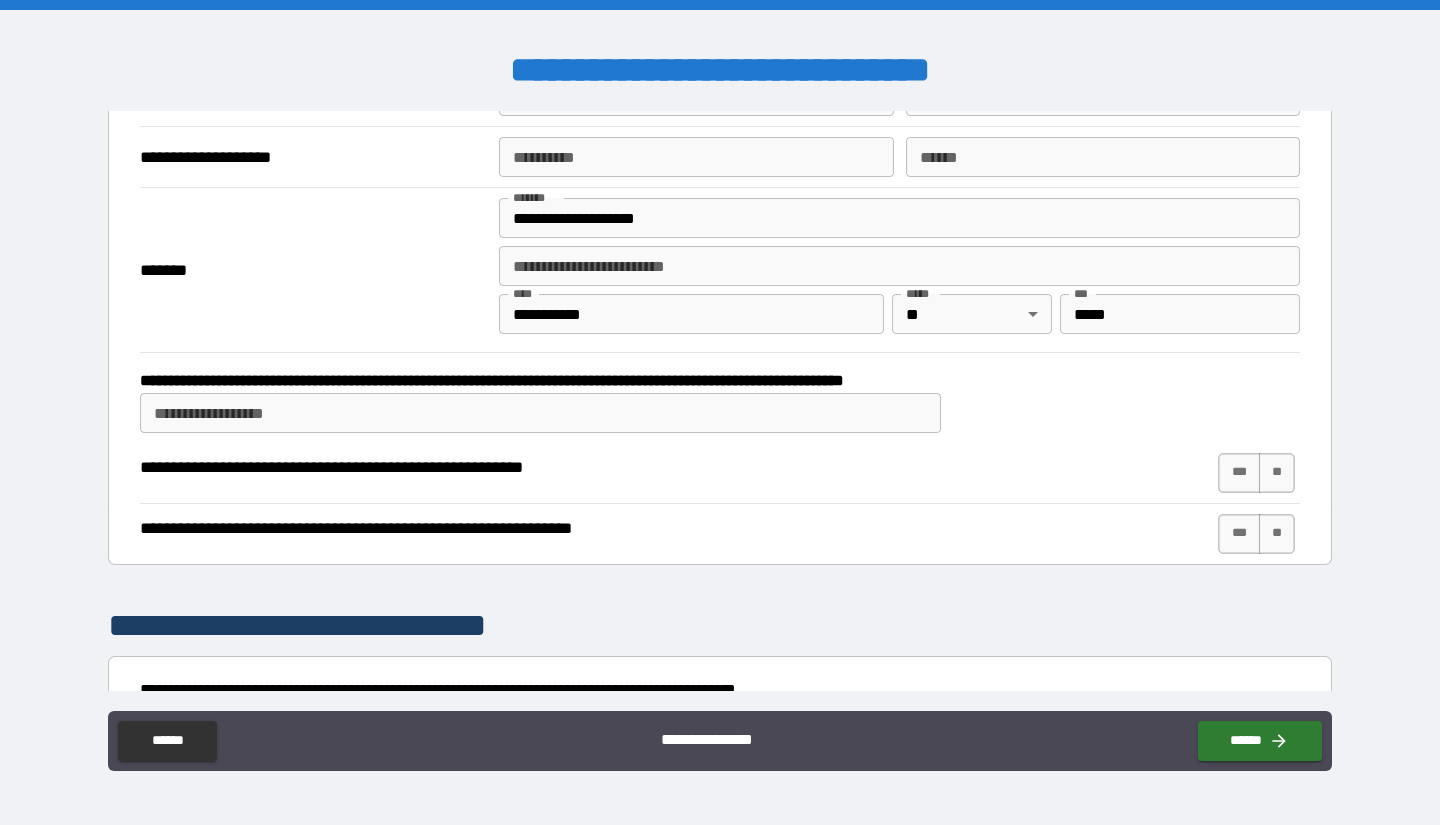 scroll, scrollTop: 374, scrollLeft: 0, axis: vertical 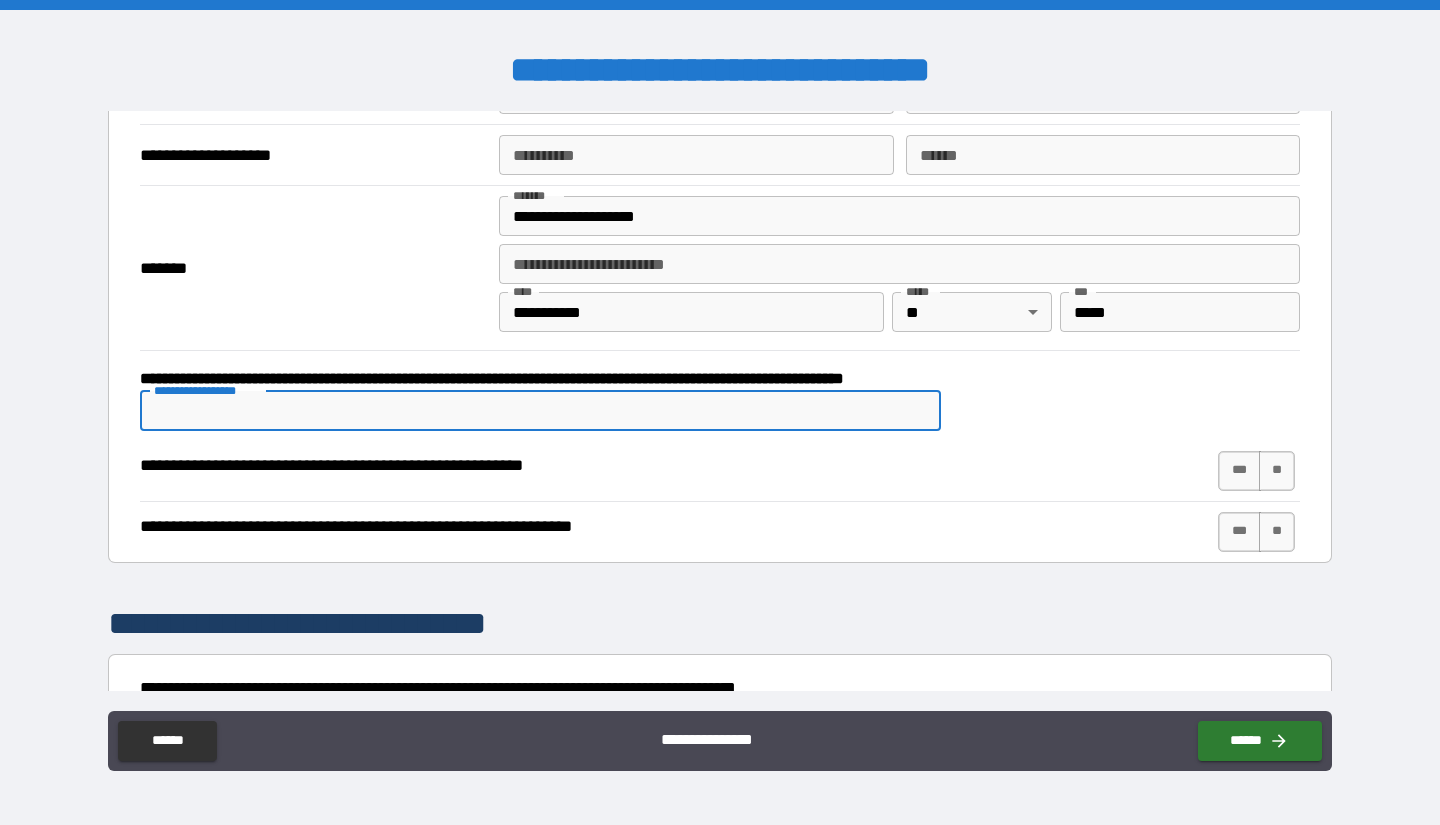 click on "**********" at bounding box center [540, 411] 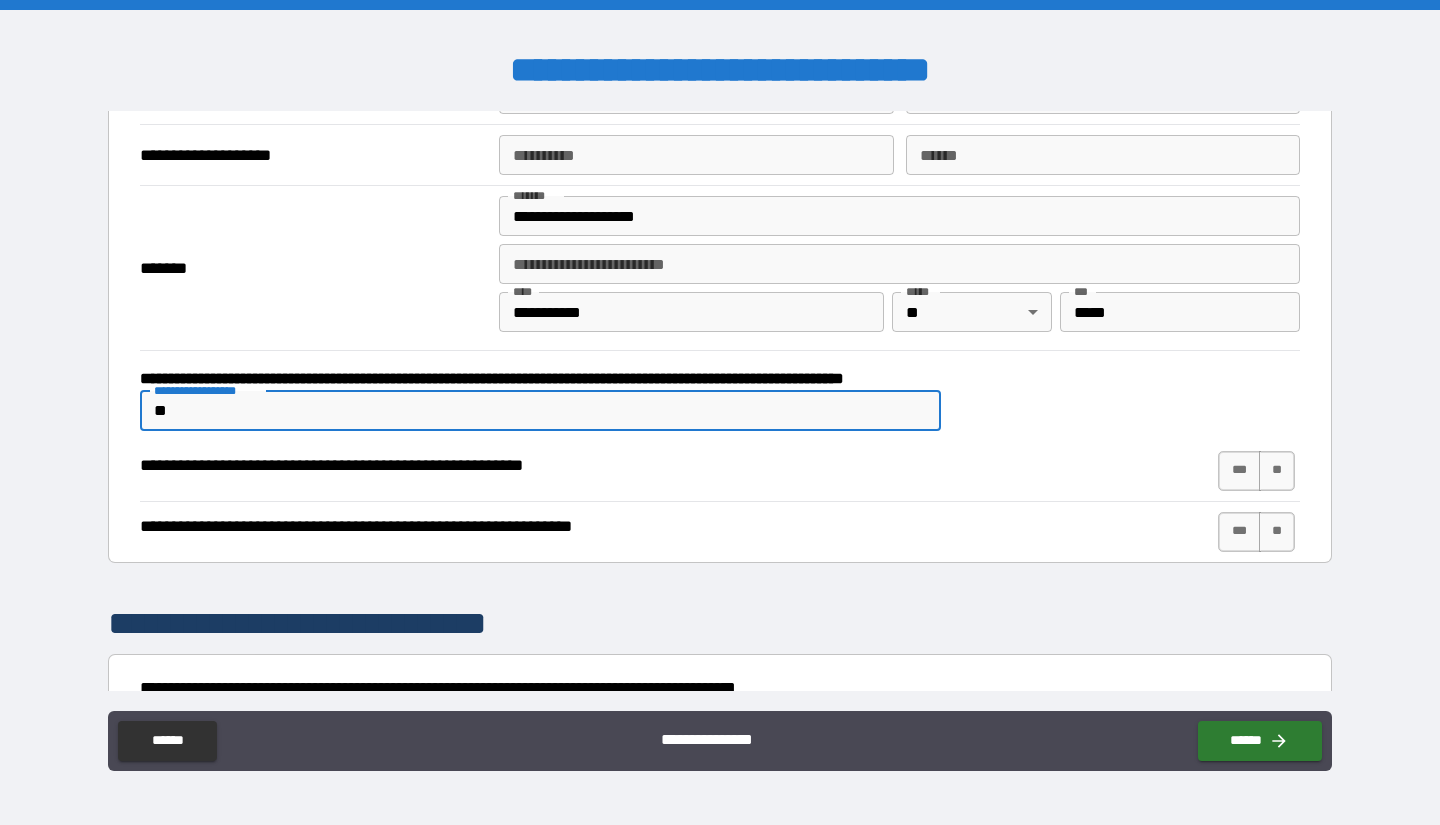 type on "*" 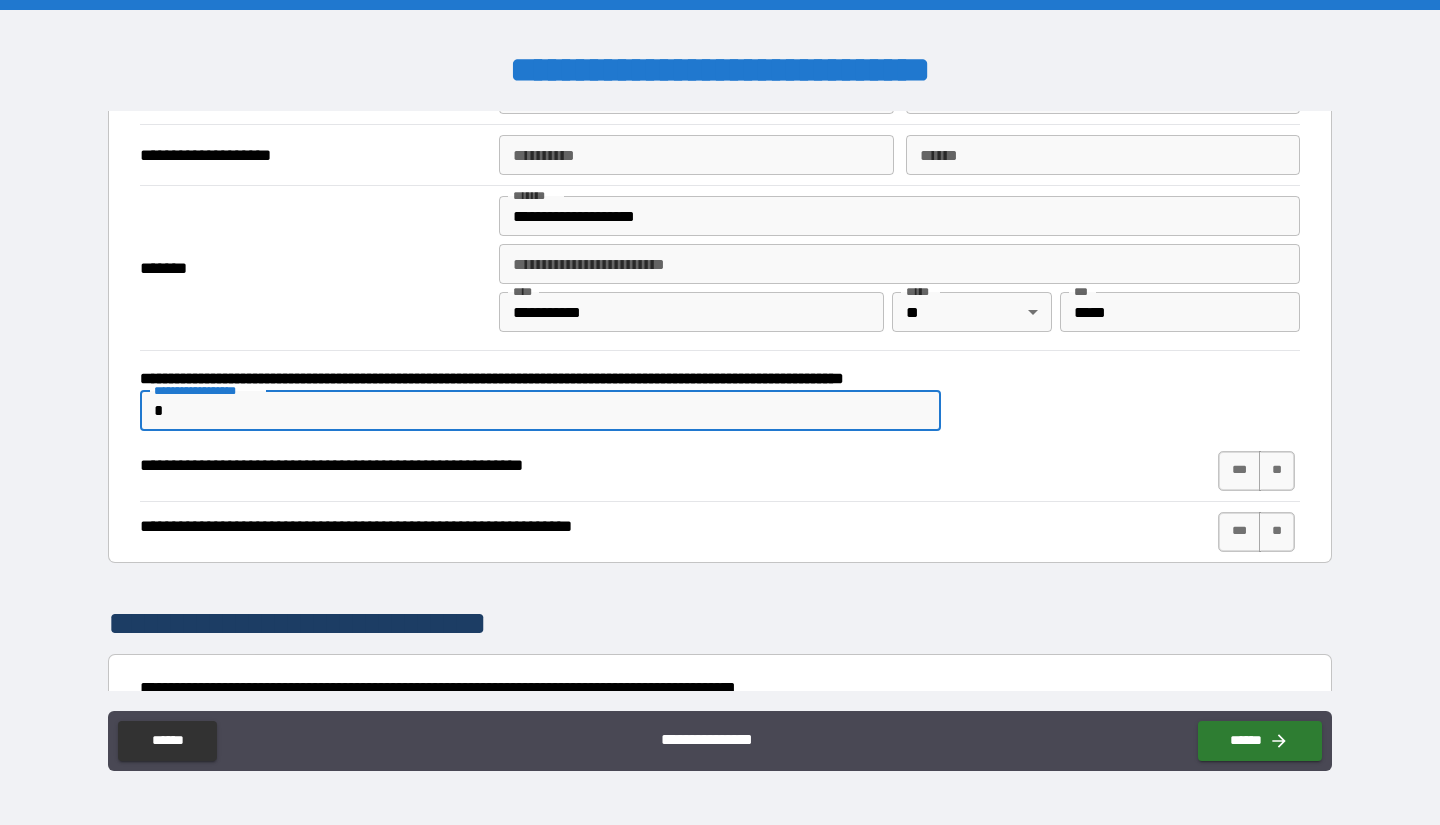type 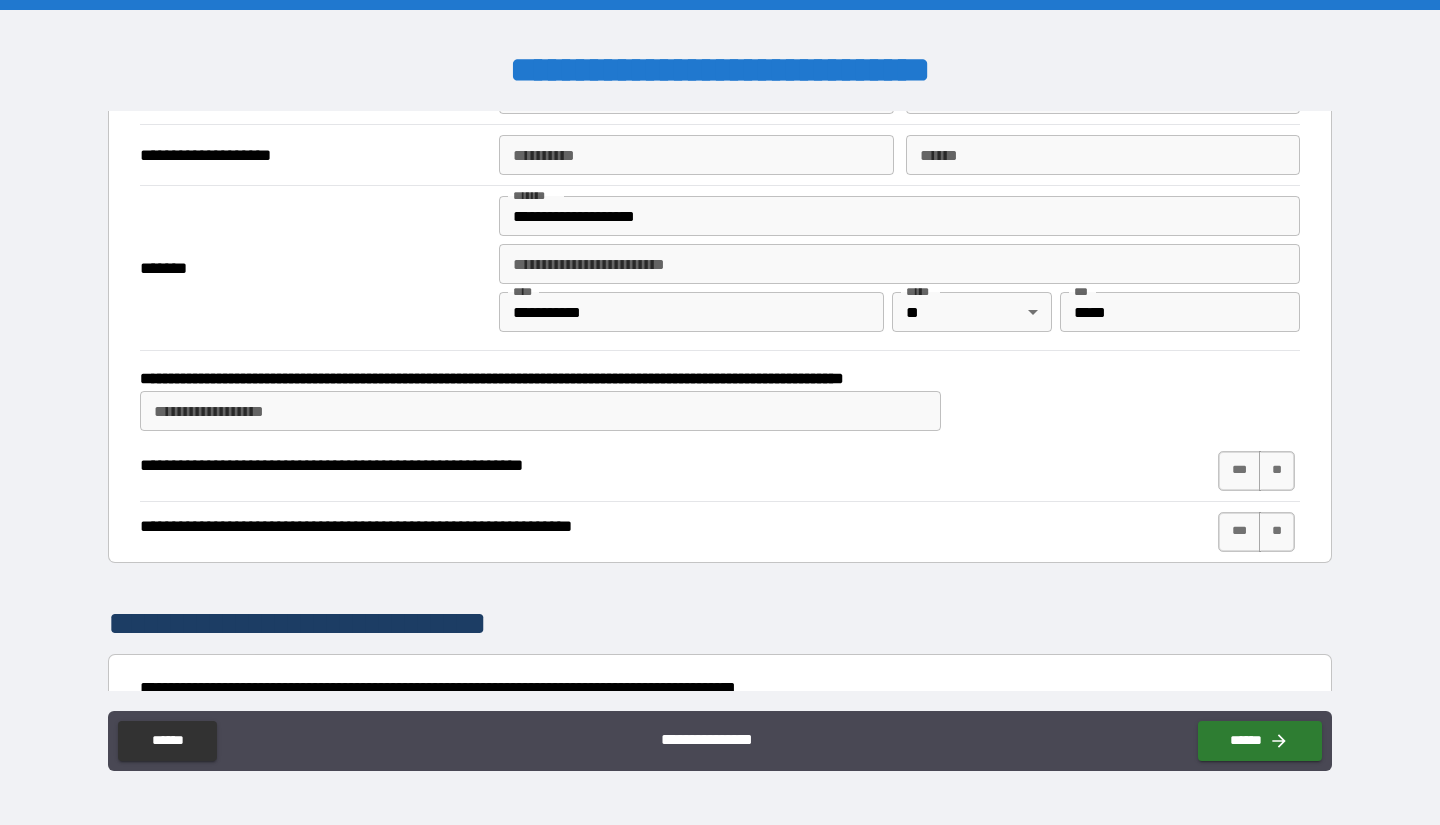click on "**********" at bounding box center (718, 471) 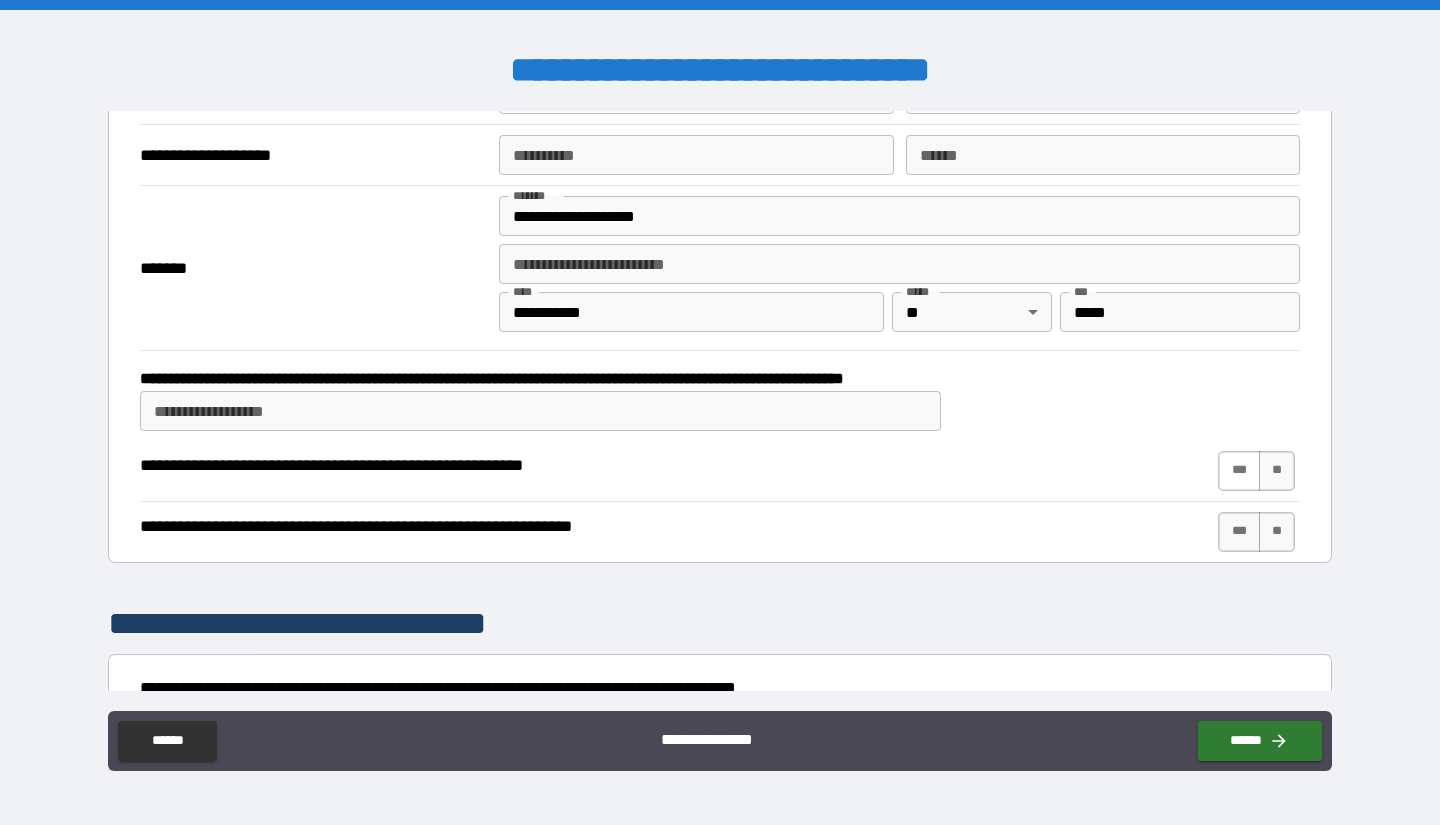 click on "***" at bounding box center [1239, 471] 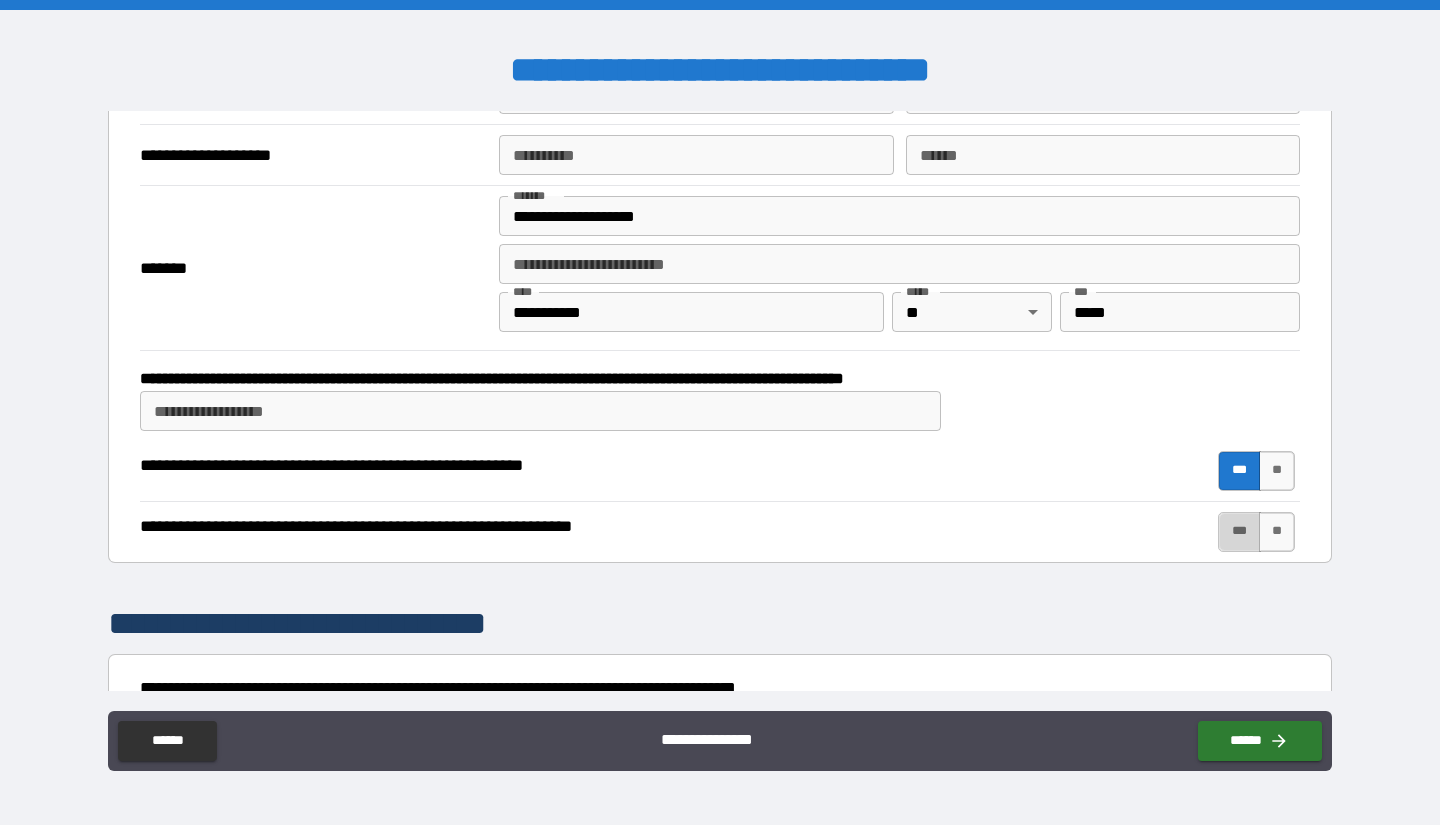 click on "***" at bounding box center (1239, 532) 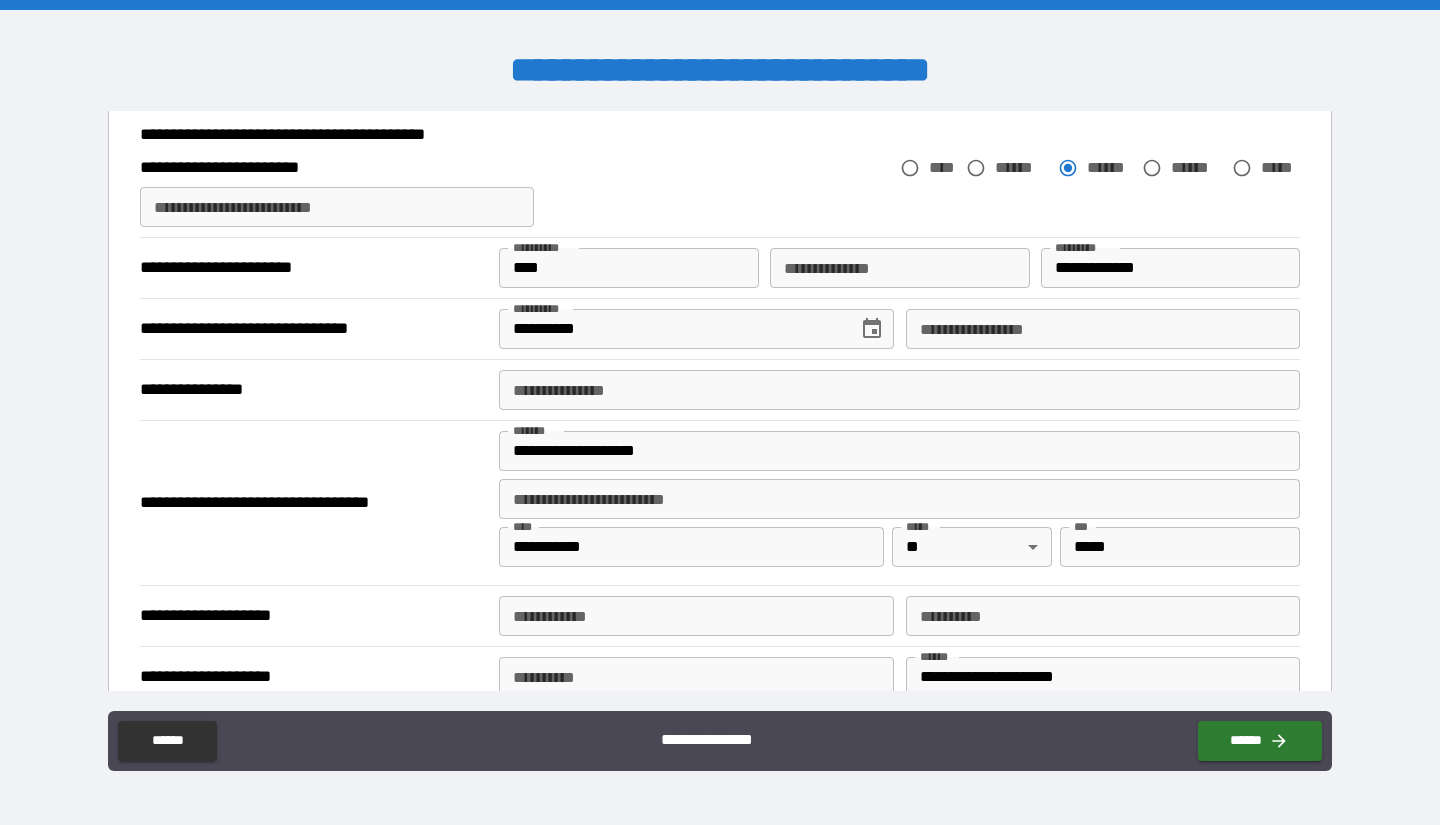 scroll, scrollTop: 962, scrollLeft: 0, axis: vertical 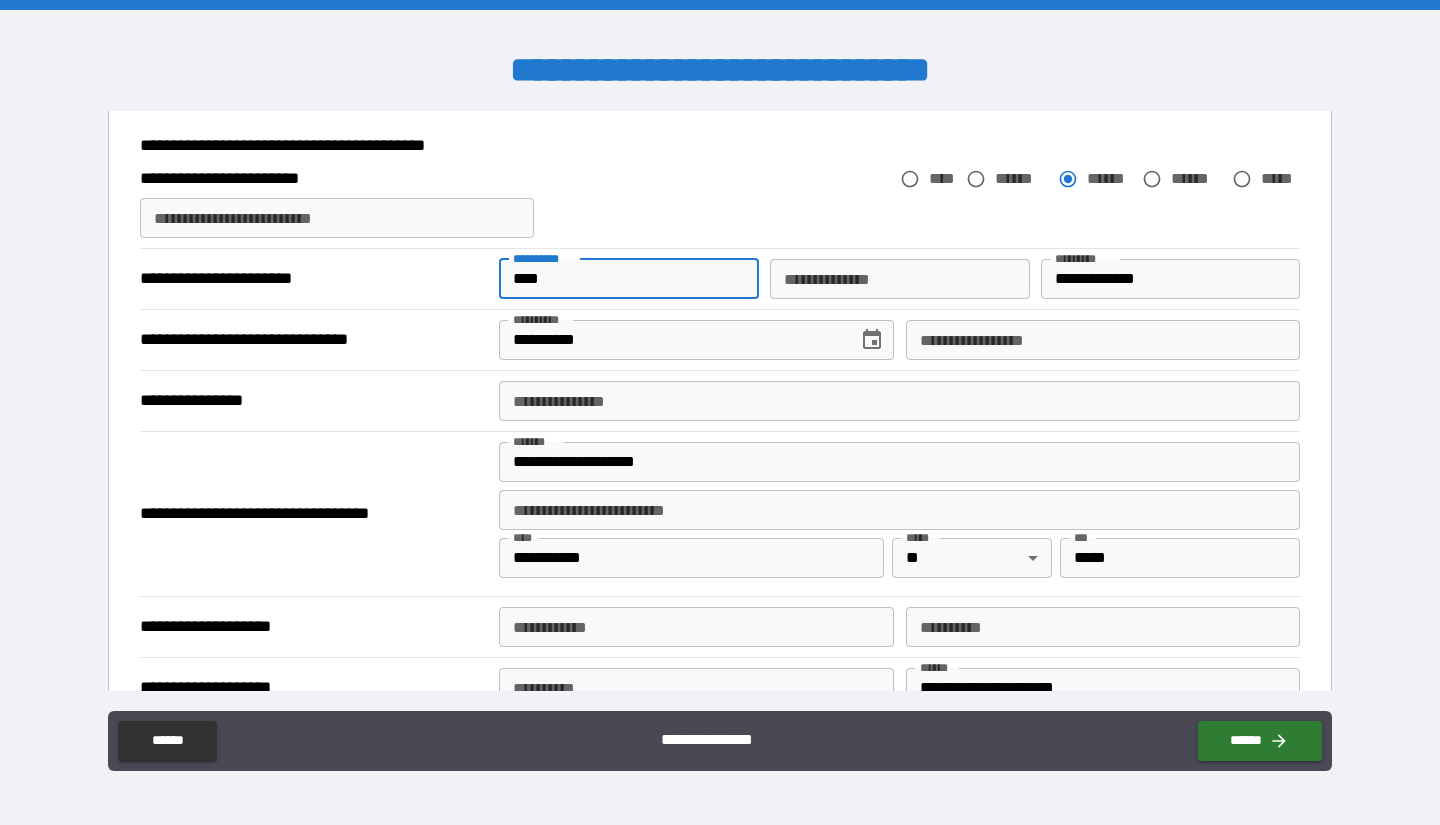 drag, startPoint x: 557, startPoint y: 302, endPoint x: 484, endPoint y: 302, distance: 73 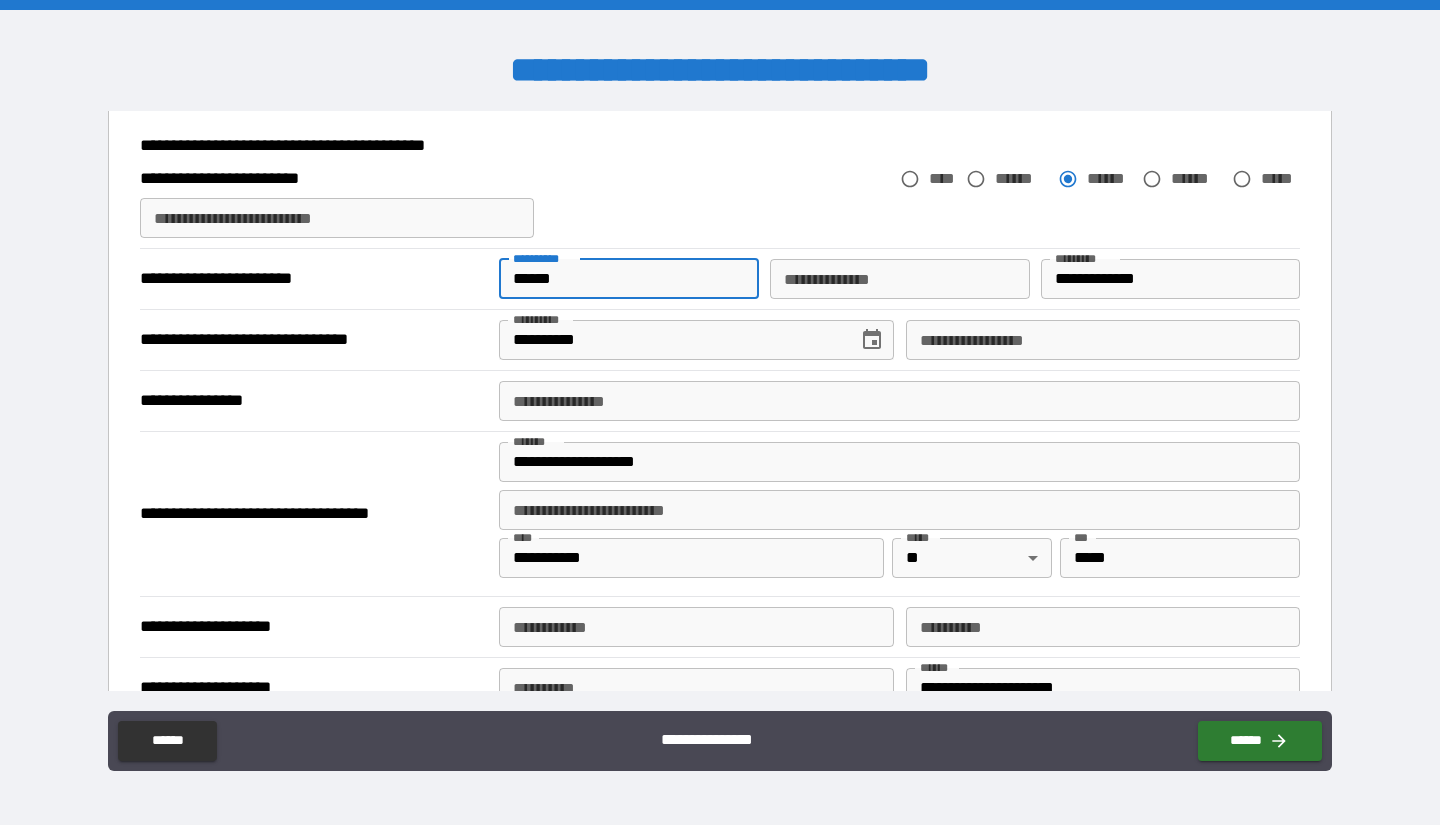 type on "******" 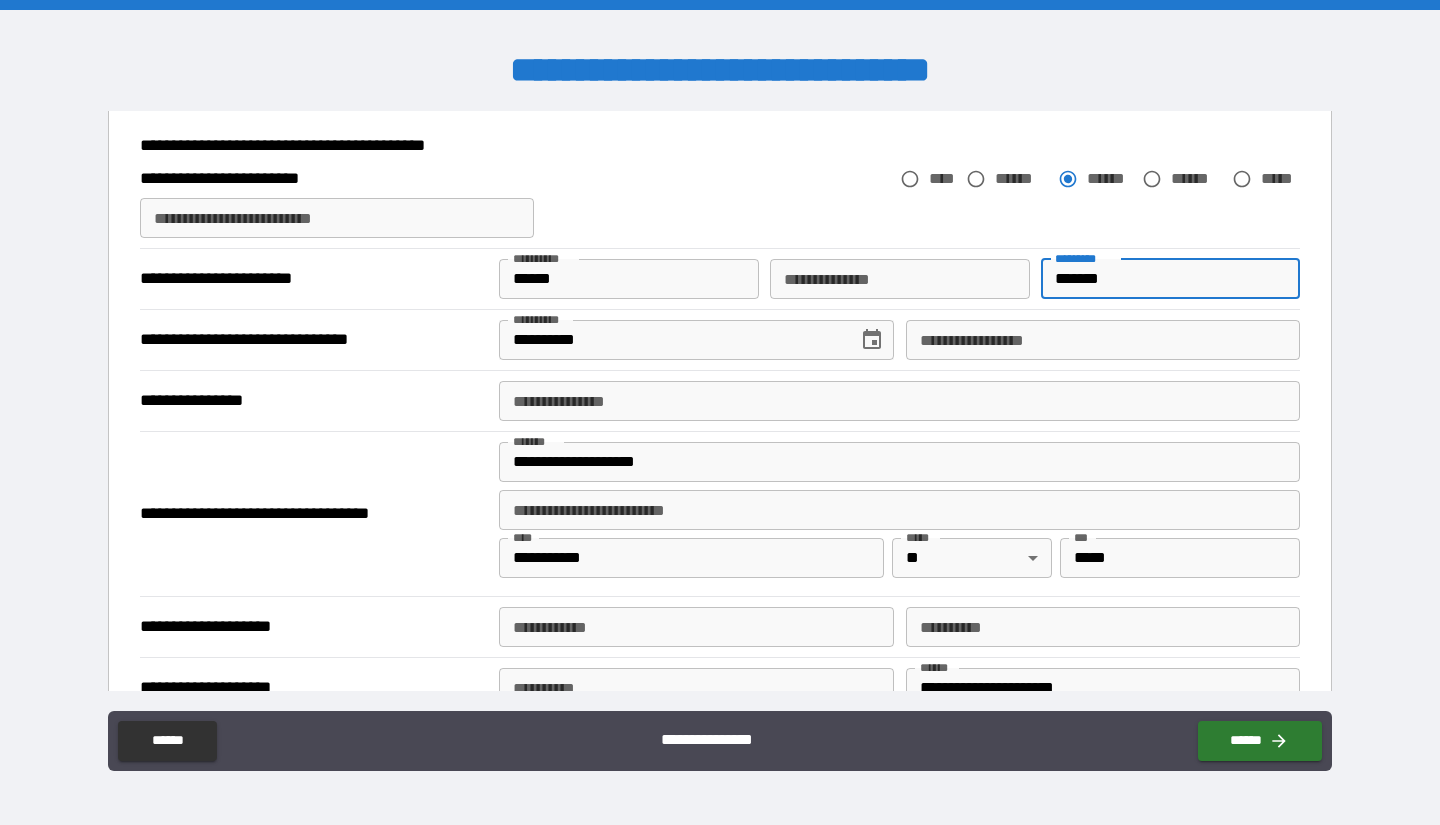 type on "*******" 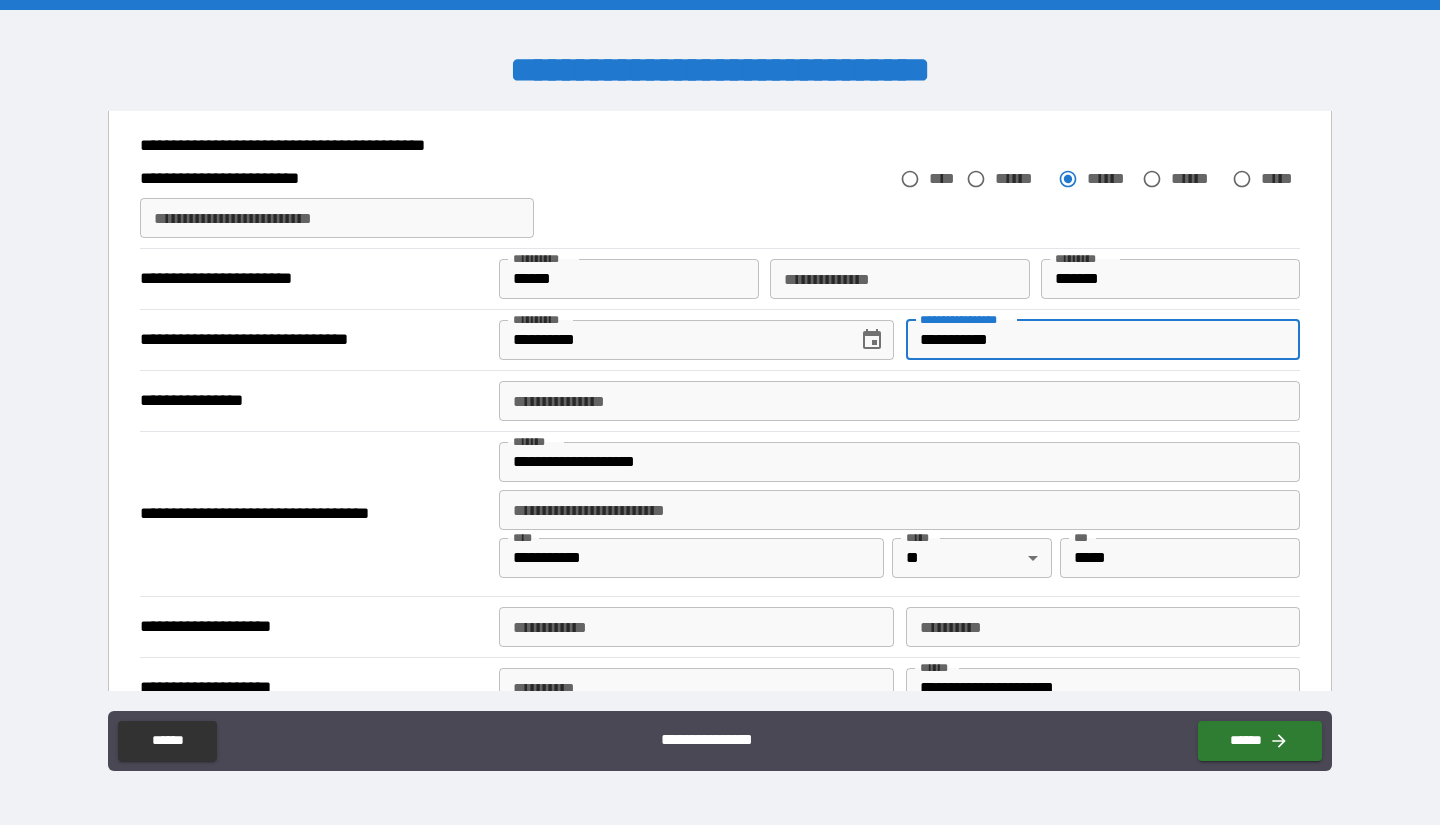type on "**********" 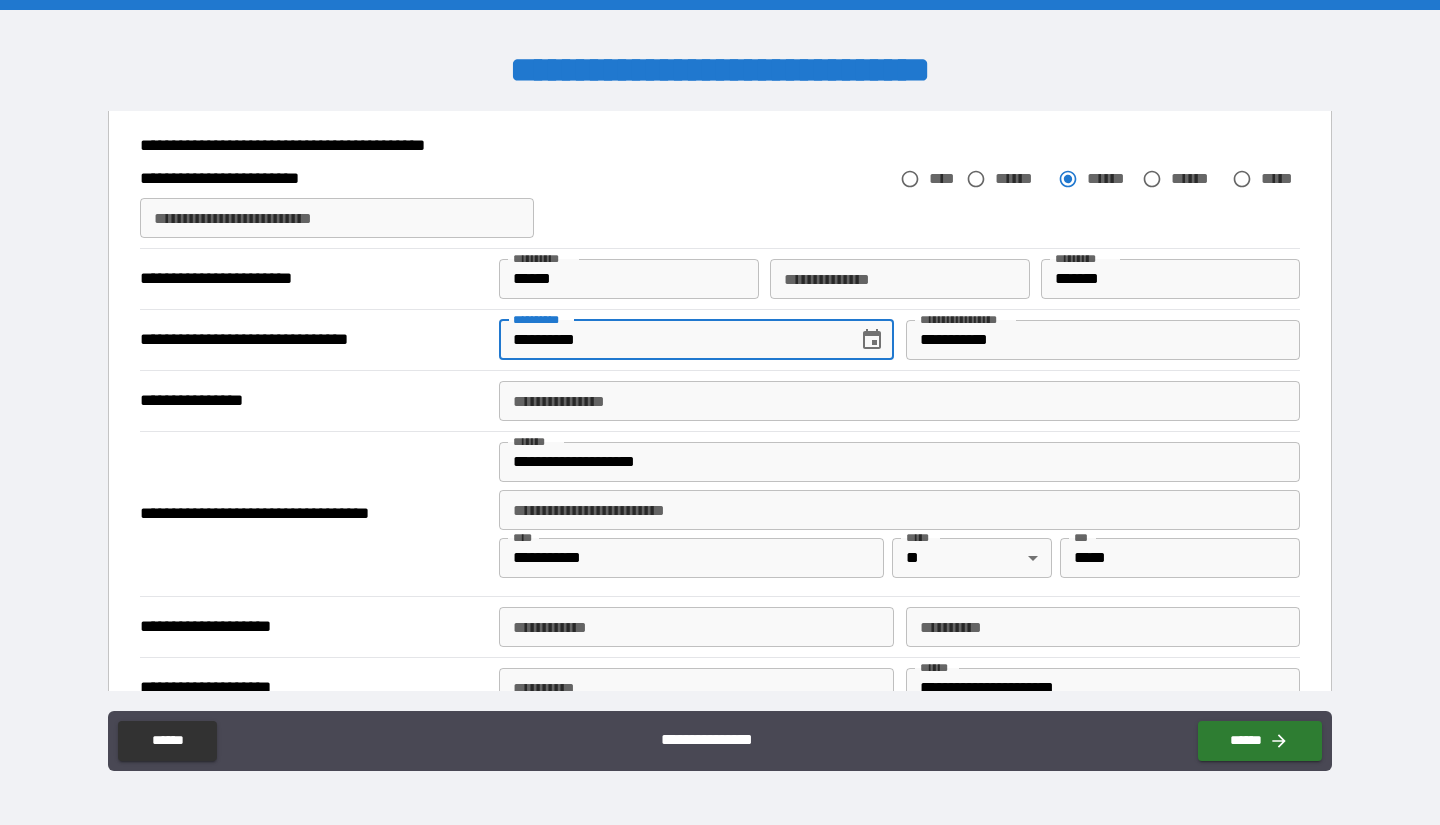 type on "**********" 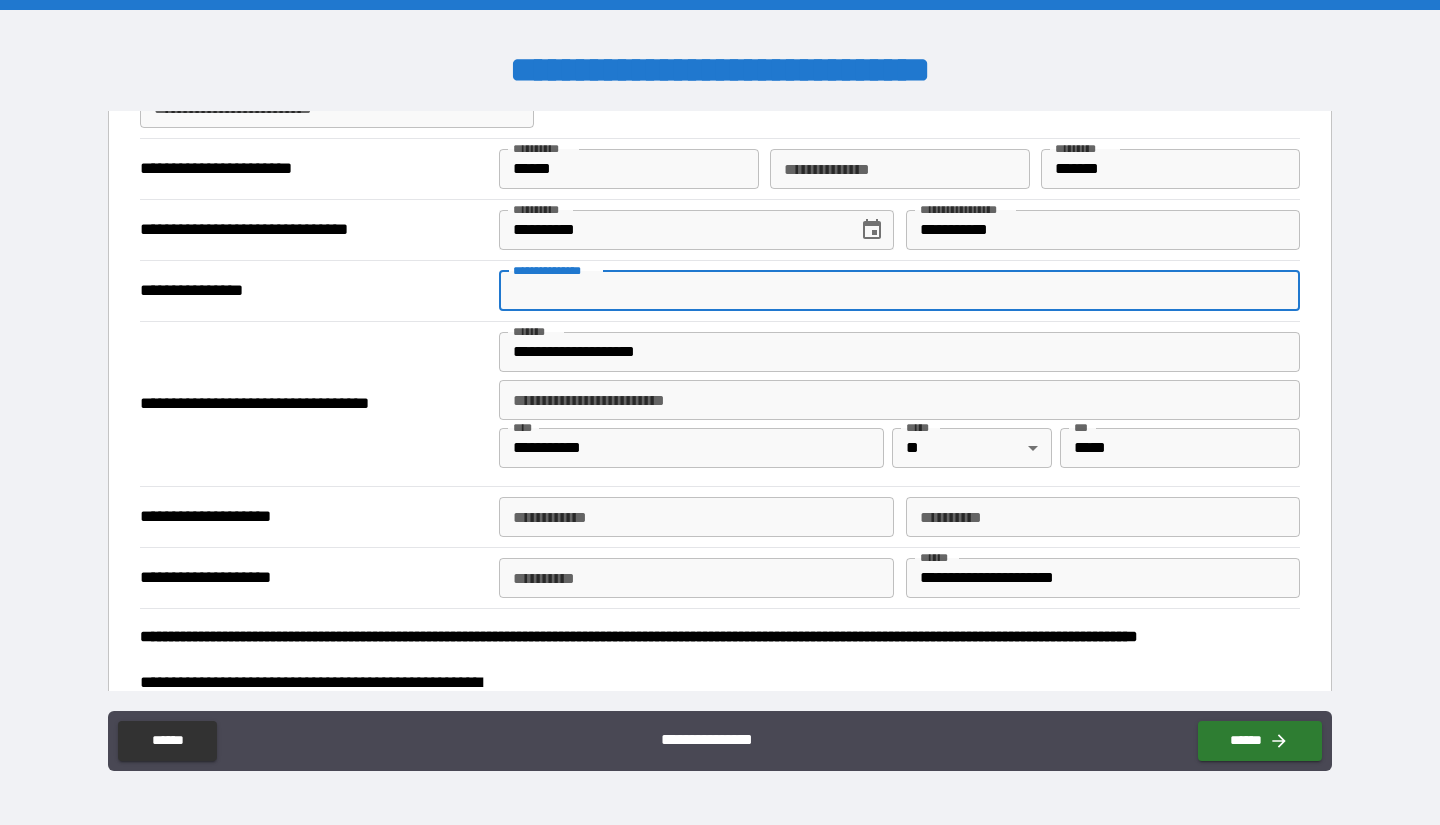 scroll, scrollTop: 1080, scrollLeft: 0, axis: vertical 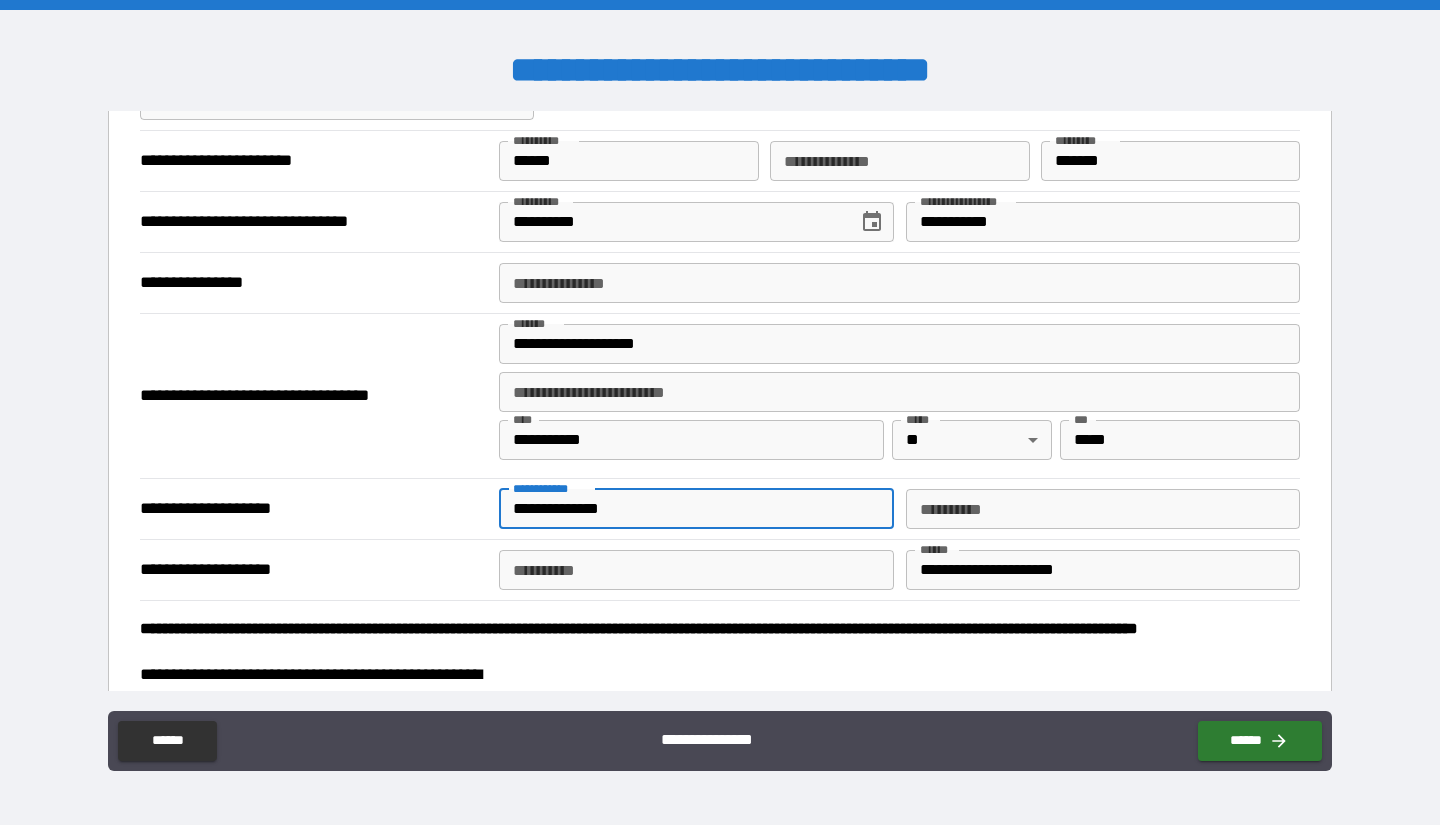 type on "**********" 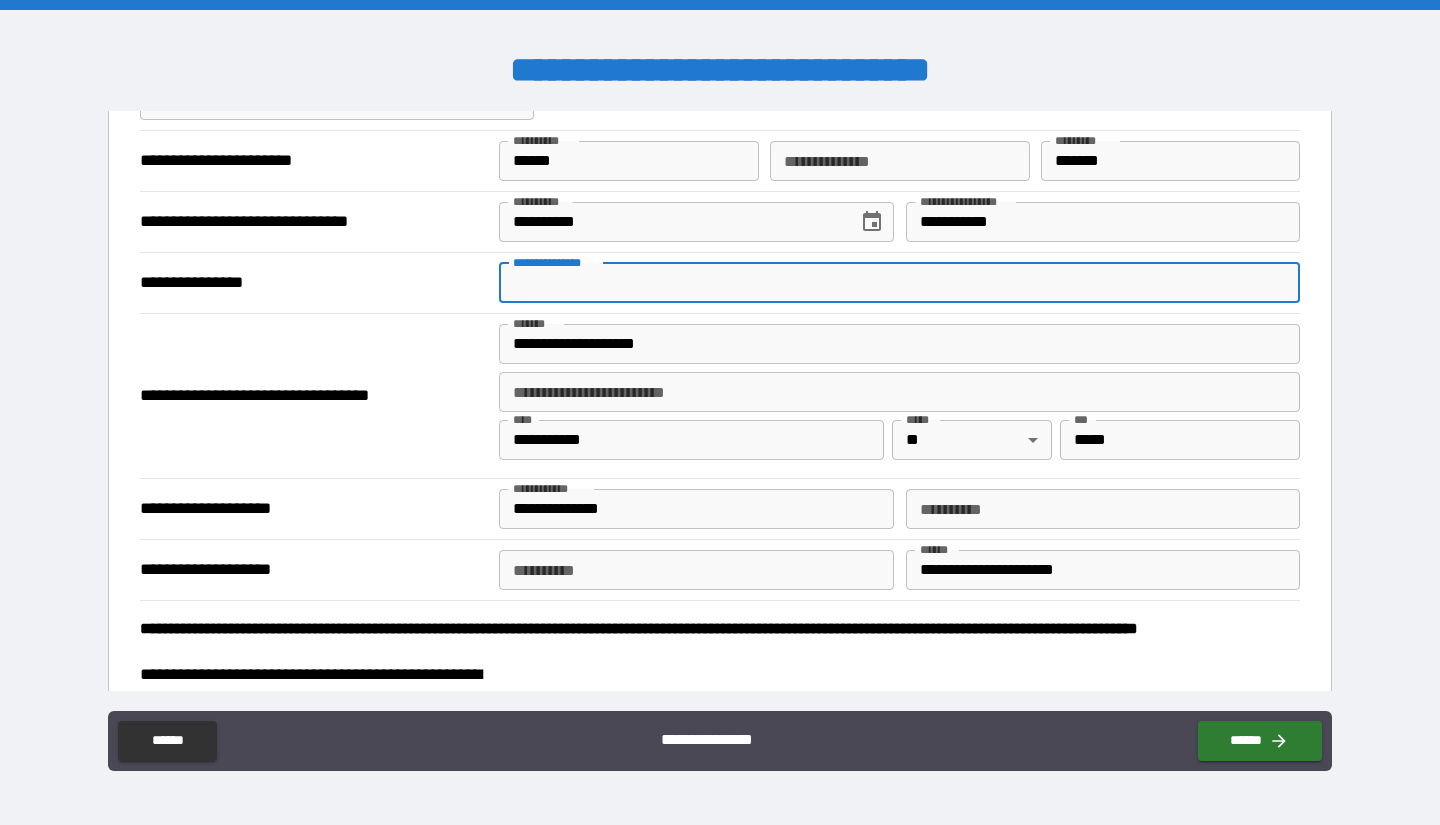 click on "**********" at bounding box center (899, 283) 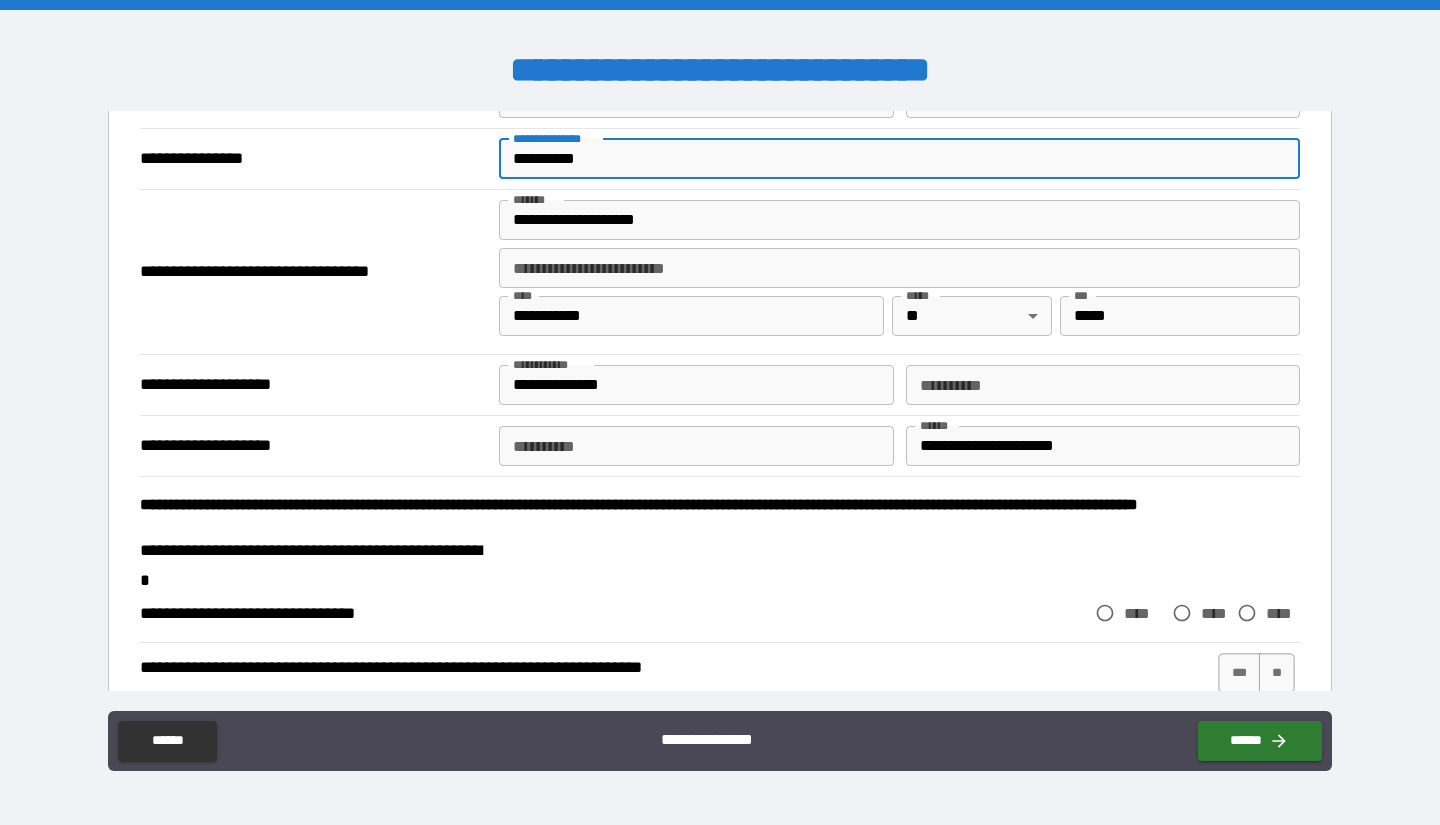 scroll, scrollTop: 1226, scrollLeft: 0, axis: vertical 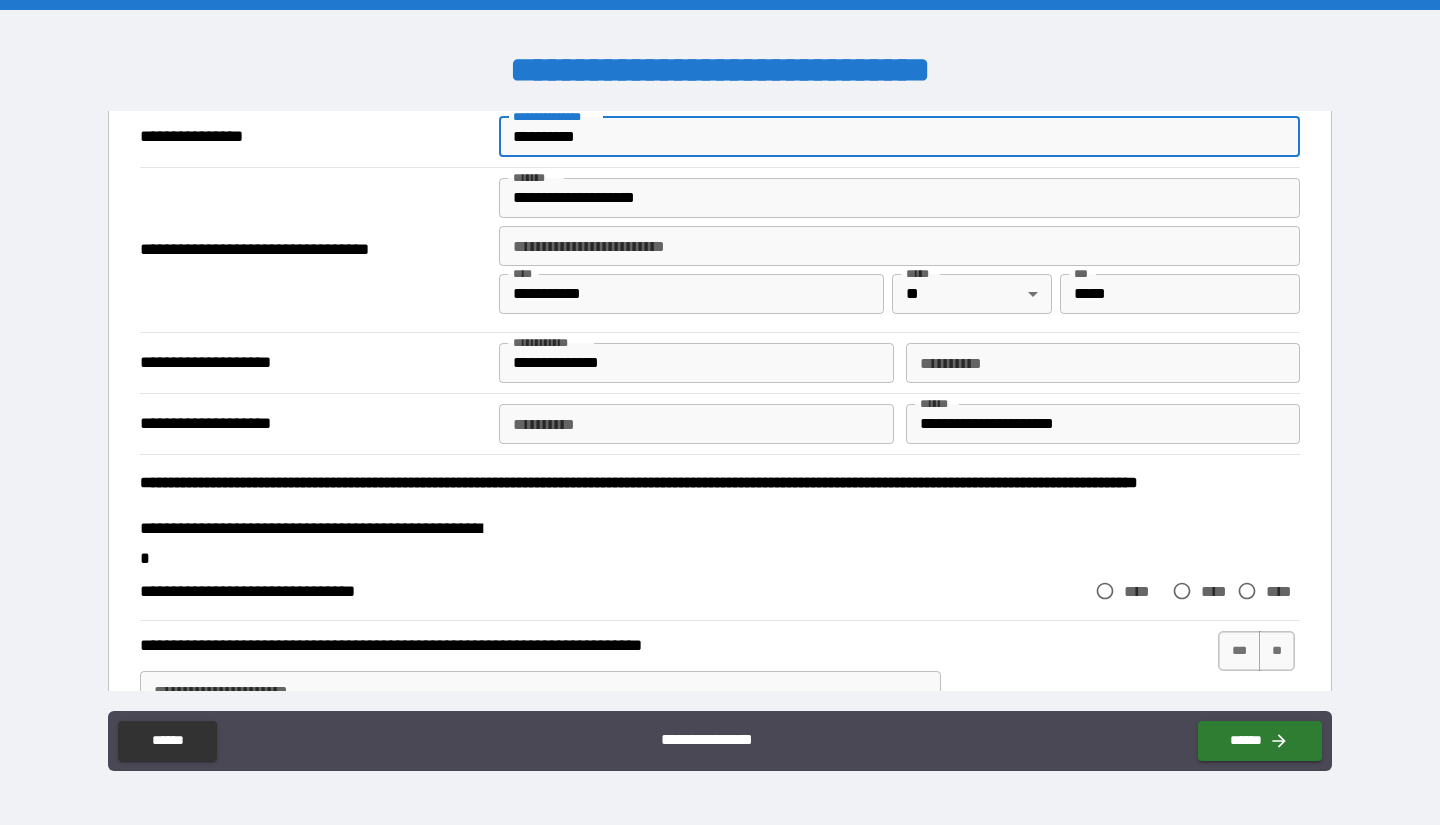 type on "**********" 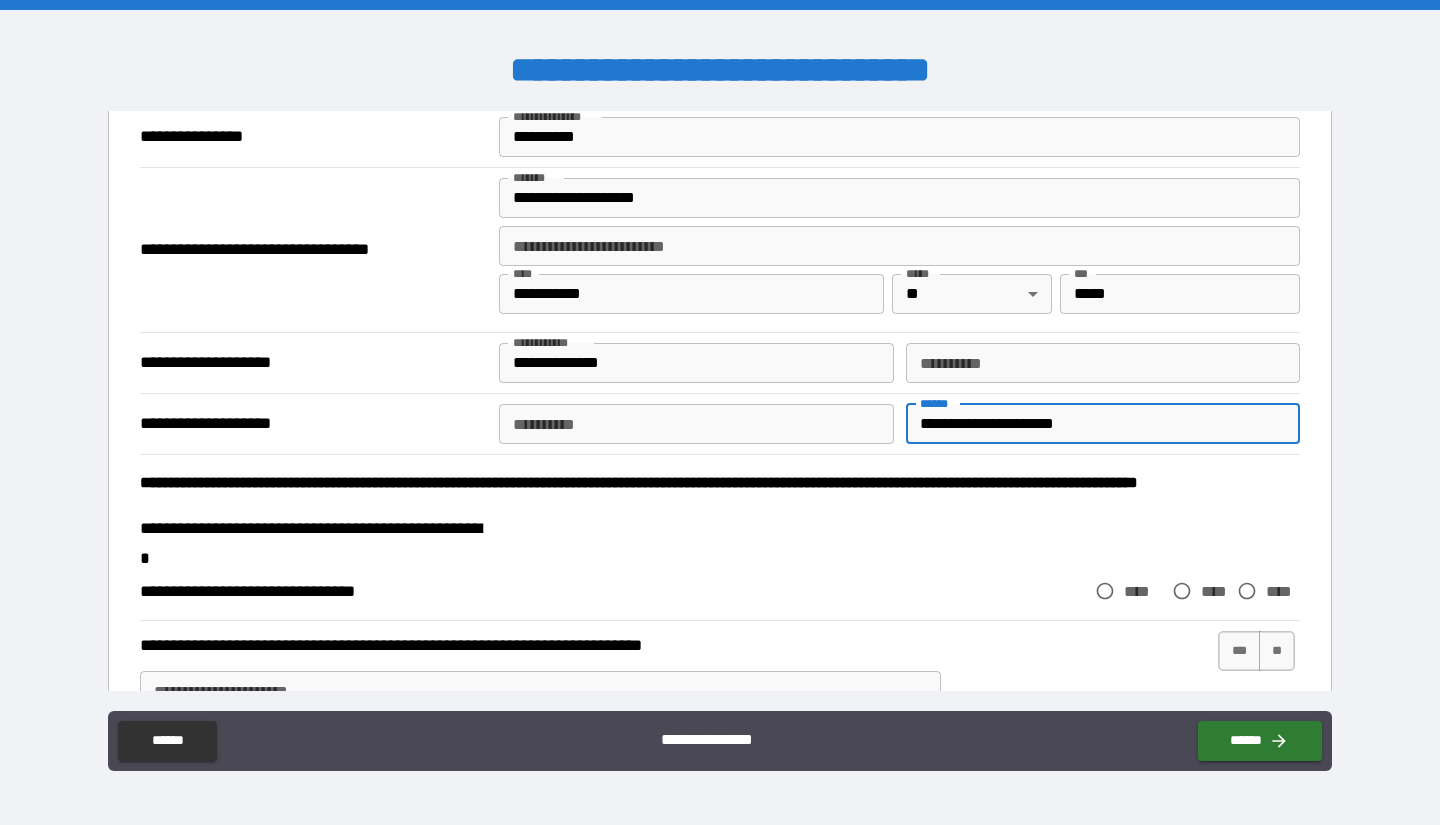 drag, startPoint x: 1061, startPoint y: 448, endPoint x: 868, endPoint y: 449, distance: 193.0026 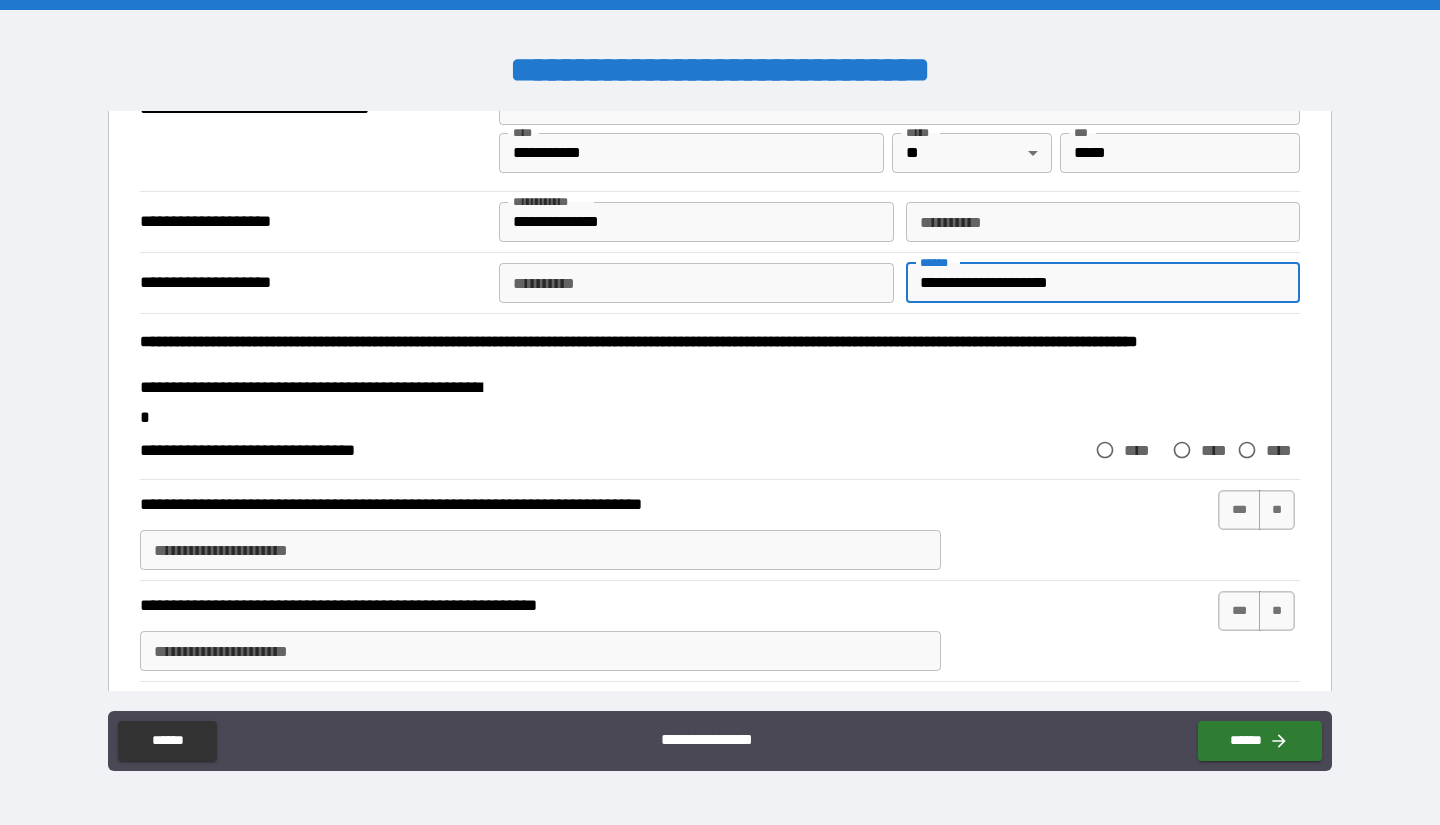 scroll, scrollTop: 1382, scrollLeft: 0, axis: vertical 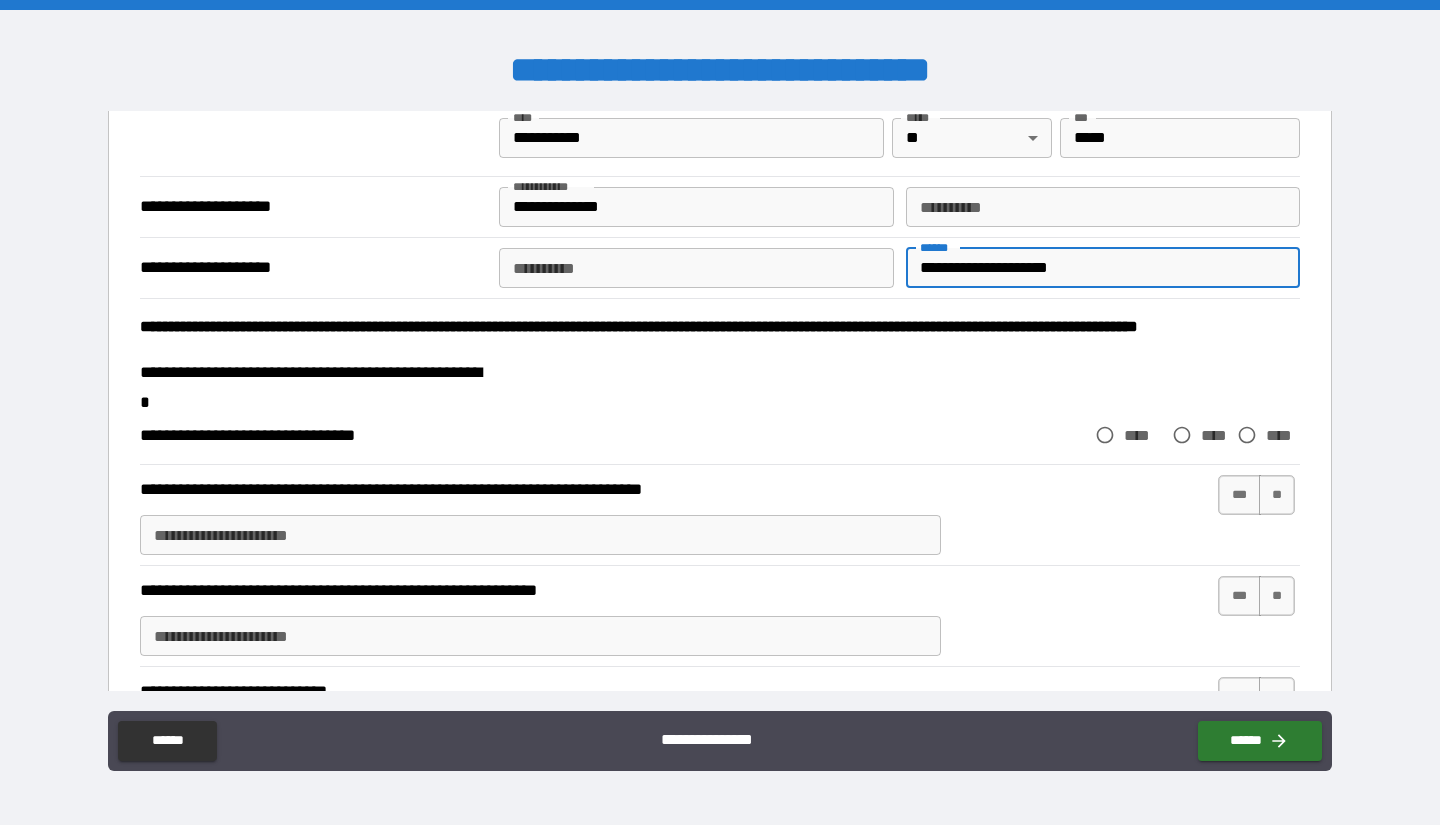type on "**********" 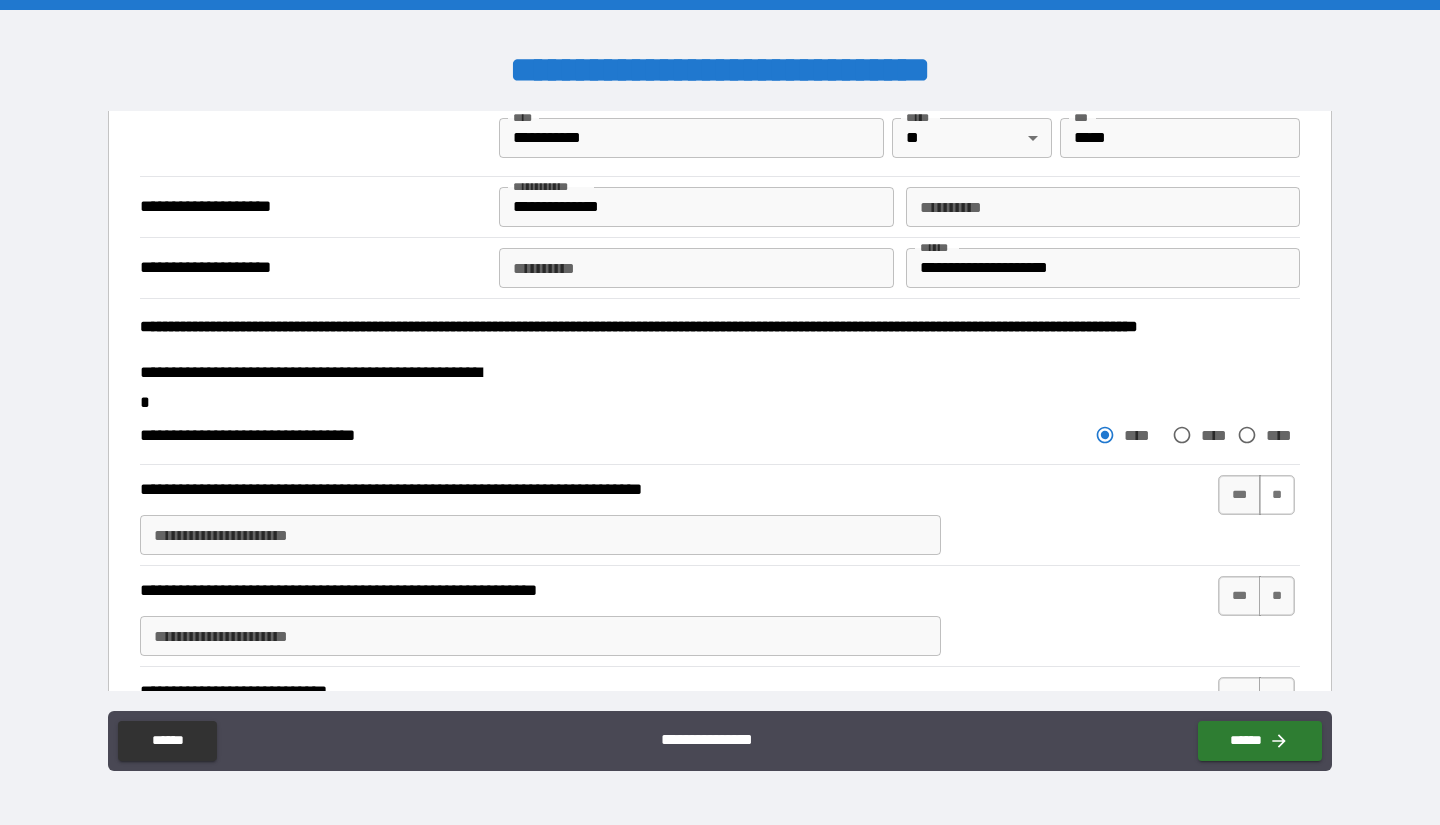 click on "**" at bounding box center [1277, 495] 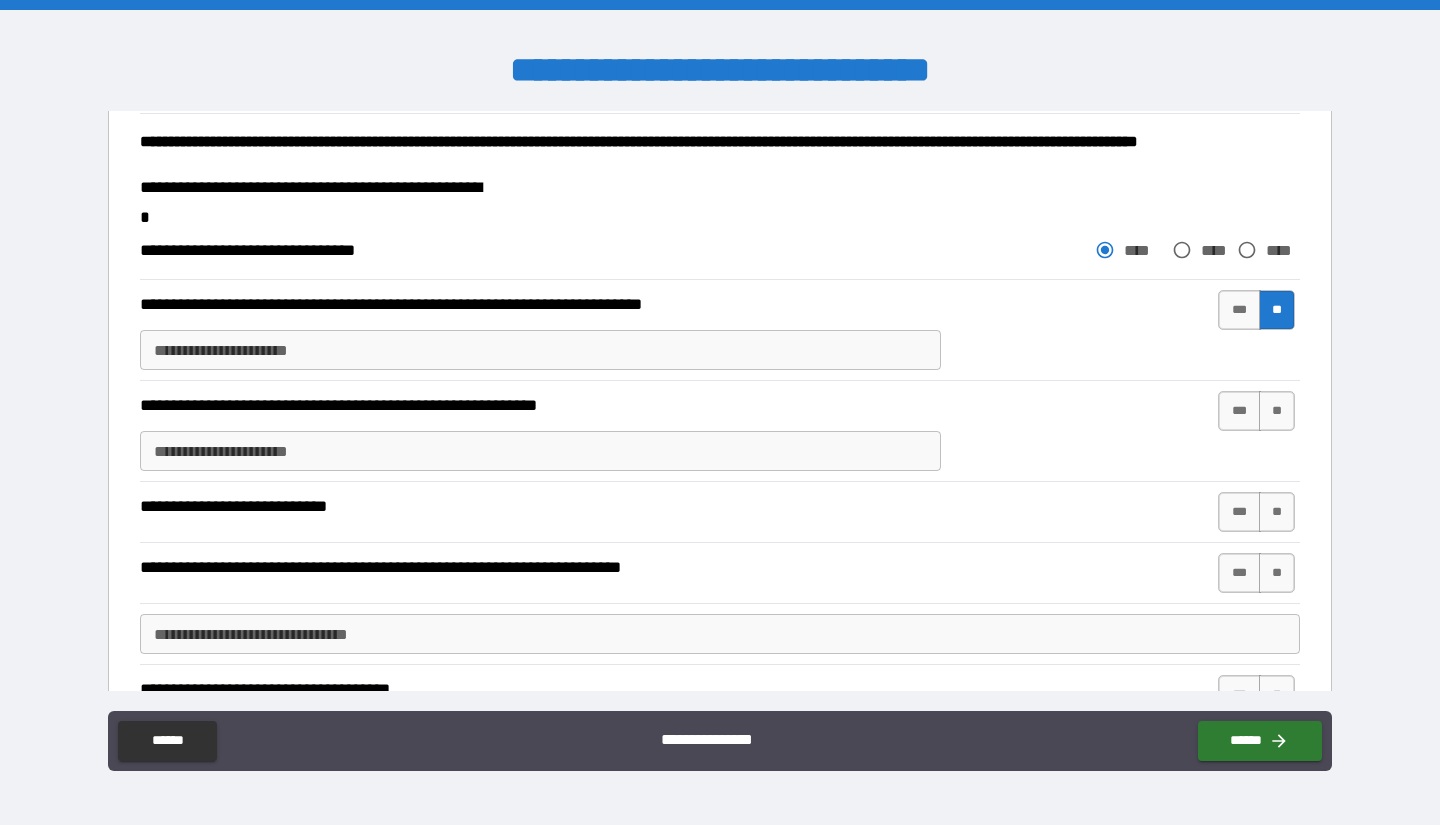 scroll, scrollTop: 1577, scrollLeft: 0, axis: vertical 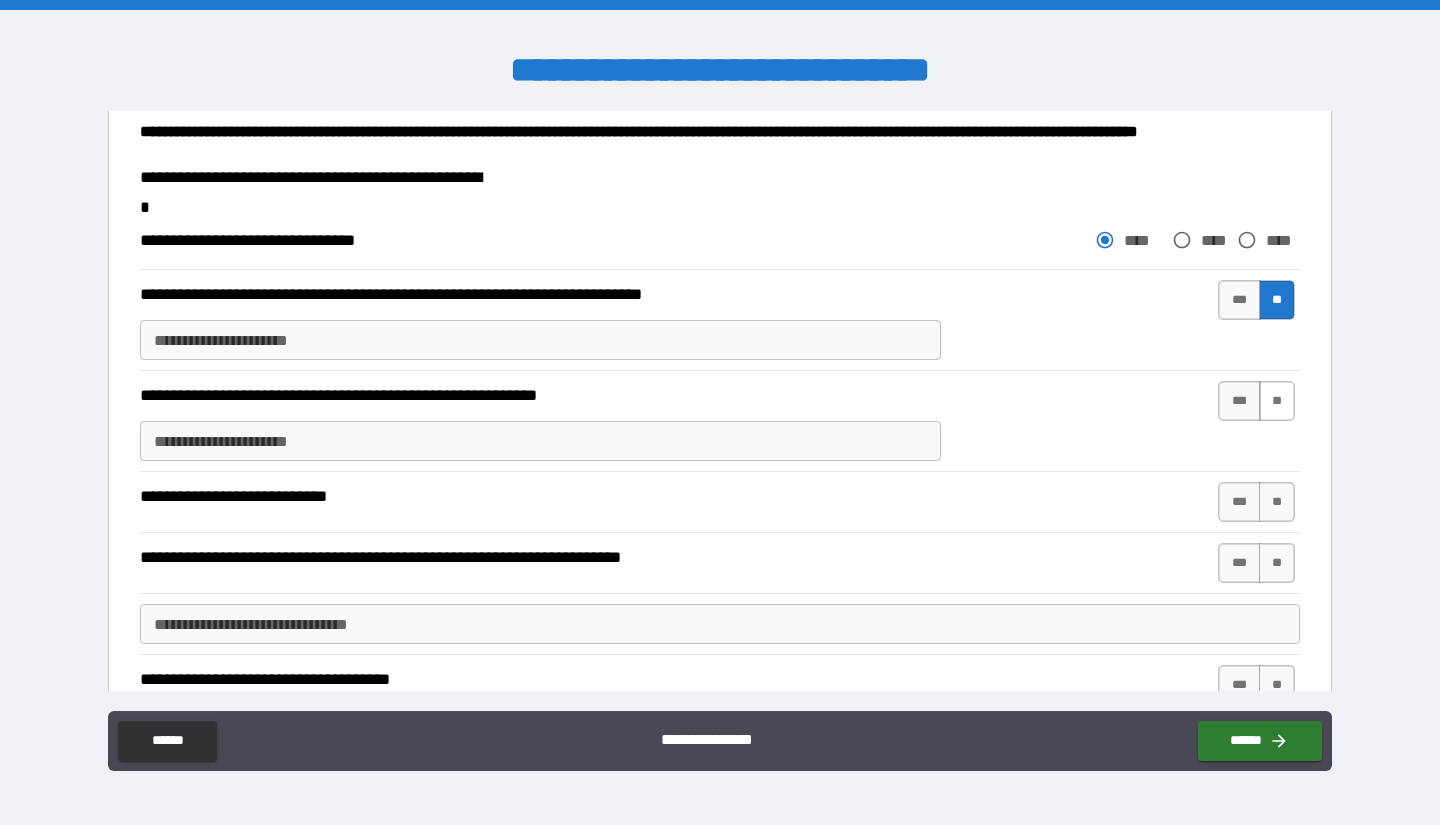 click on "**" at bounding box center [1277, 401] 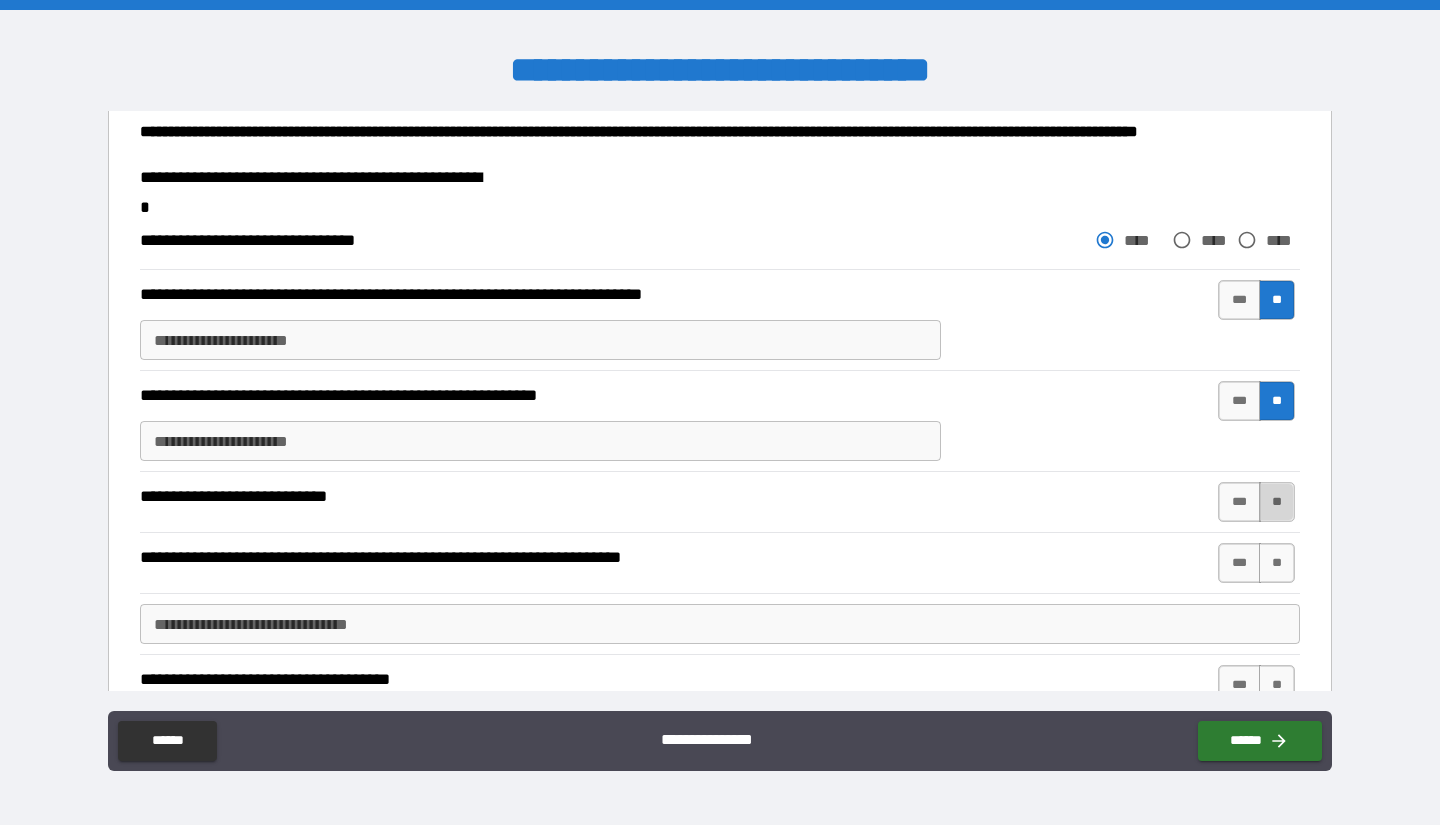 click on "**" at bounding box center [1277, 502] 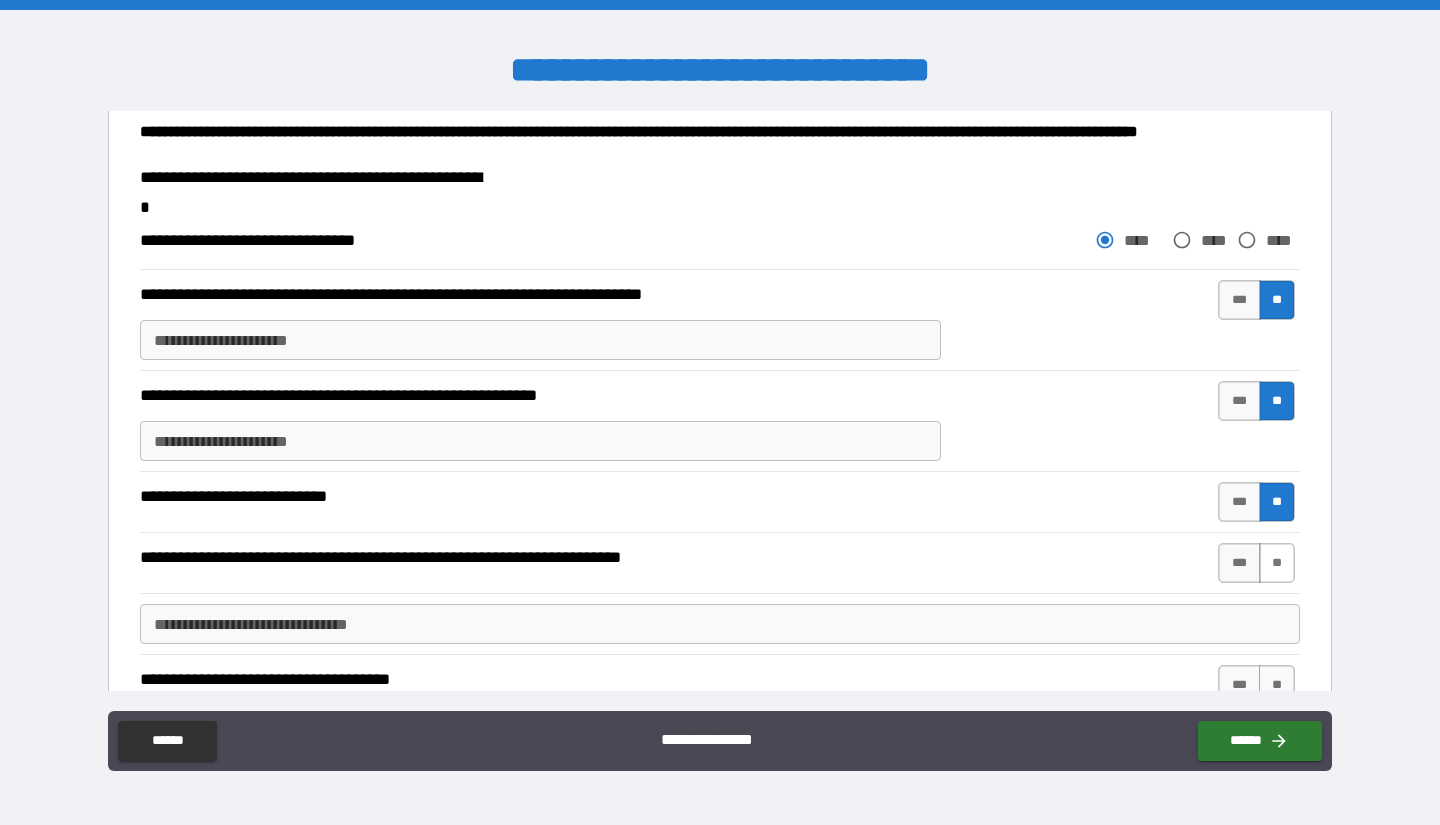 click on "**" at bounding box center [1277, 563] 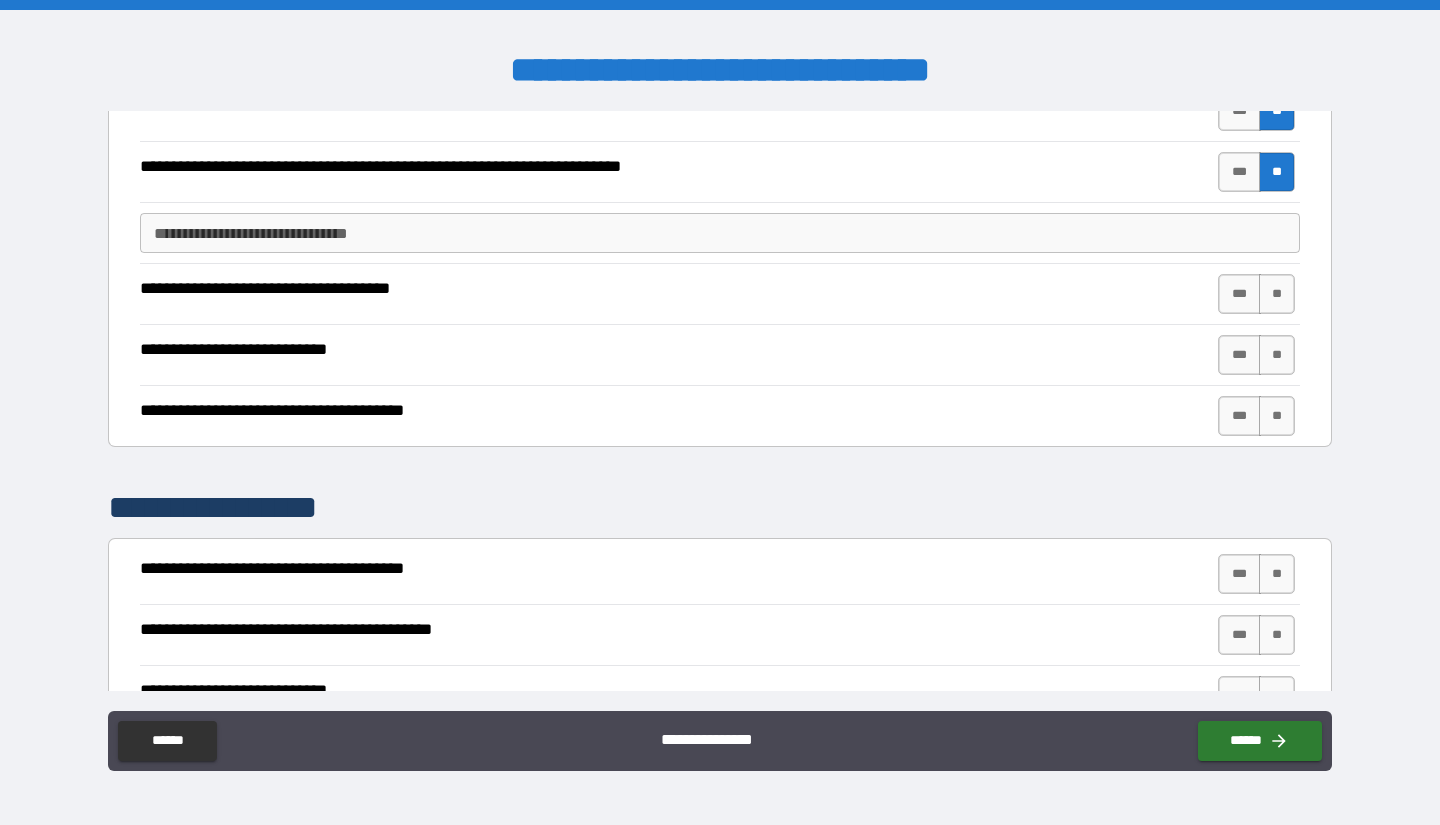 scroll, scrollTop: 1969, scrollLeft: 0, axis: vertical 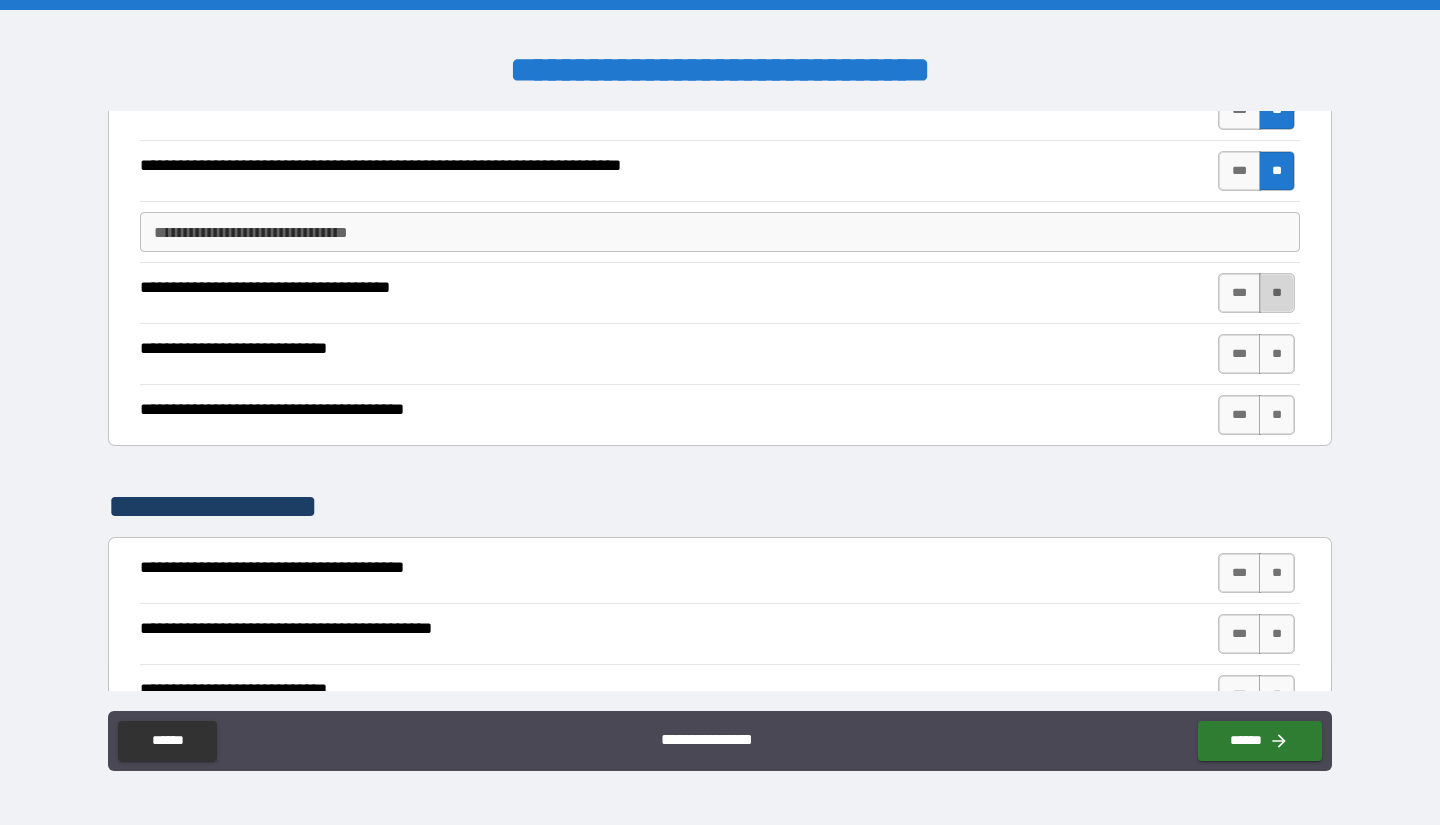 click on "**" at bounding box center (1277, 293) 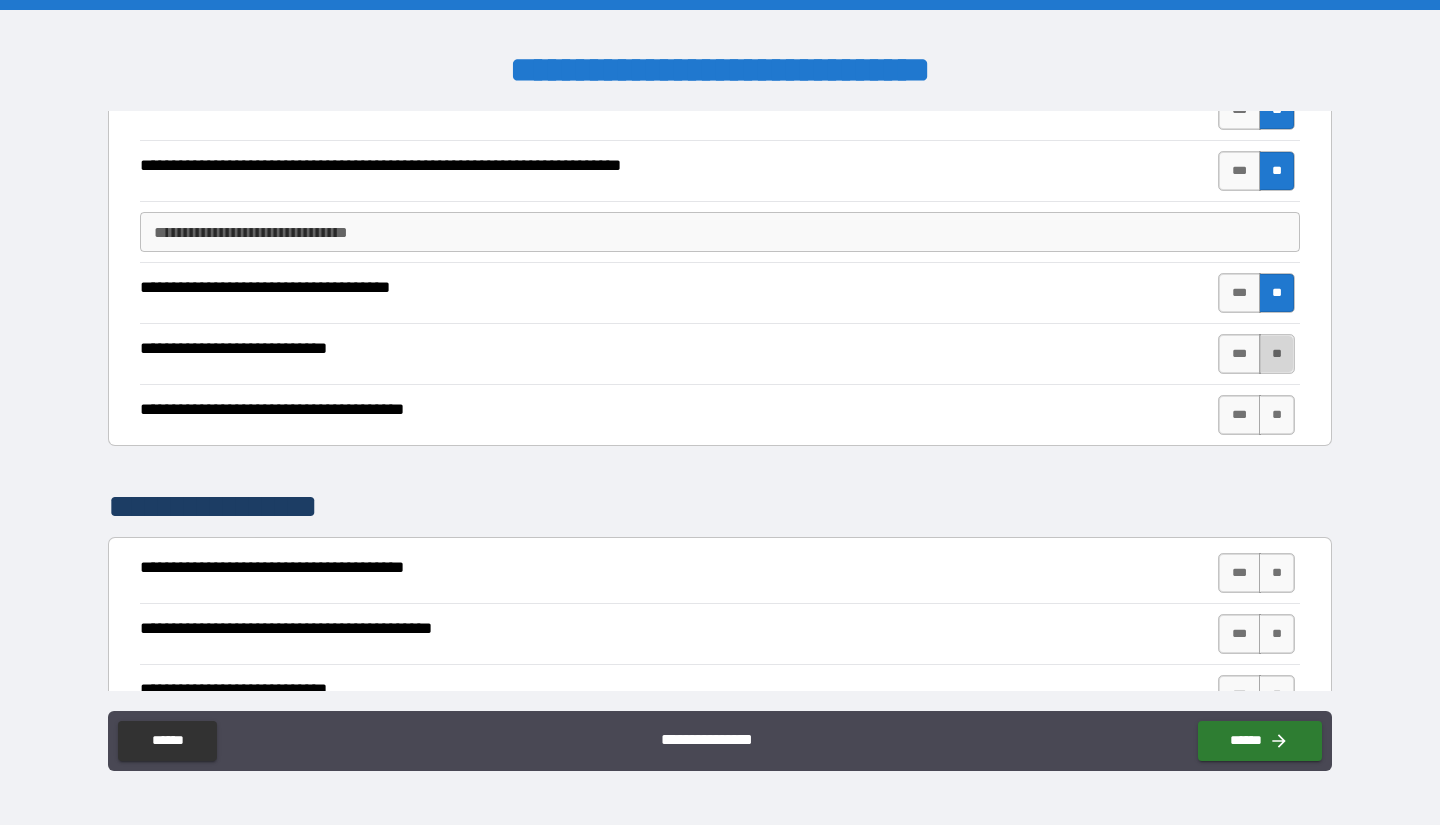 click on "**" at bounding box center (1277, 354) 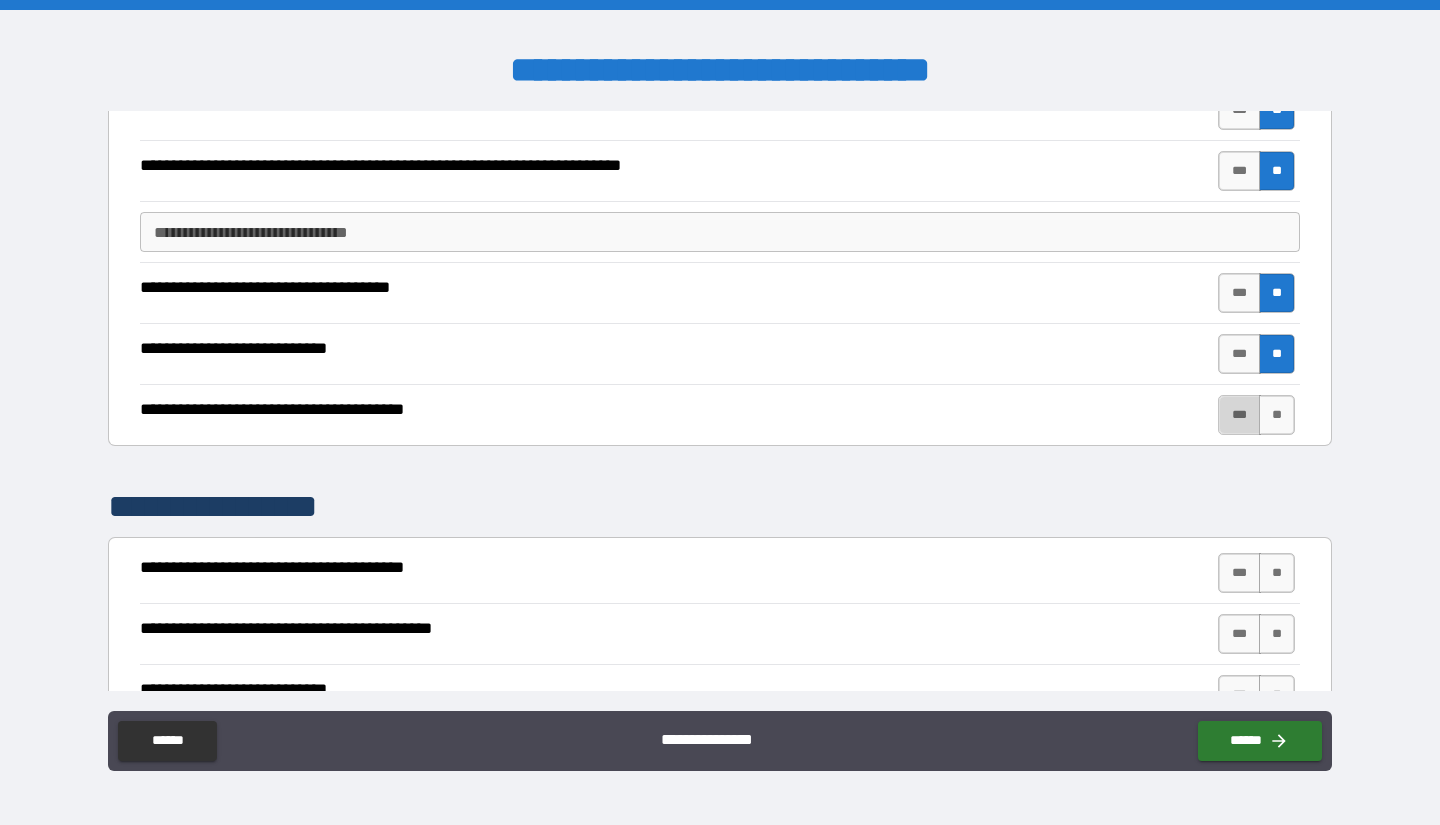 click on "***" at bounding box center (1239, 415) 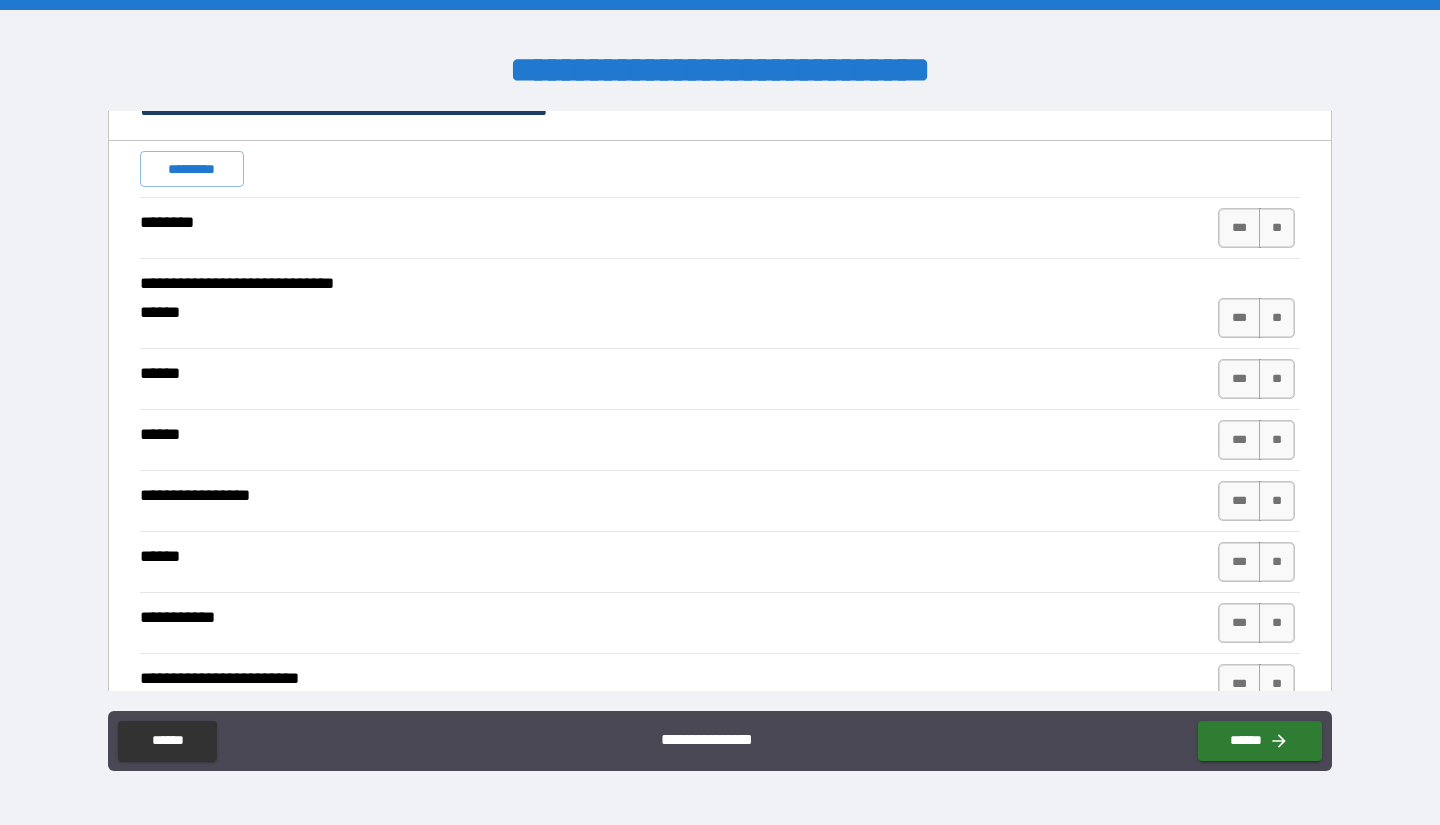 scroll, scrollTop: 2731, scrollLeft: 0, axis: vertical 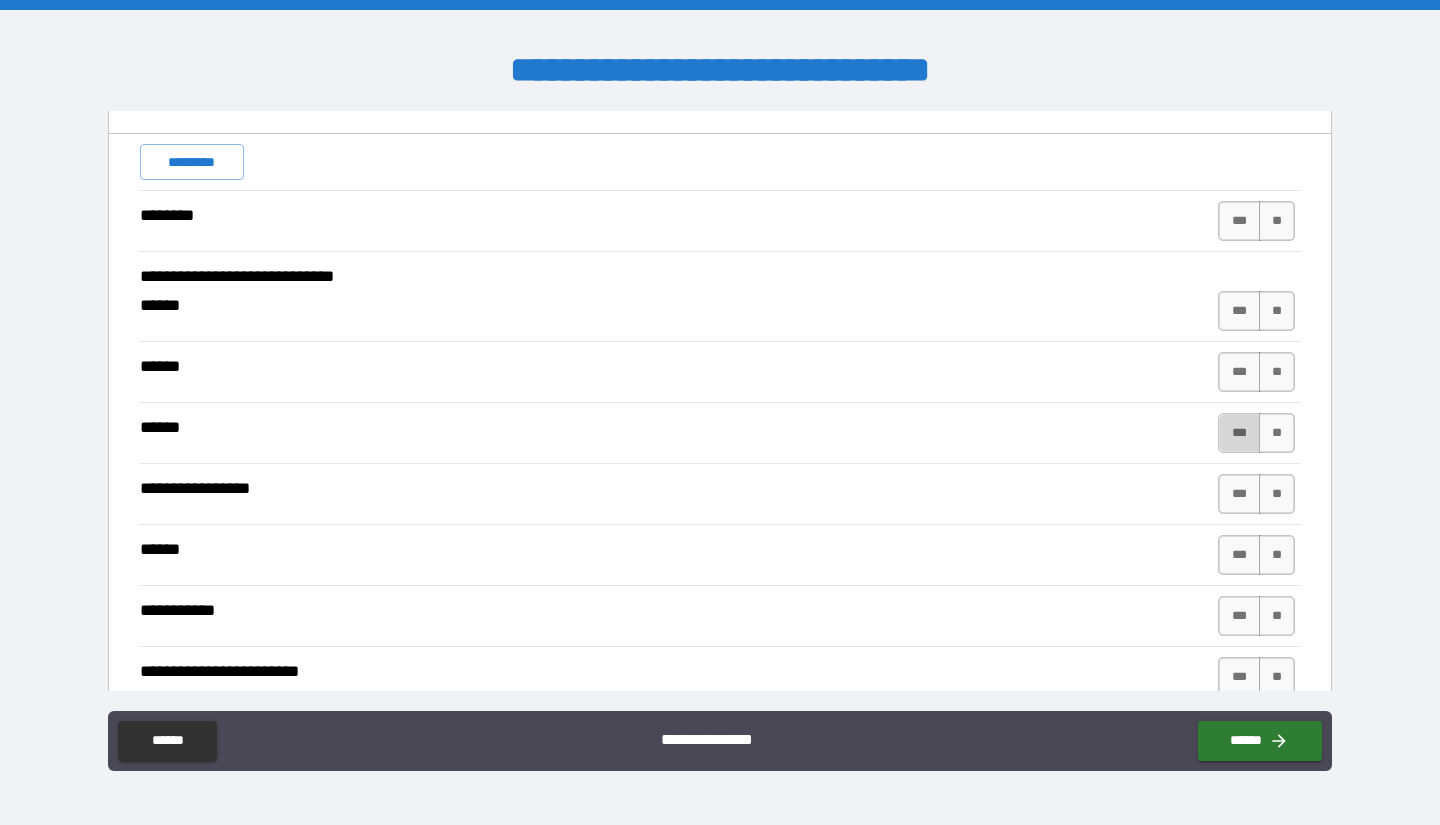 click on "***" at bounding box center (1239, 433) 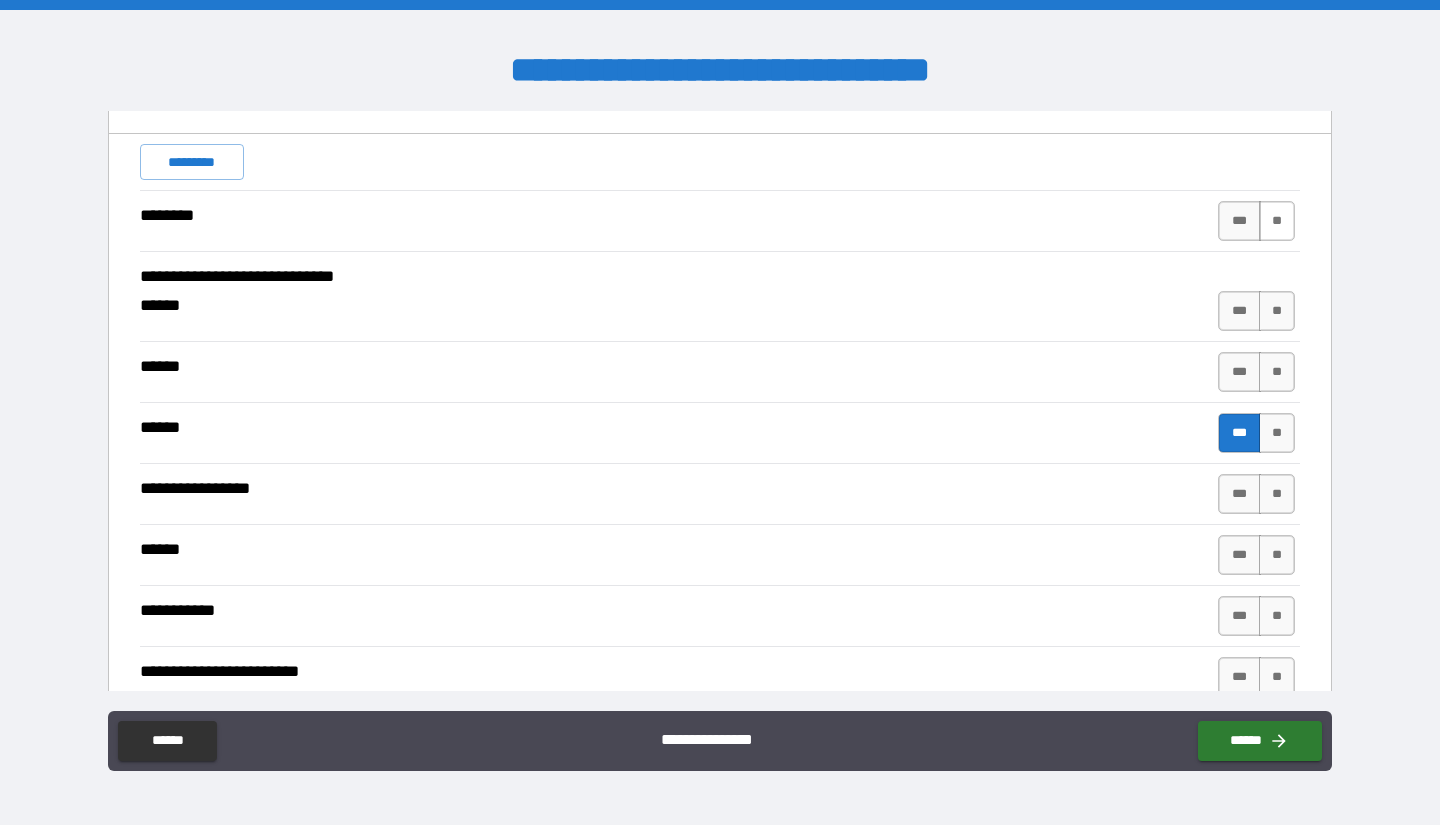 click on "**" at bounding box center [1277, 221] 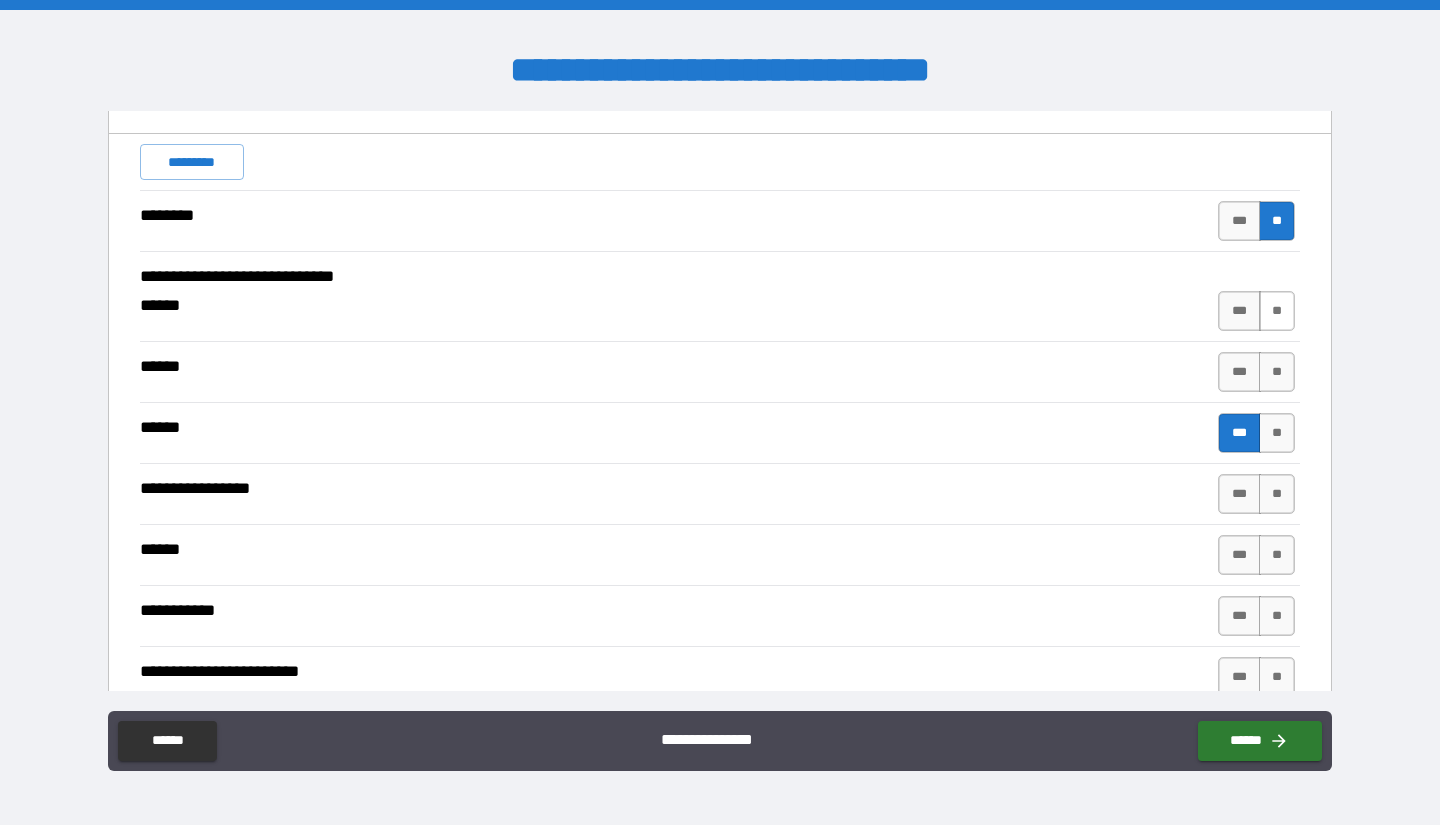click on "**" at bounding box center [1277, 311] 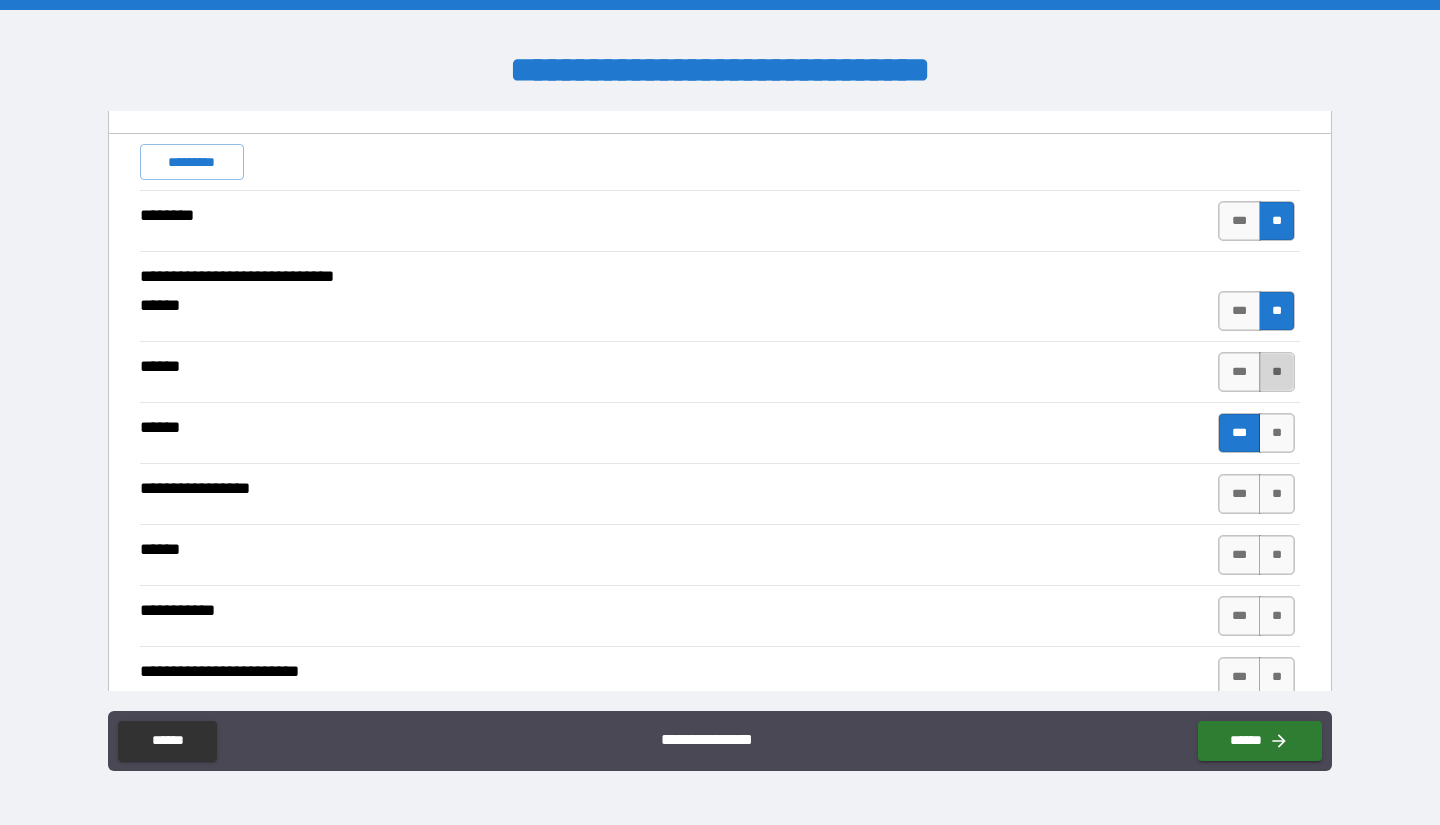 click on "**" at bounding box center [1277, 372] 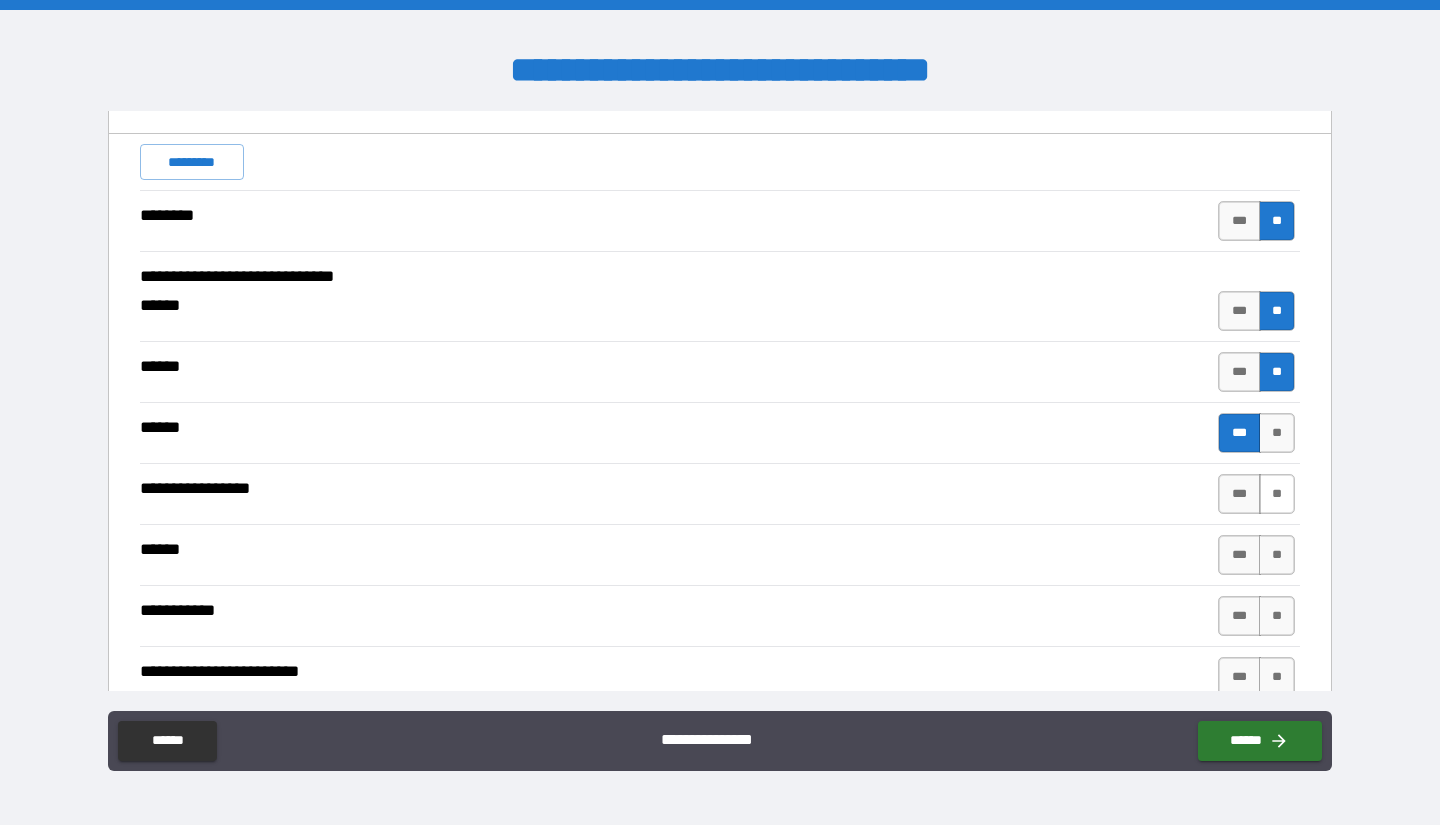 click on "**" at bounding box center [1277, 494] 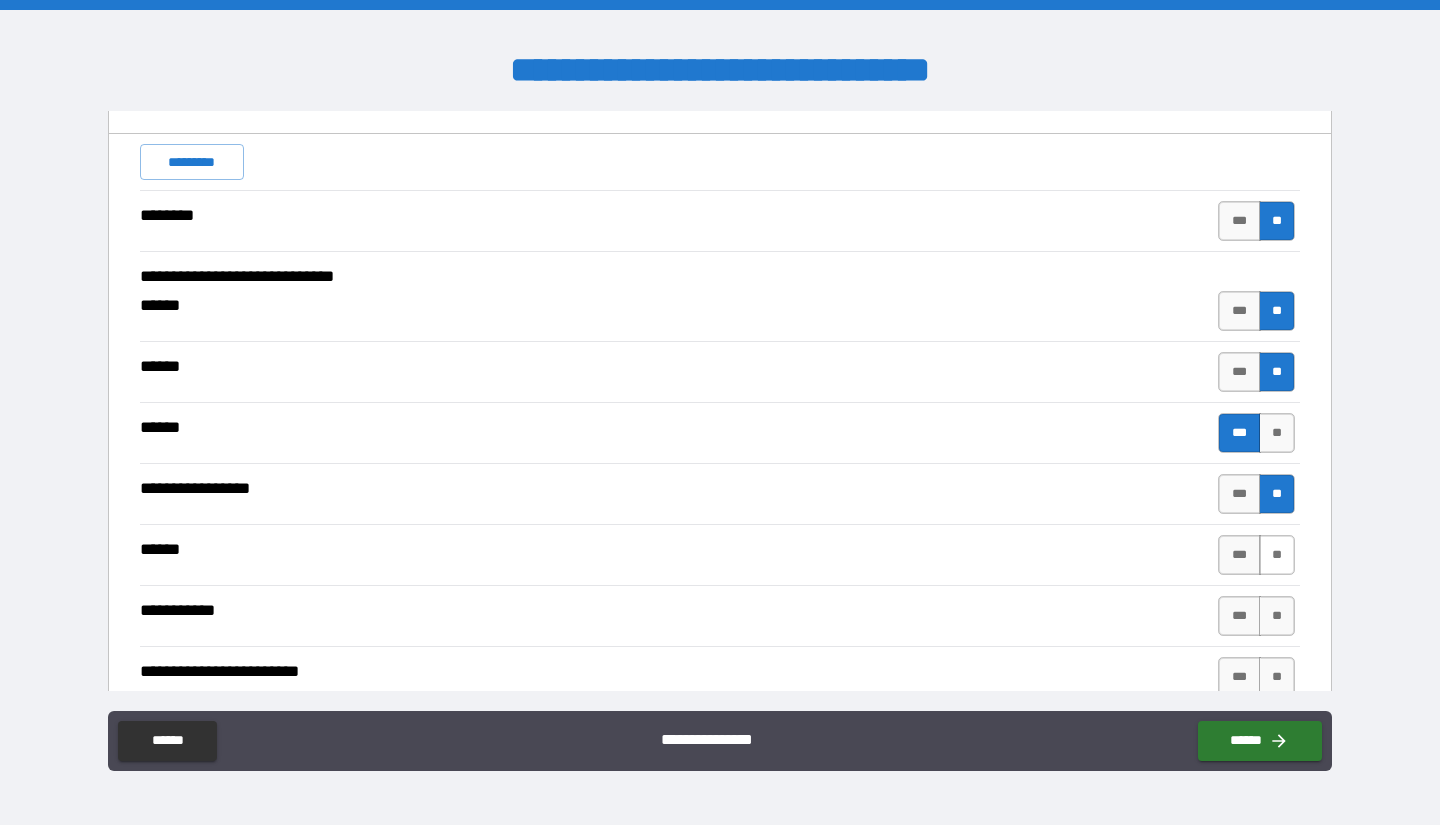 click on "**" at bounding box center [1277, 555] 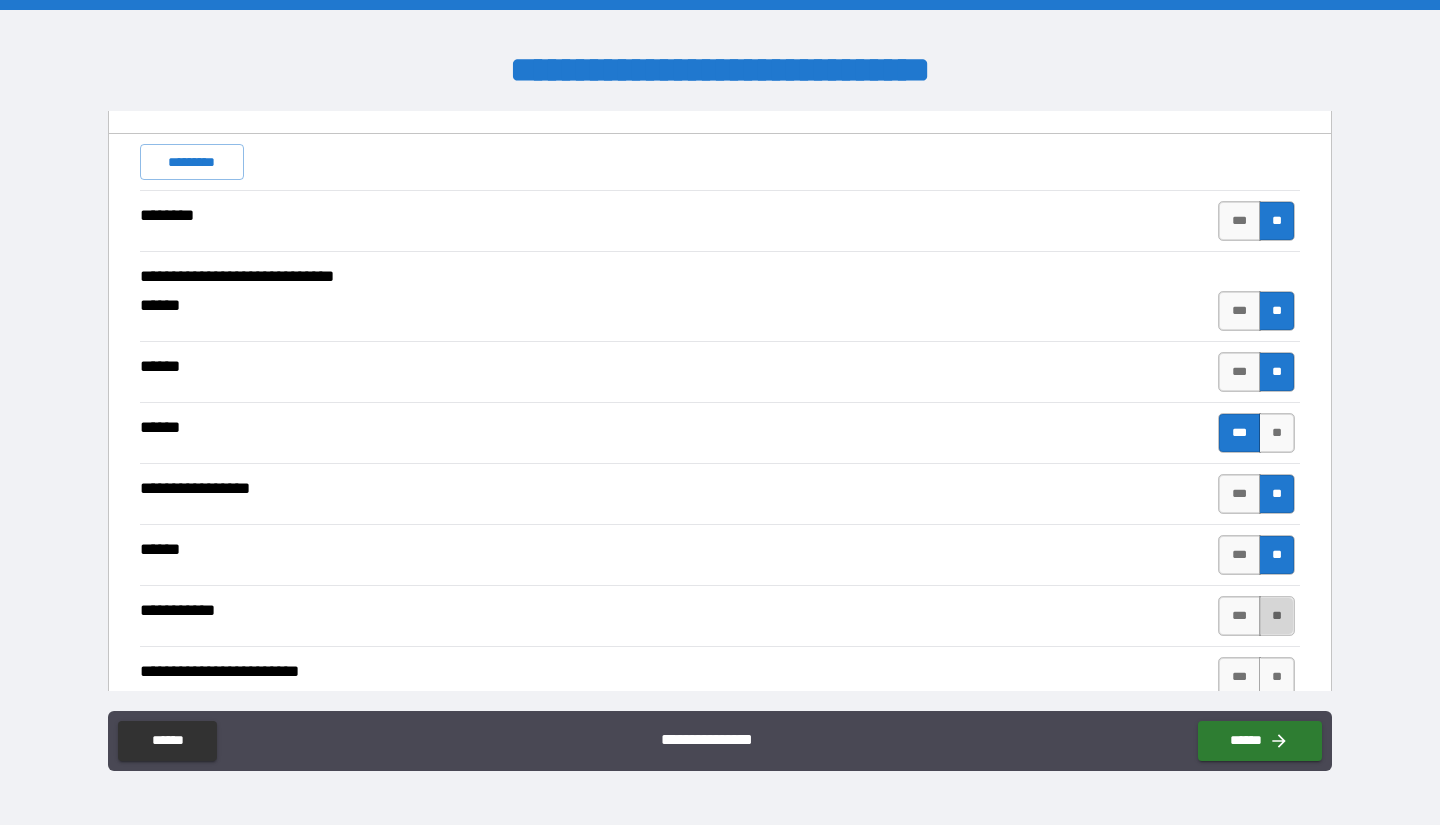 click on "**" at bounding box center (1277, 616) 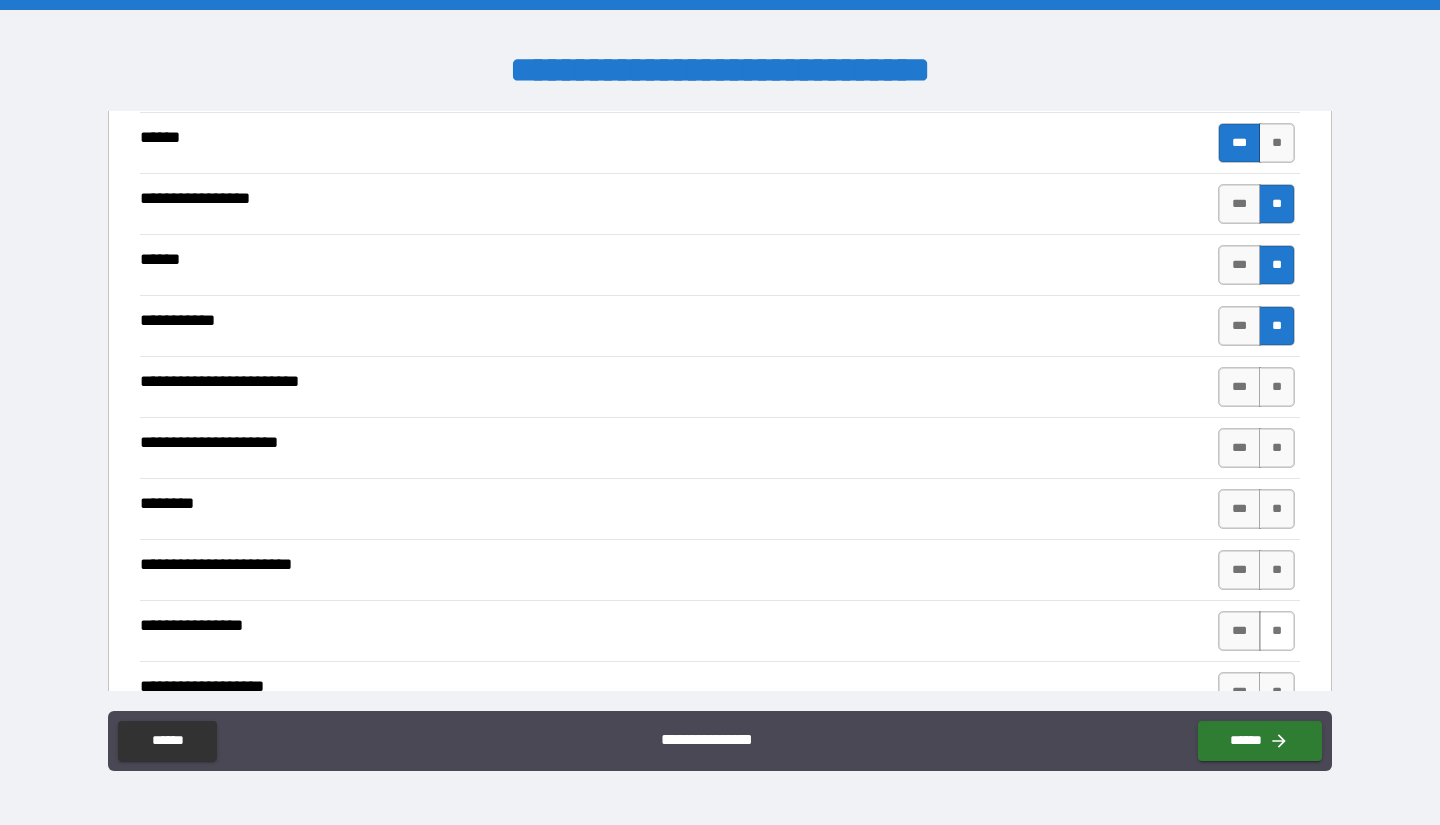 scroll, scrollTop: 3028, scrollLeft: 0, axis: vertical 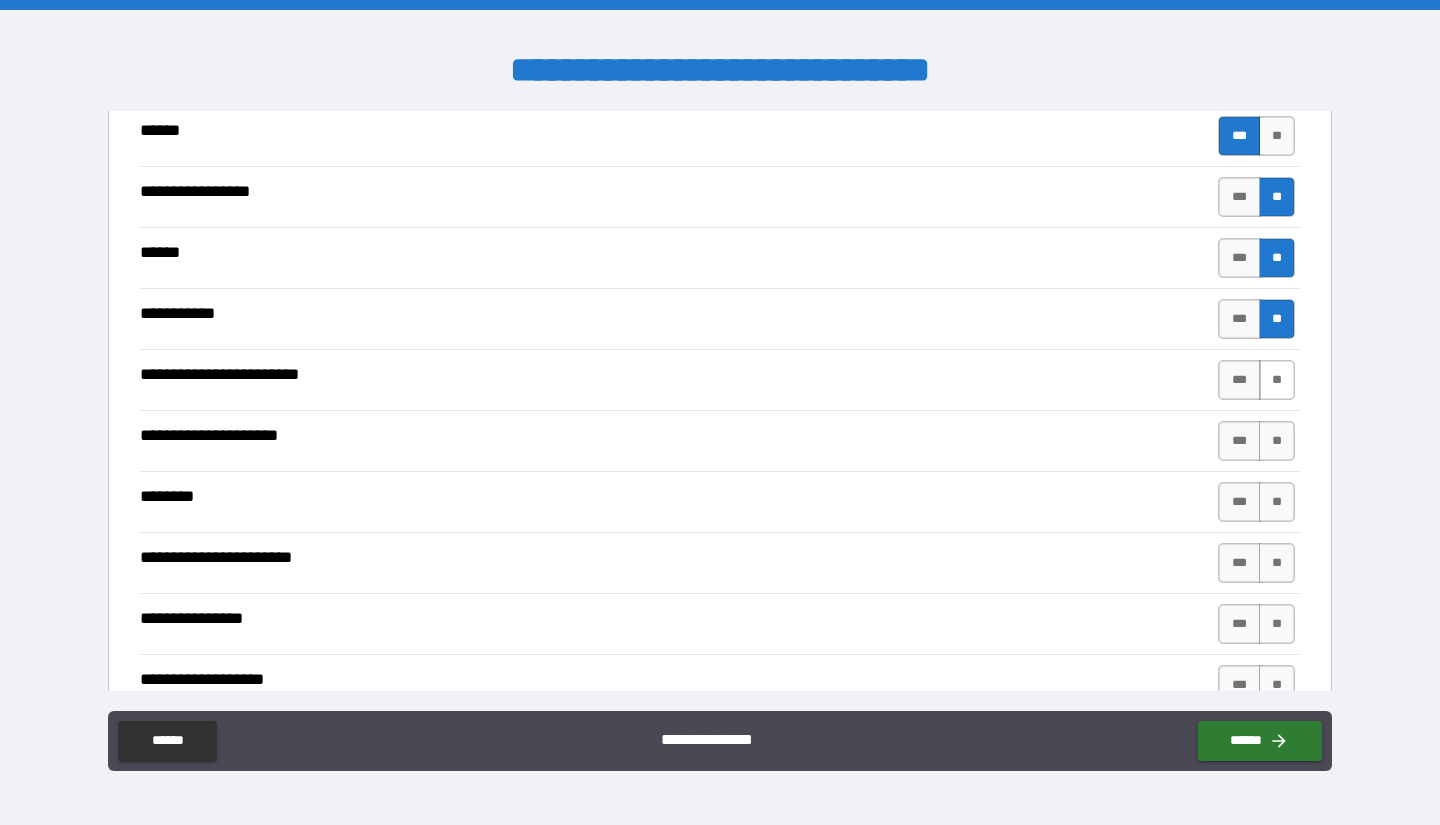 click on "**" at bounding box center [1277, 380] 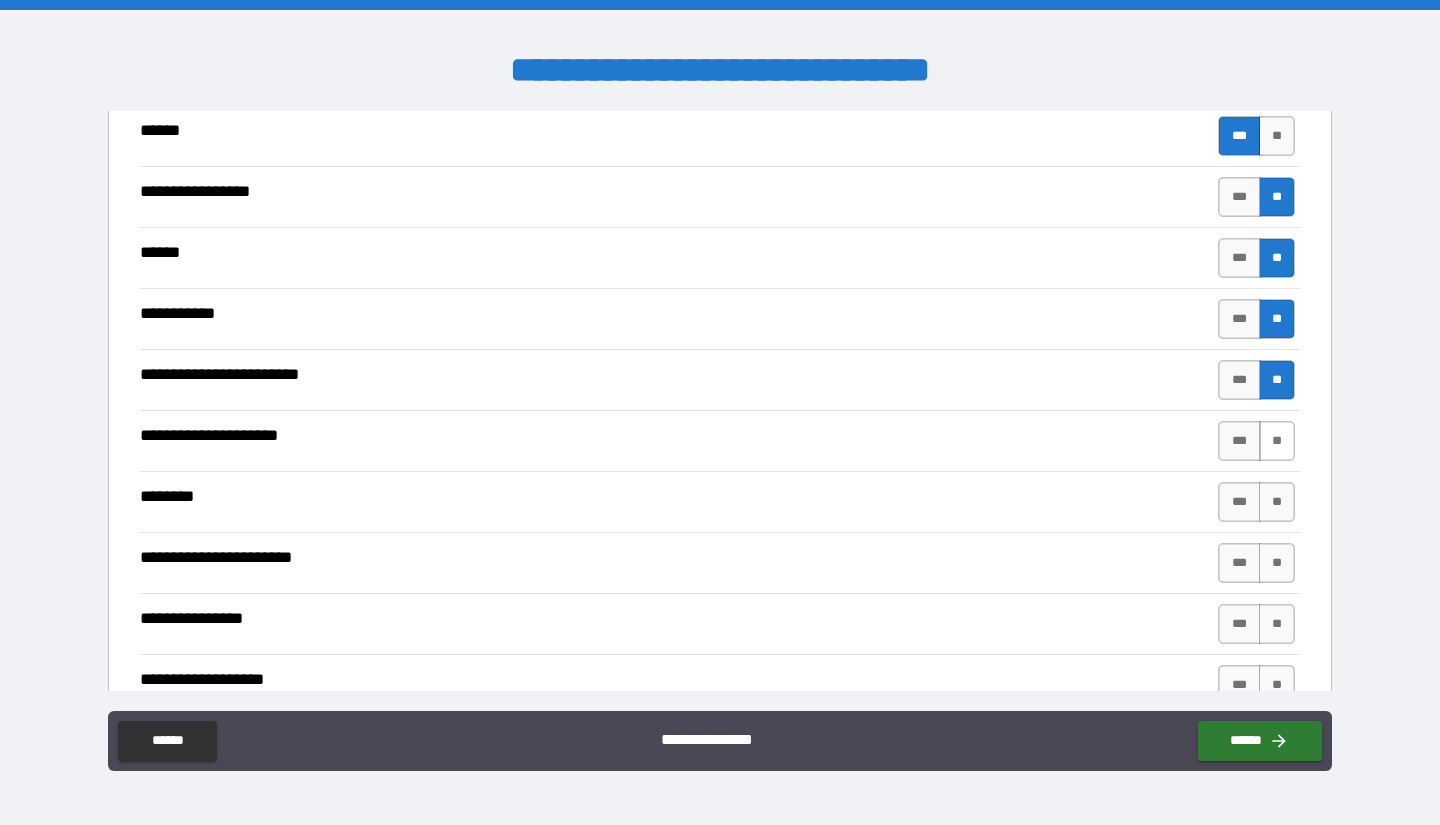 click on "**" at bounding box center (1277, 441) 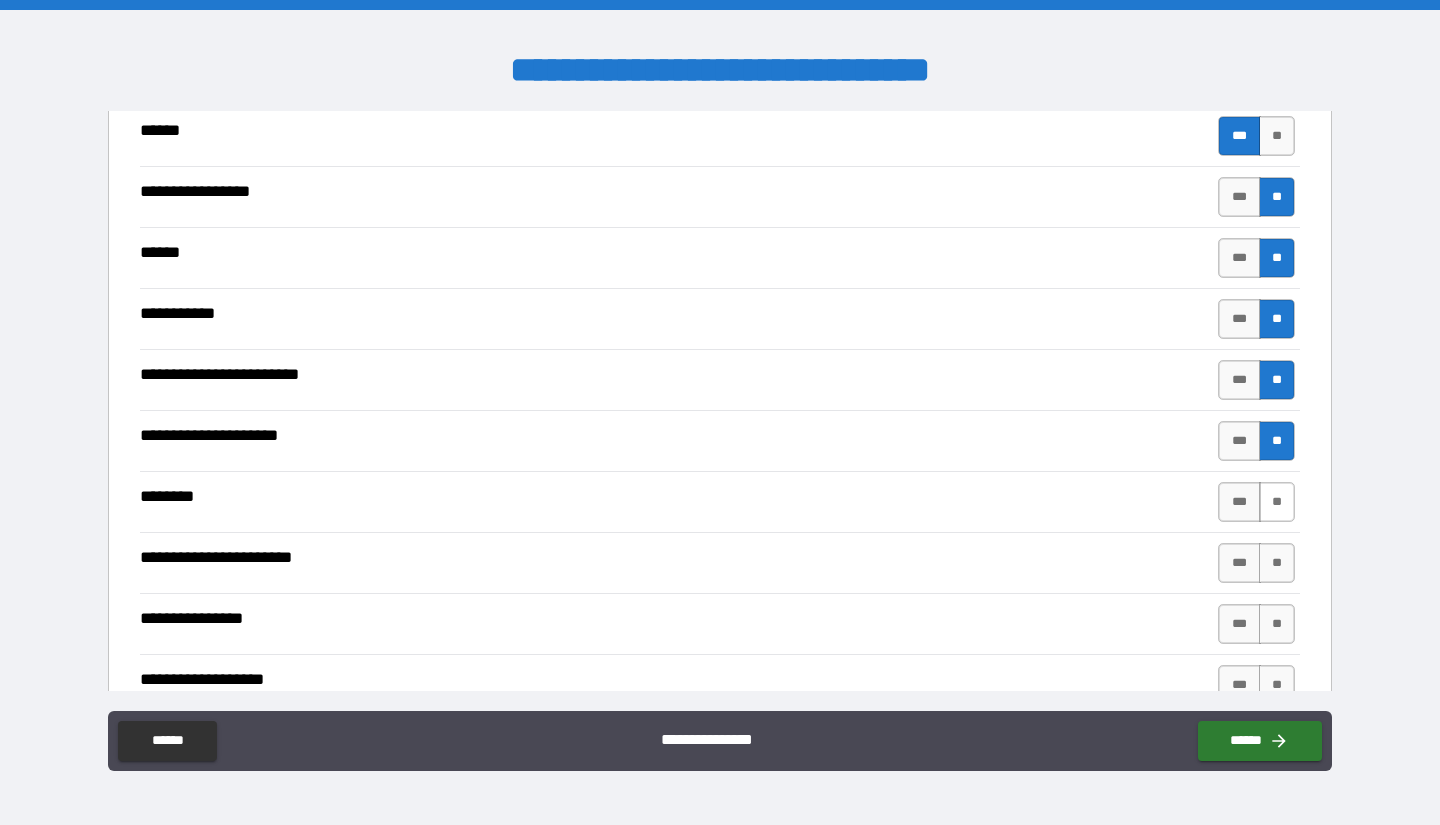 click on "**" at bounding box center (1277, 502) 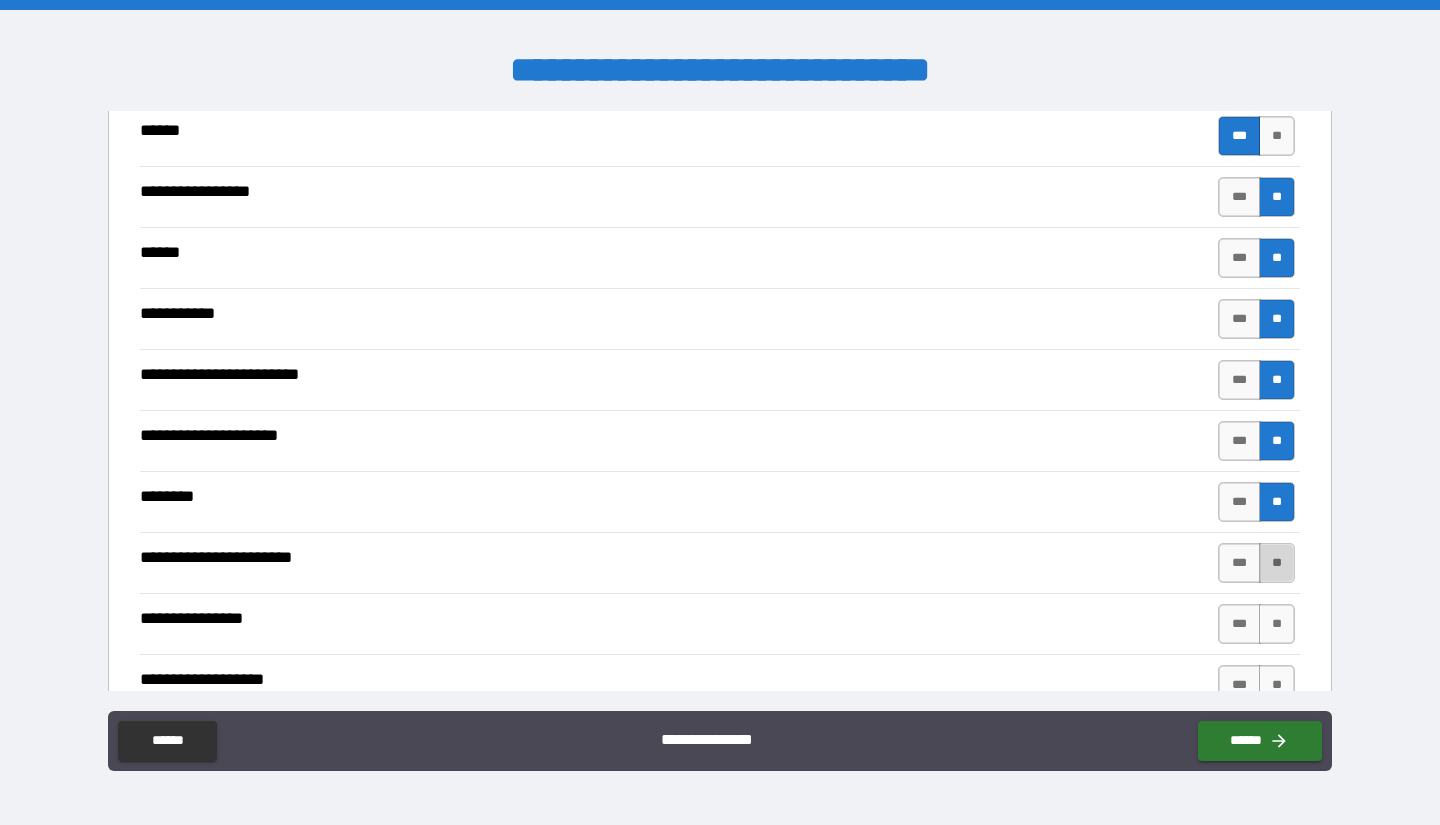 click on "**" at bounding box center (1277, 563) 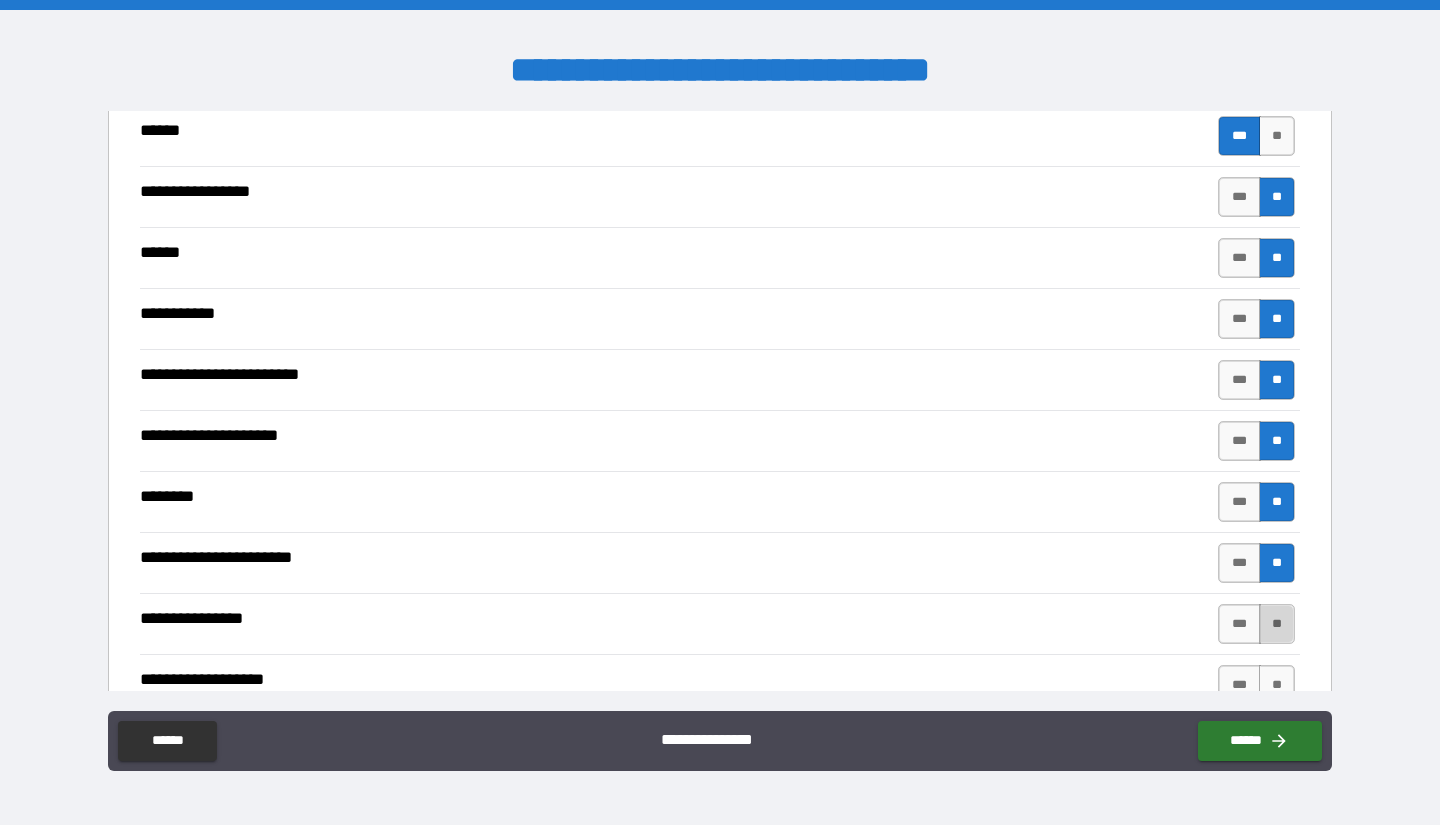 click on "**" at bounding box center [1277, 624] 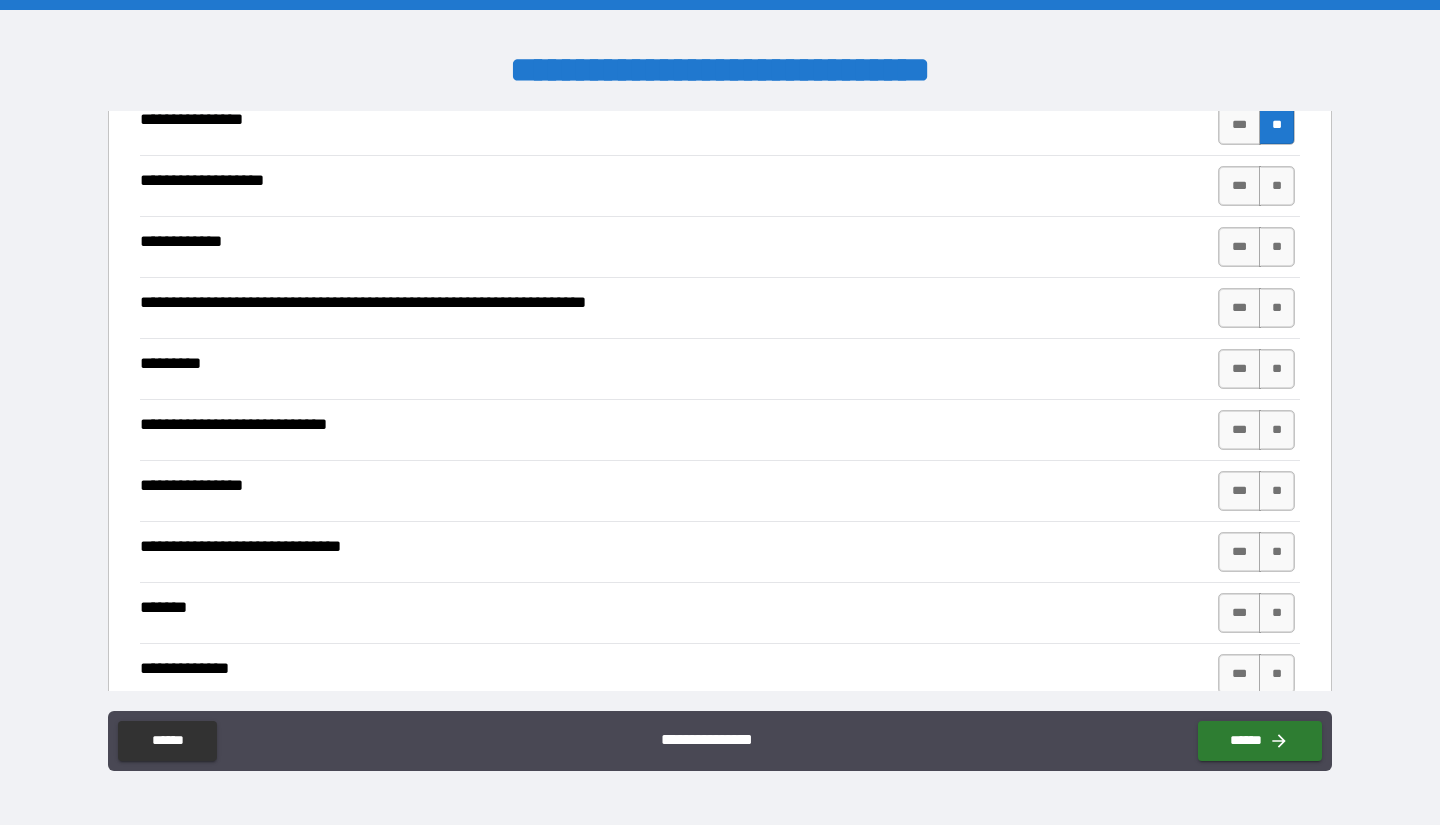 scroll, scrollTop: 3543, scrollLeft: 0, axis: vertical 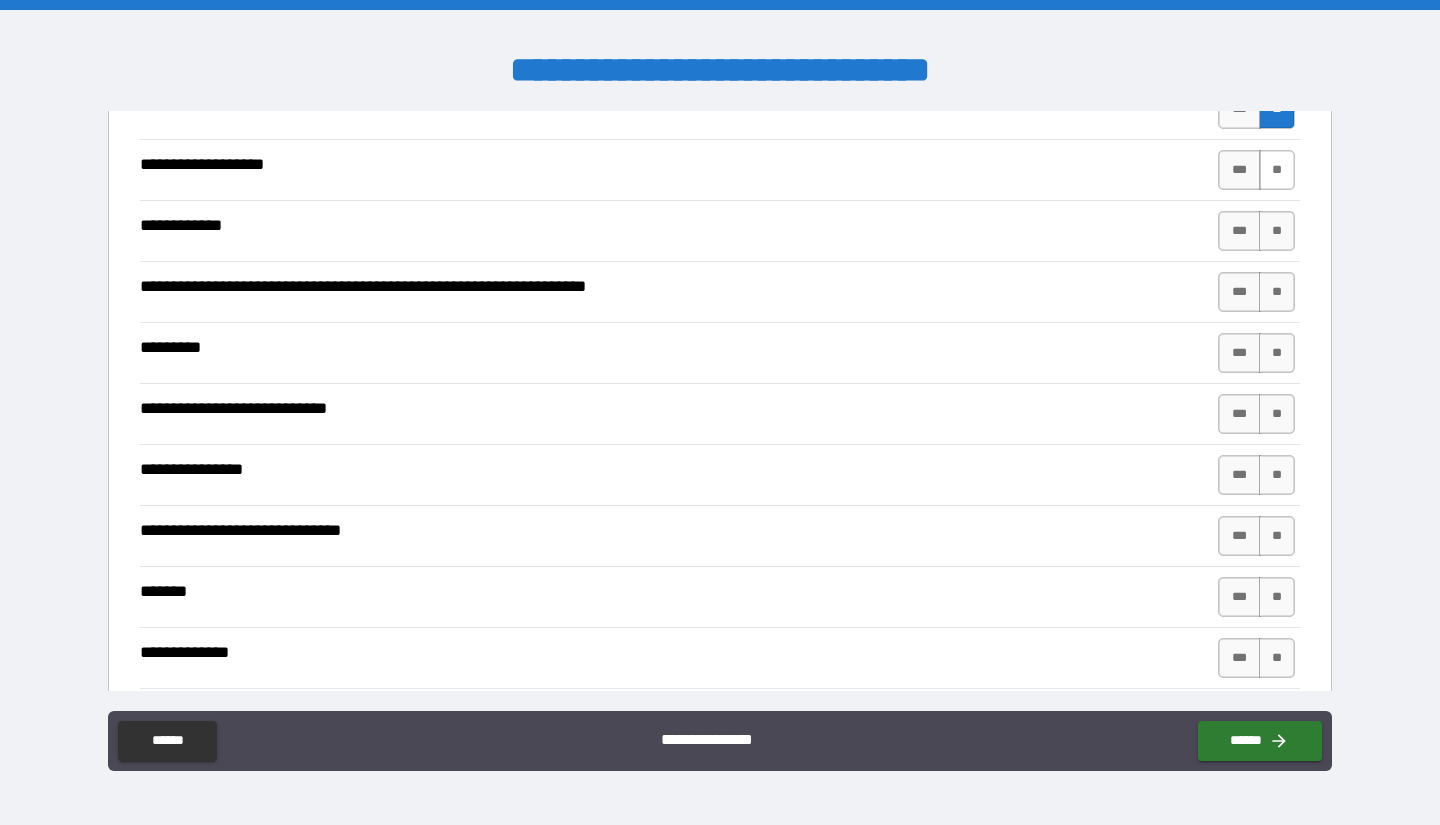 click on "**" at bounding box center [1277, 170] 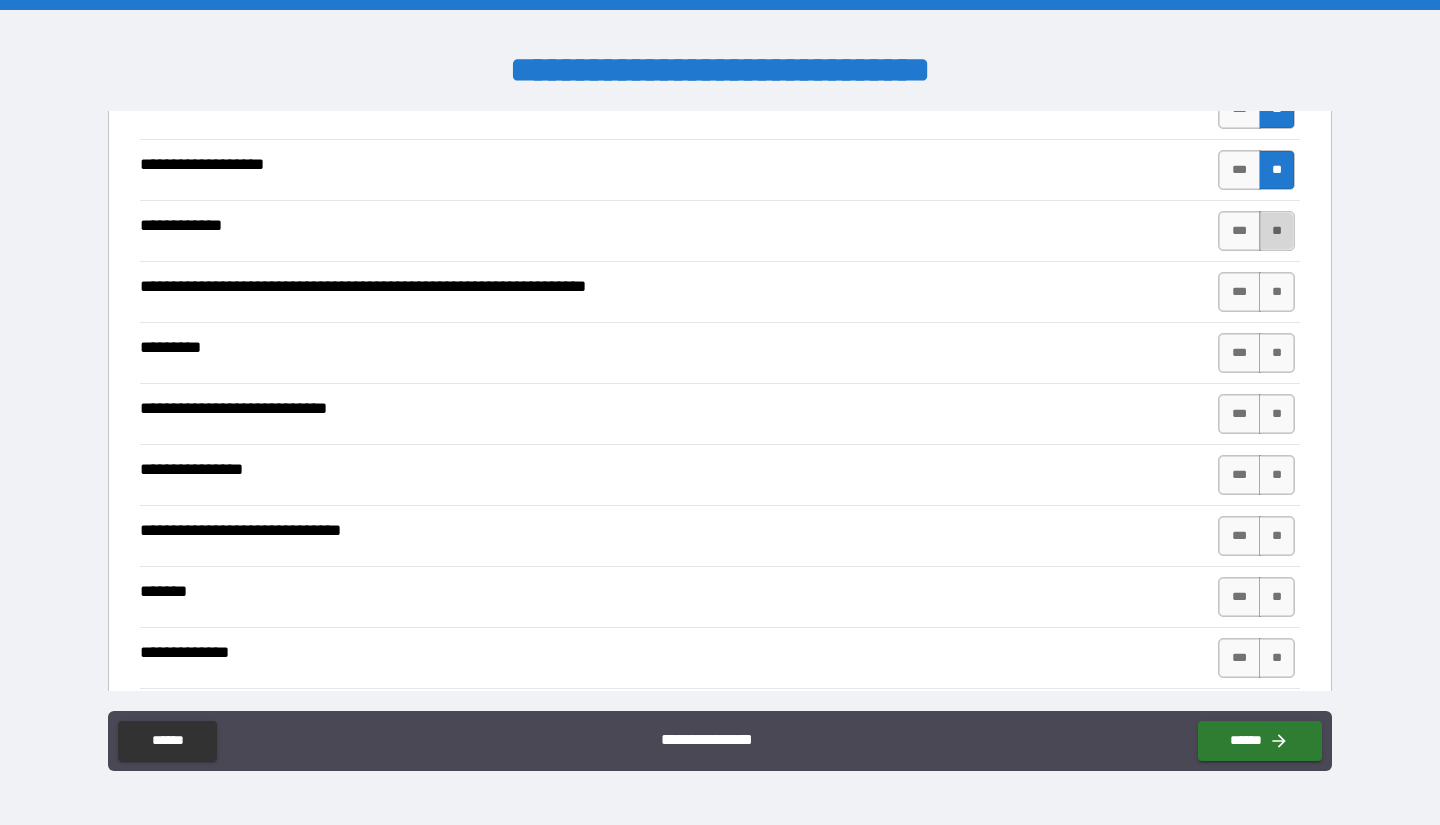 click on "**" at bounding box center (1277, 231) 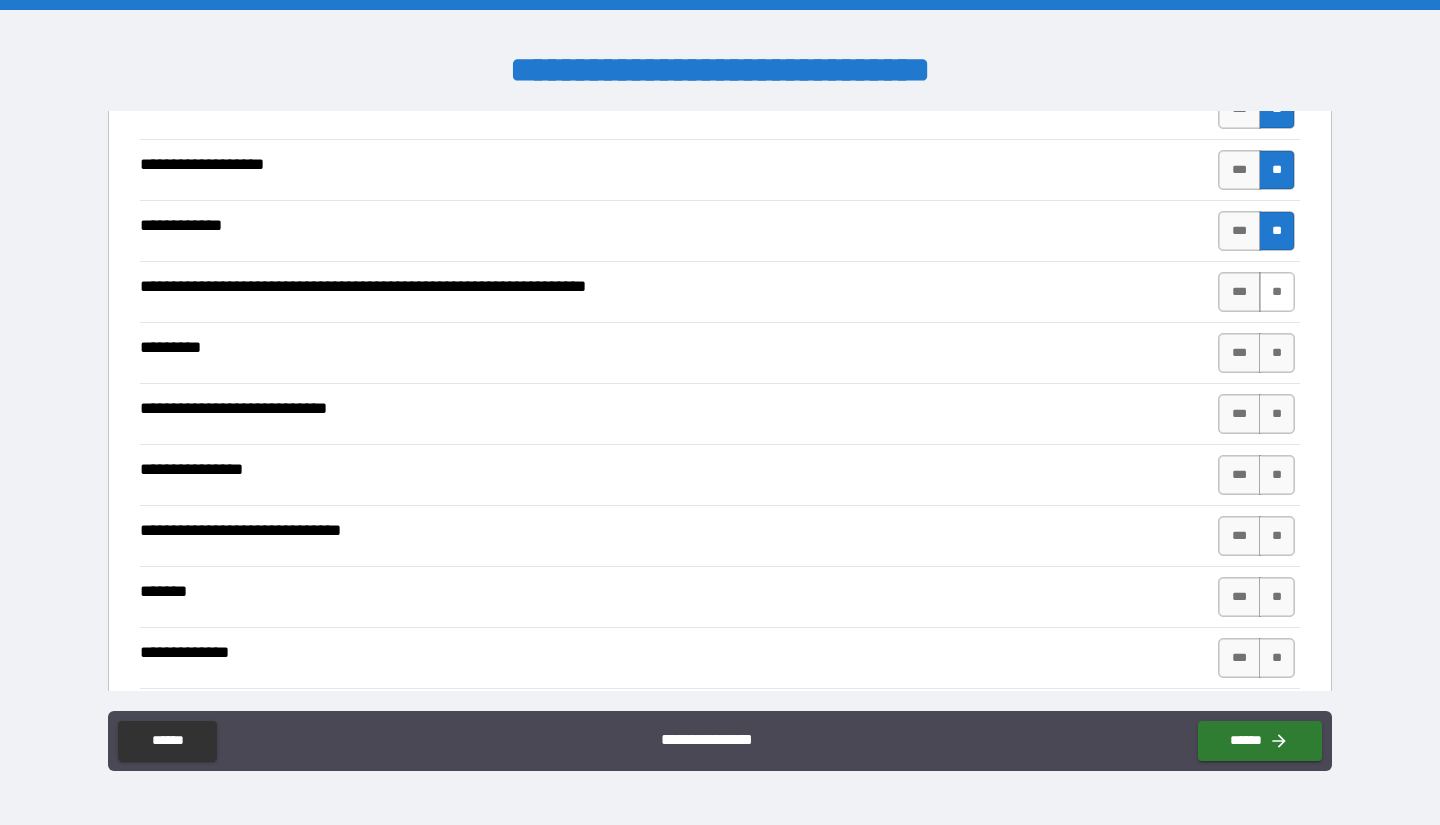 click on "**" at bounding box center (1277, 292) 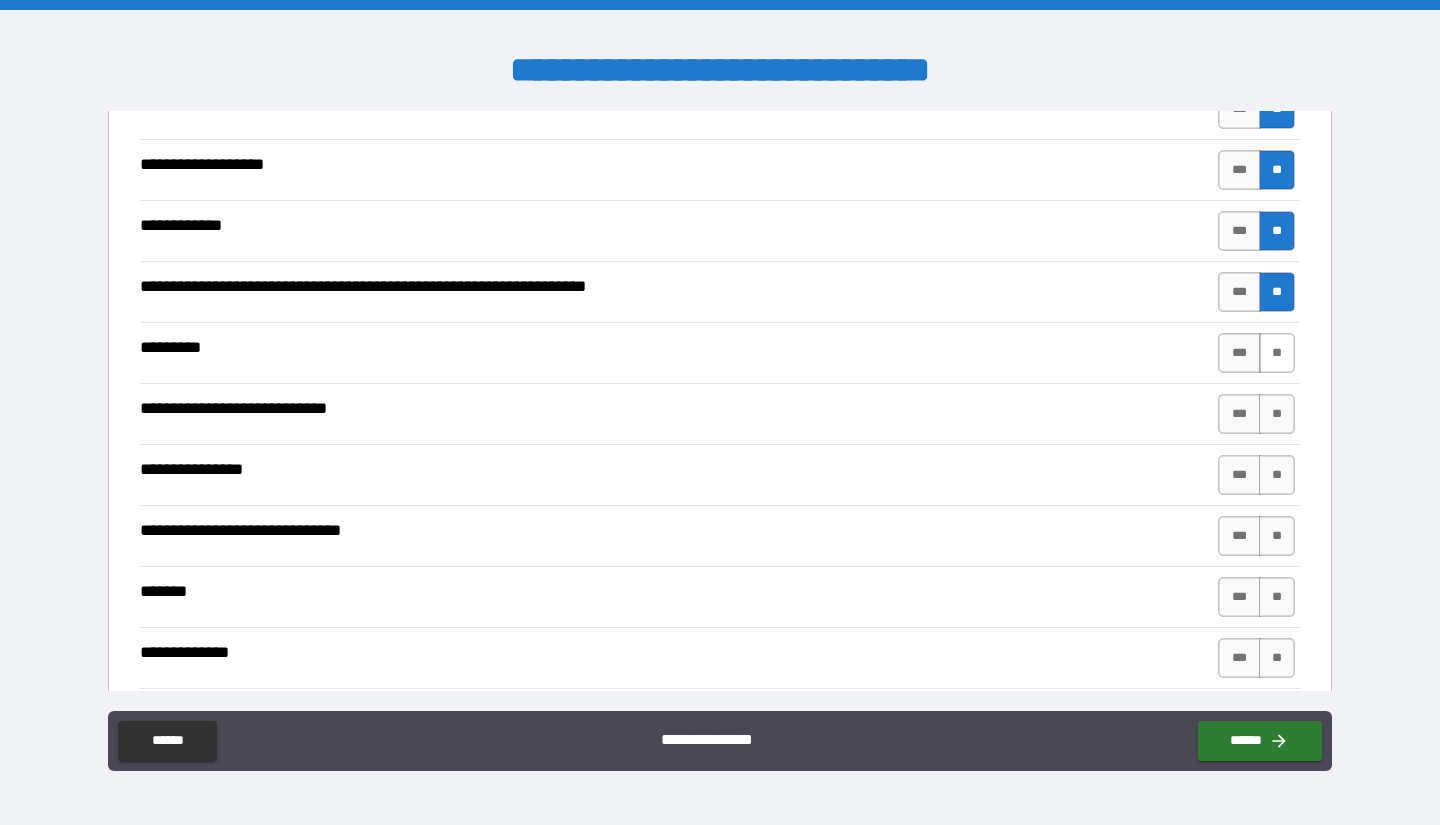 click on "**" at bounding box center (1277, 353) 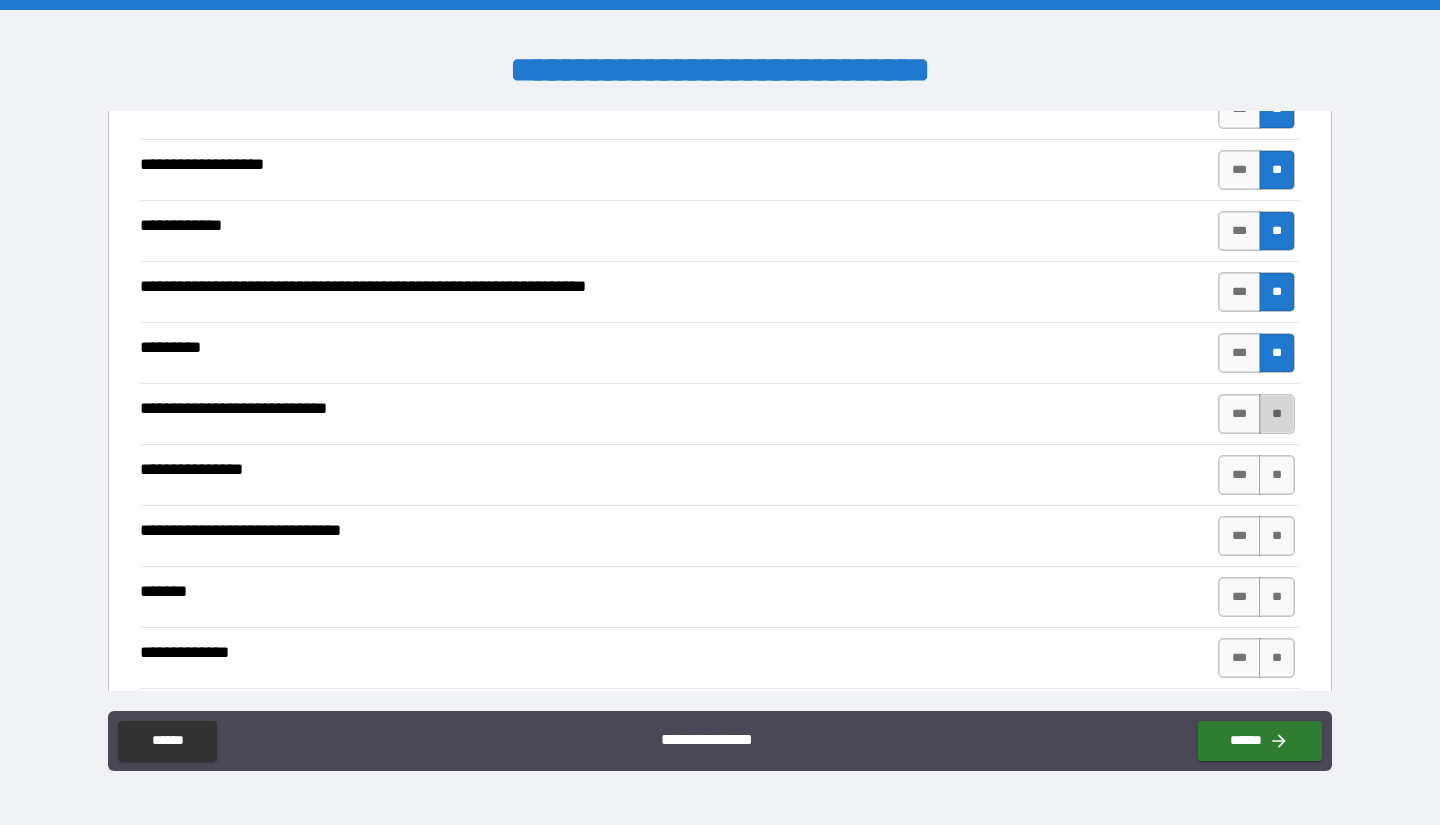 click on "**" at bounding box center [1277, 414] 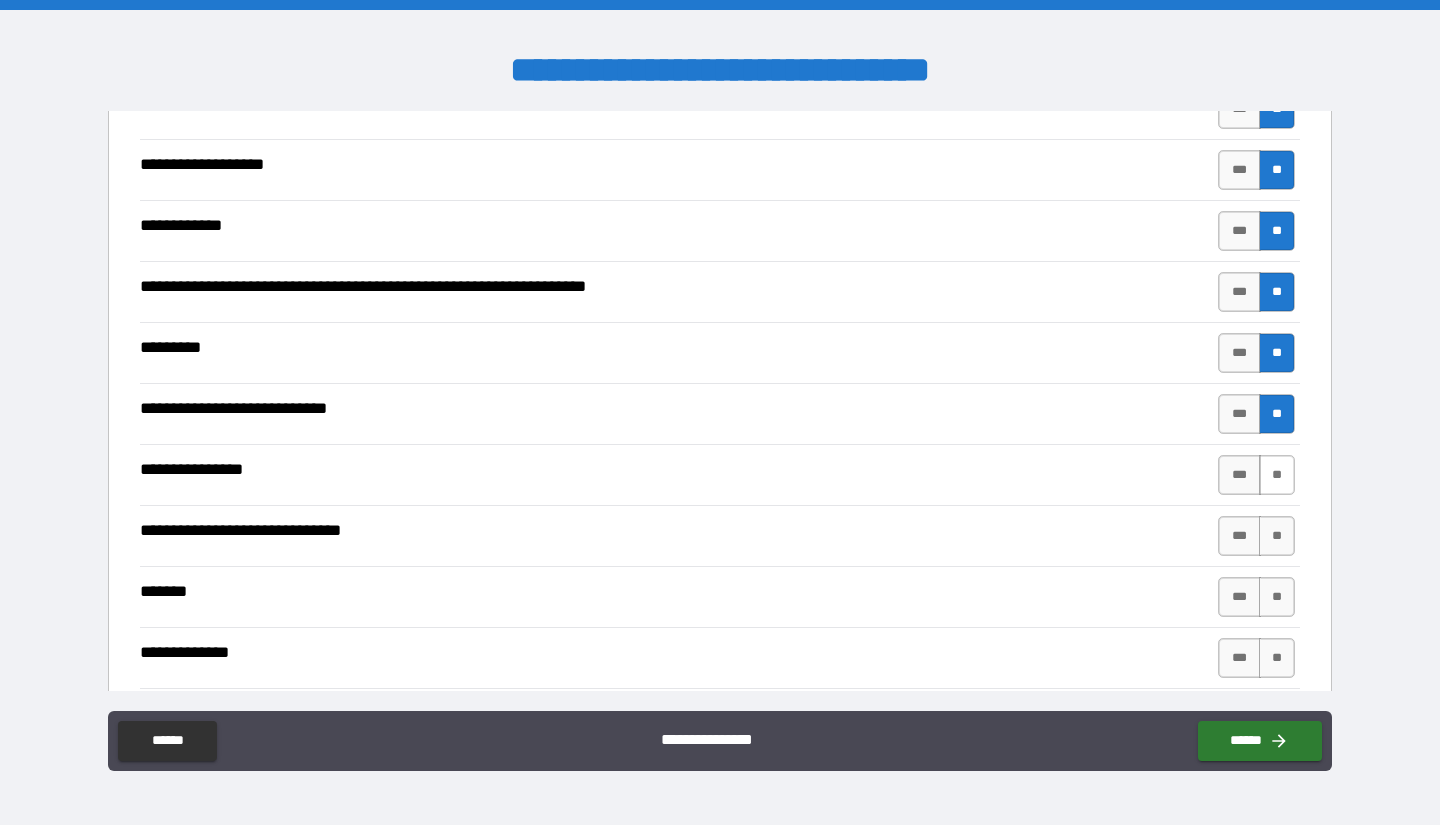 click on "**" at bounding box center (1277, 475) 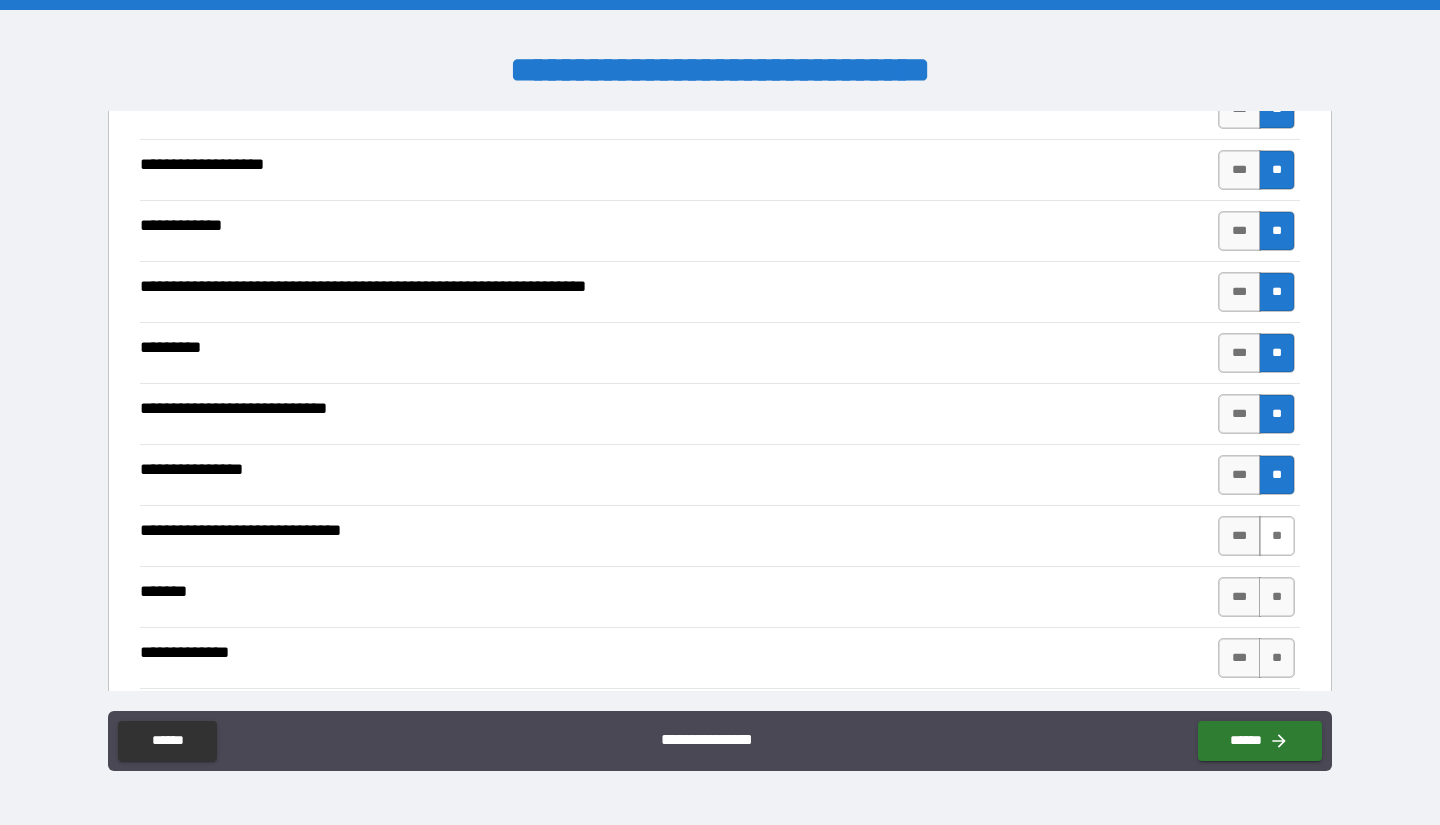 click on "**" at bounding box center (1277, 536) 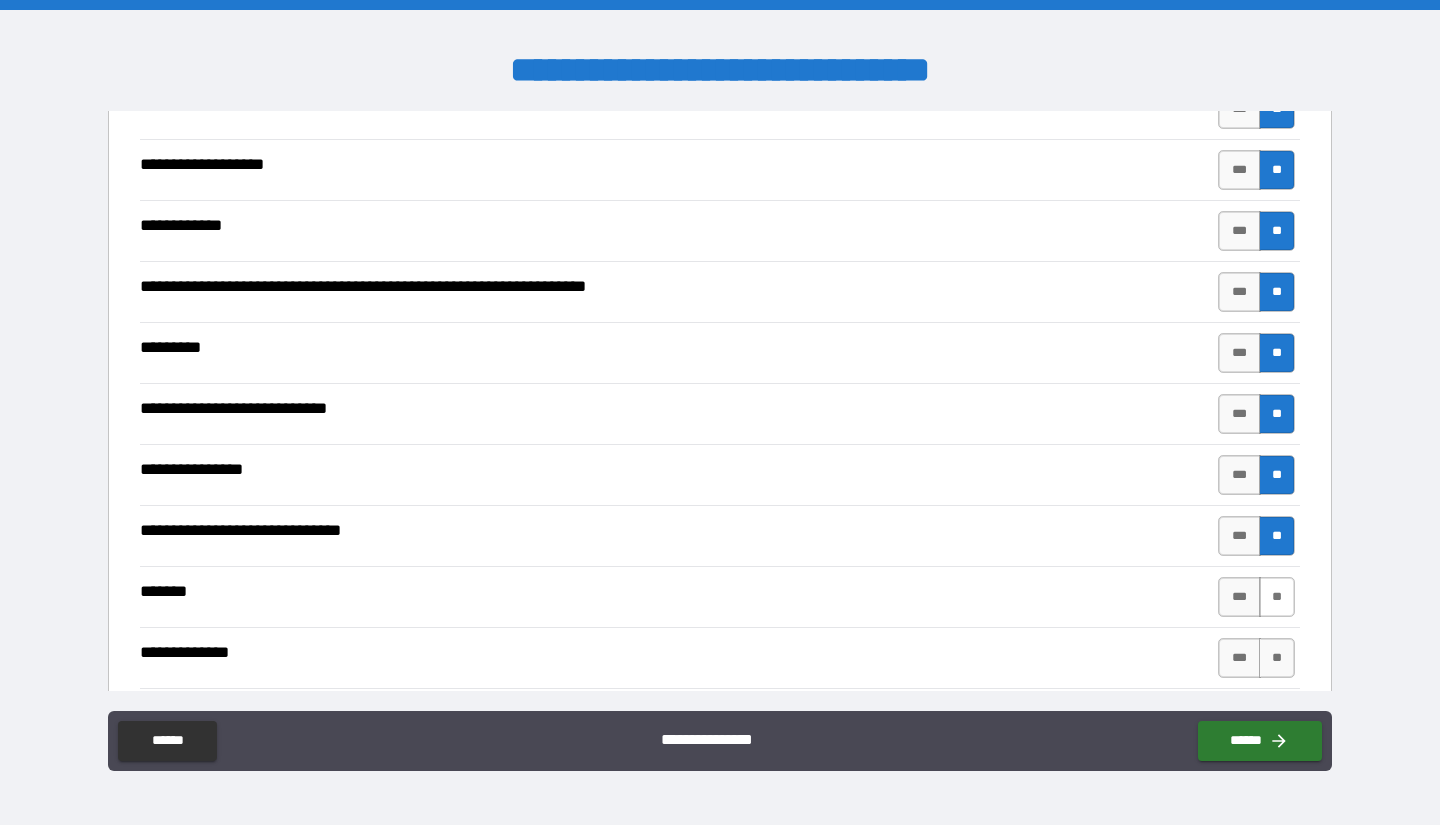 click on "**" at bounding box center (1277, 597) 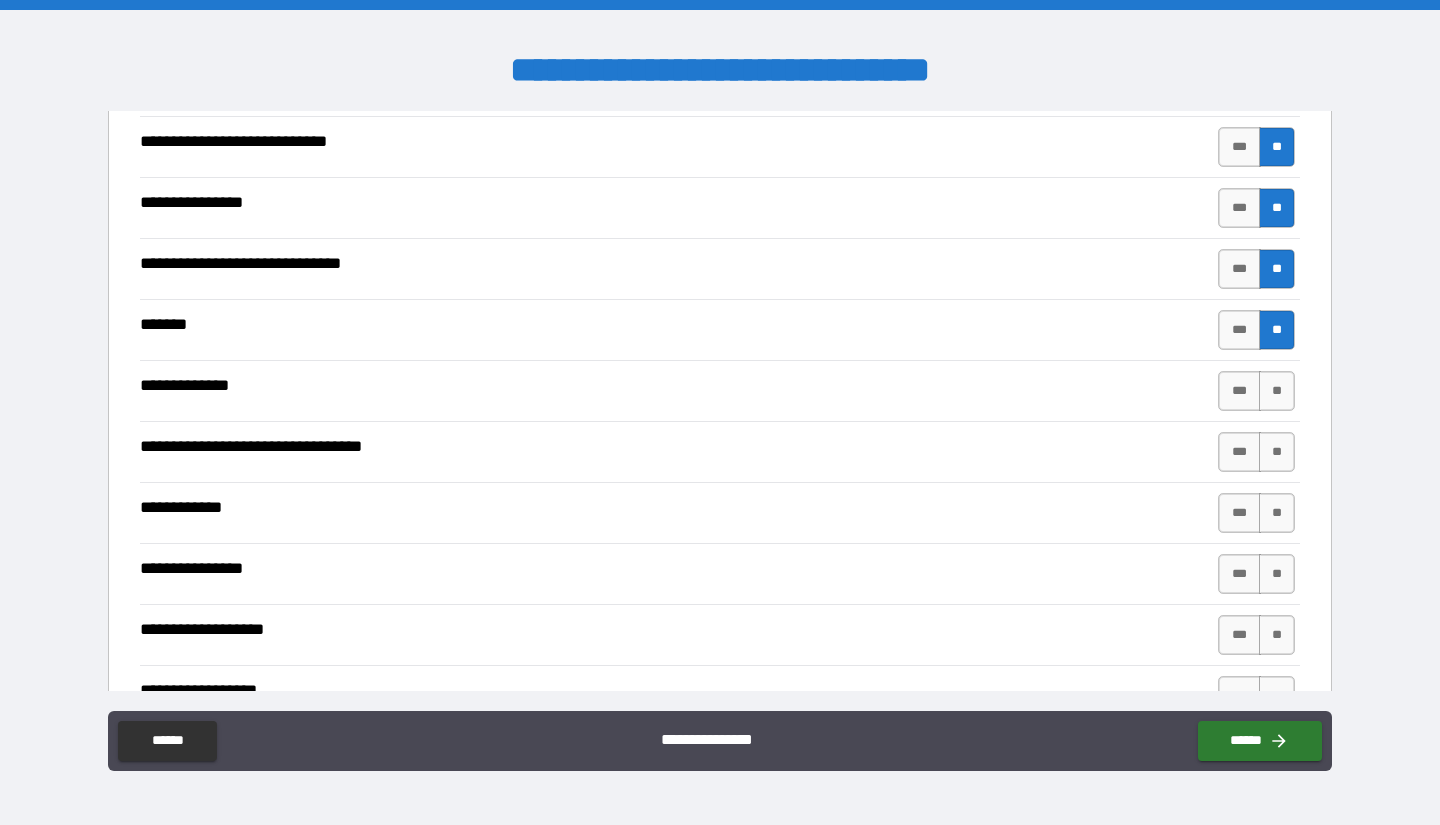 scroll, scrollTop: 3842, scrollLeft: 0, axis: vertical 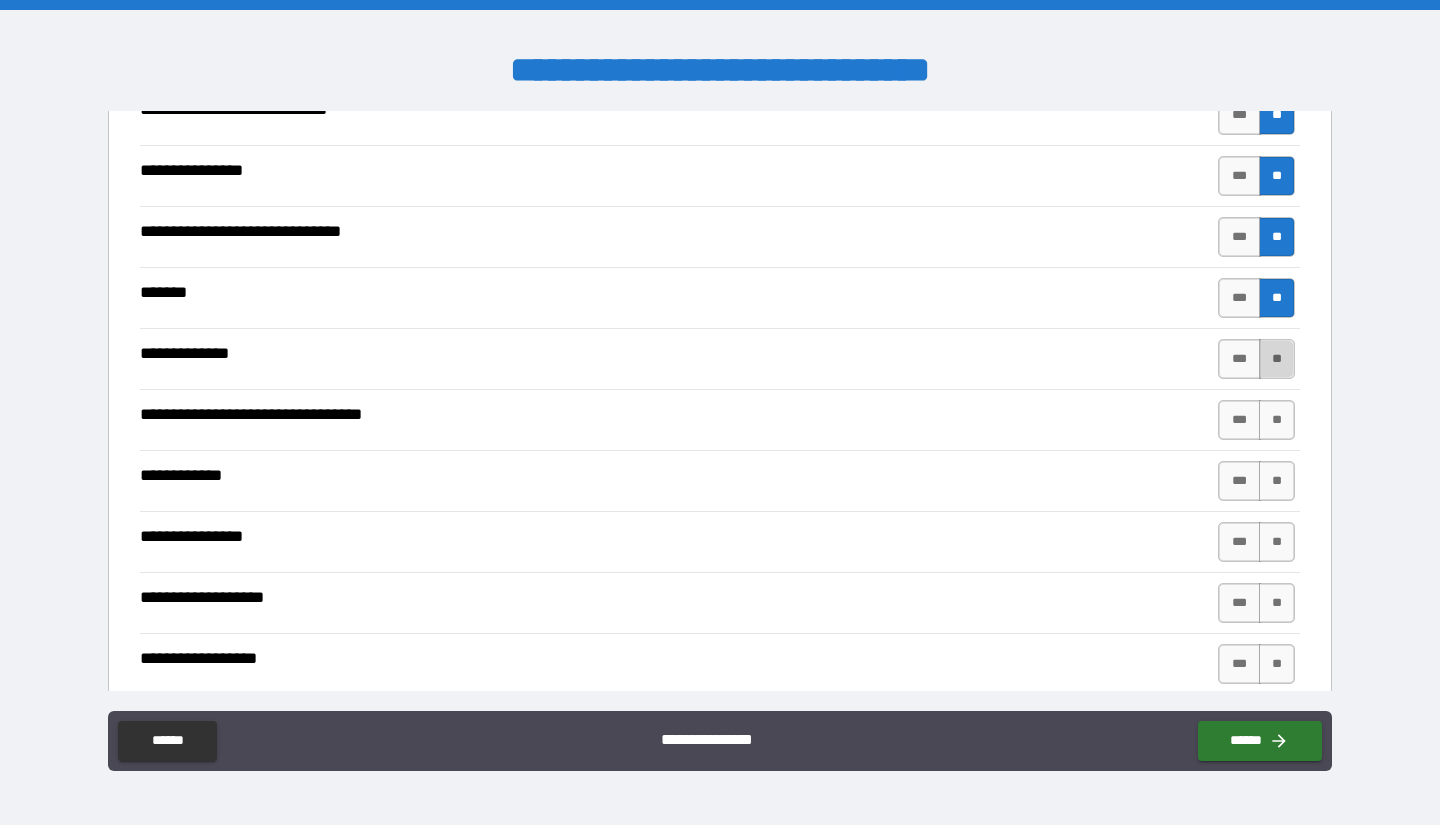 click on "**" at bounding box center [1277, 359] 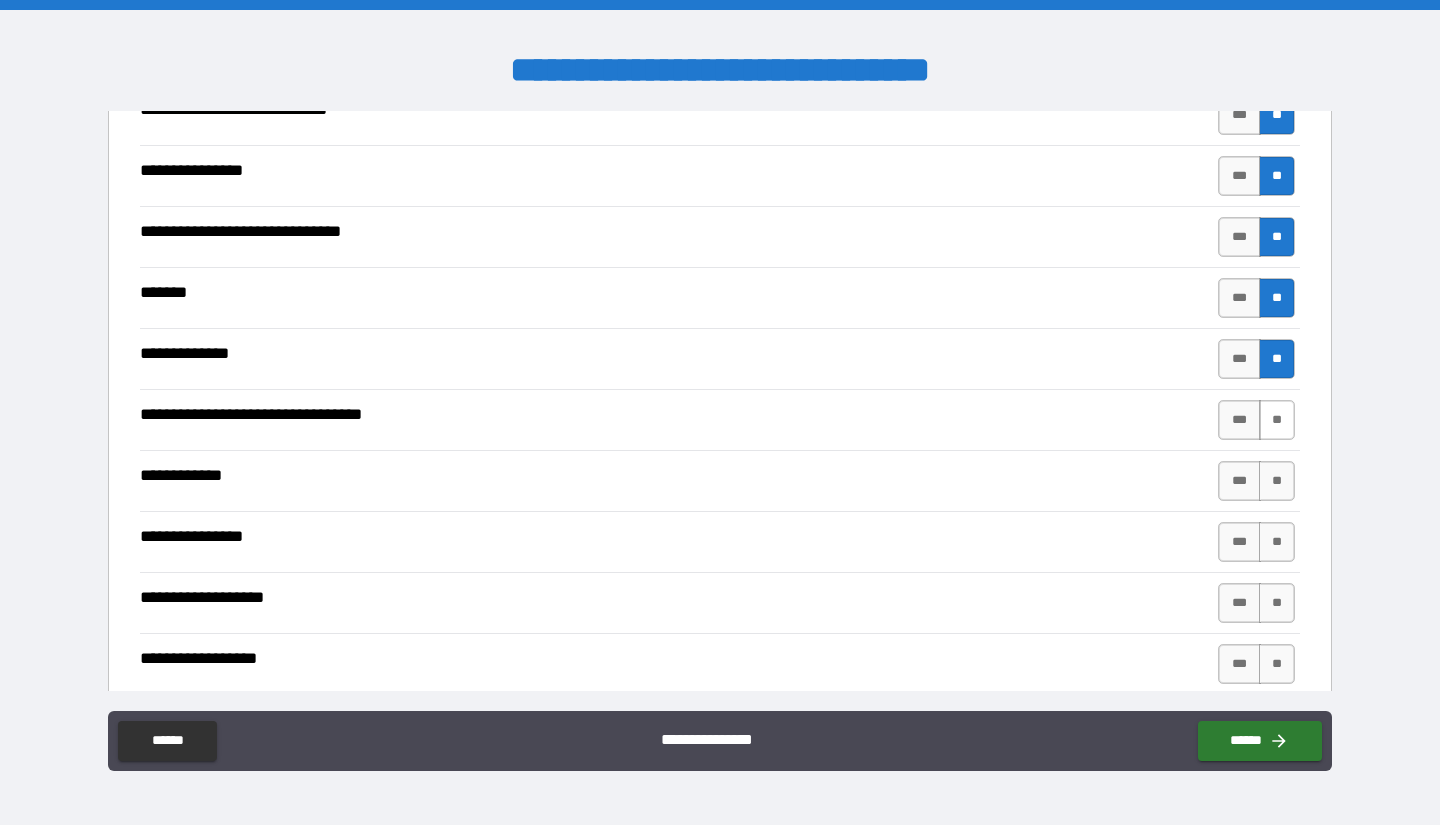 click on "**" at bounding box center [1277, 420] 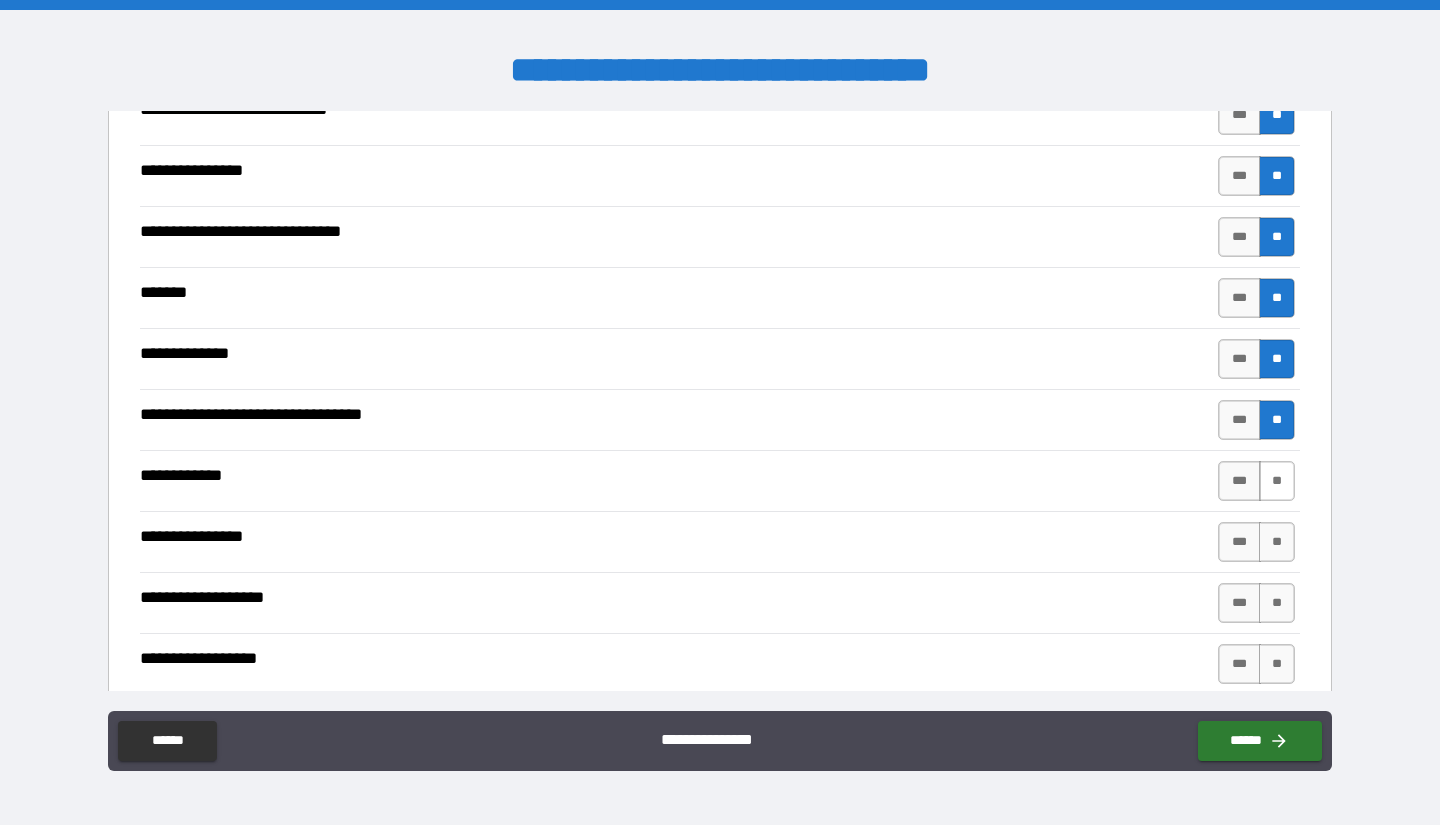 click on "**" at bounding box center [1277, 481] 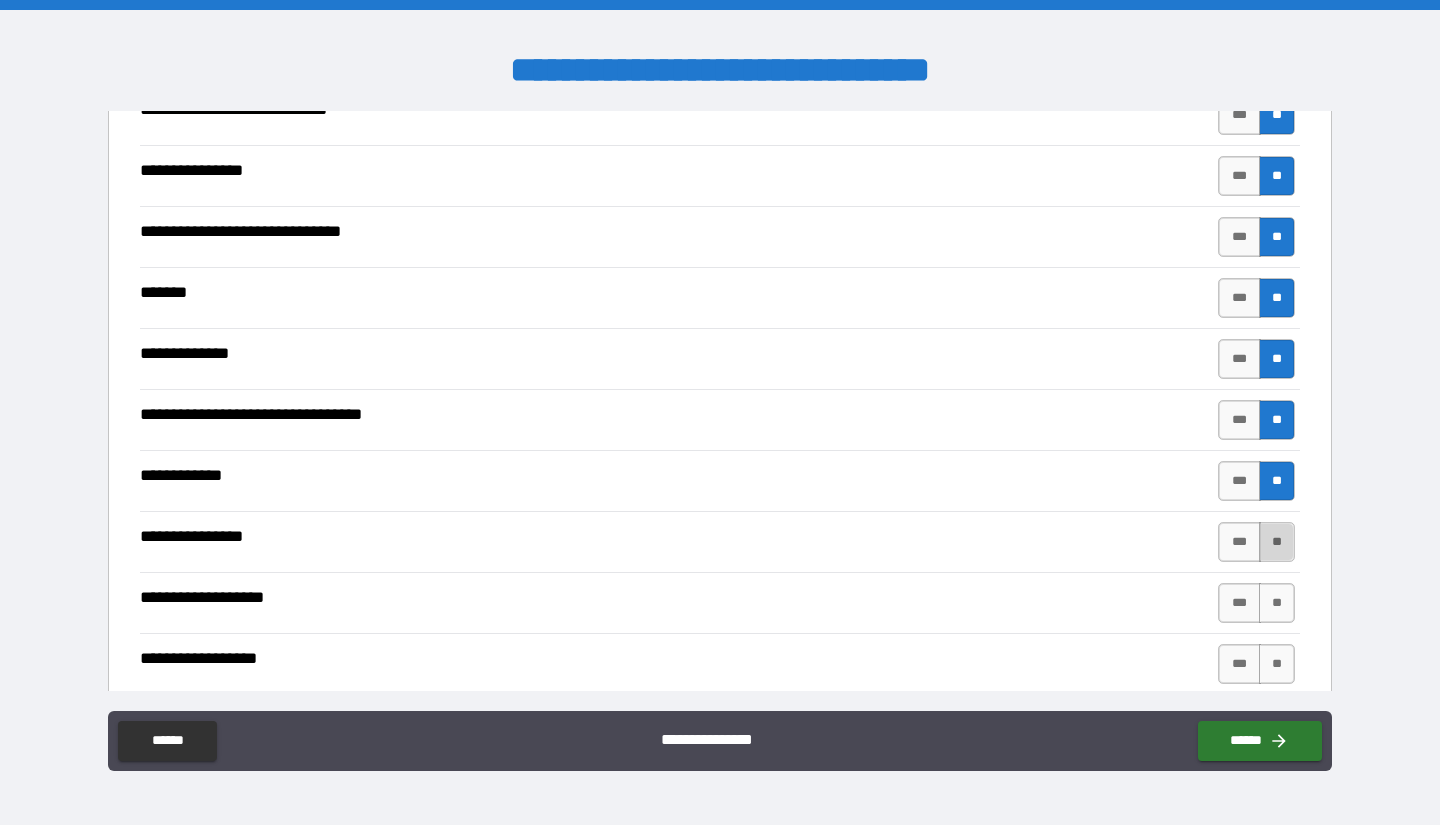 click on "**" at bounding box center [1277, 542] 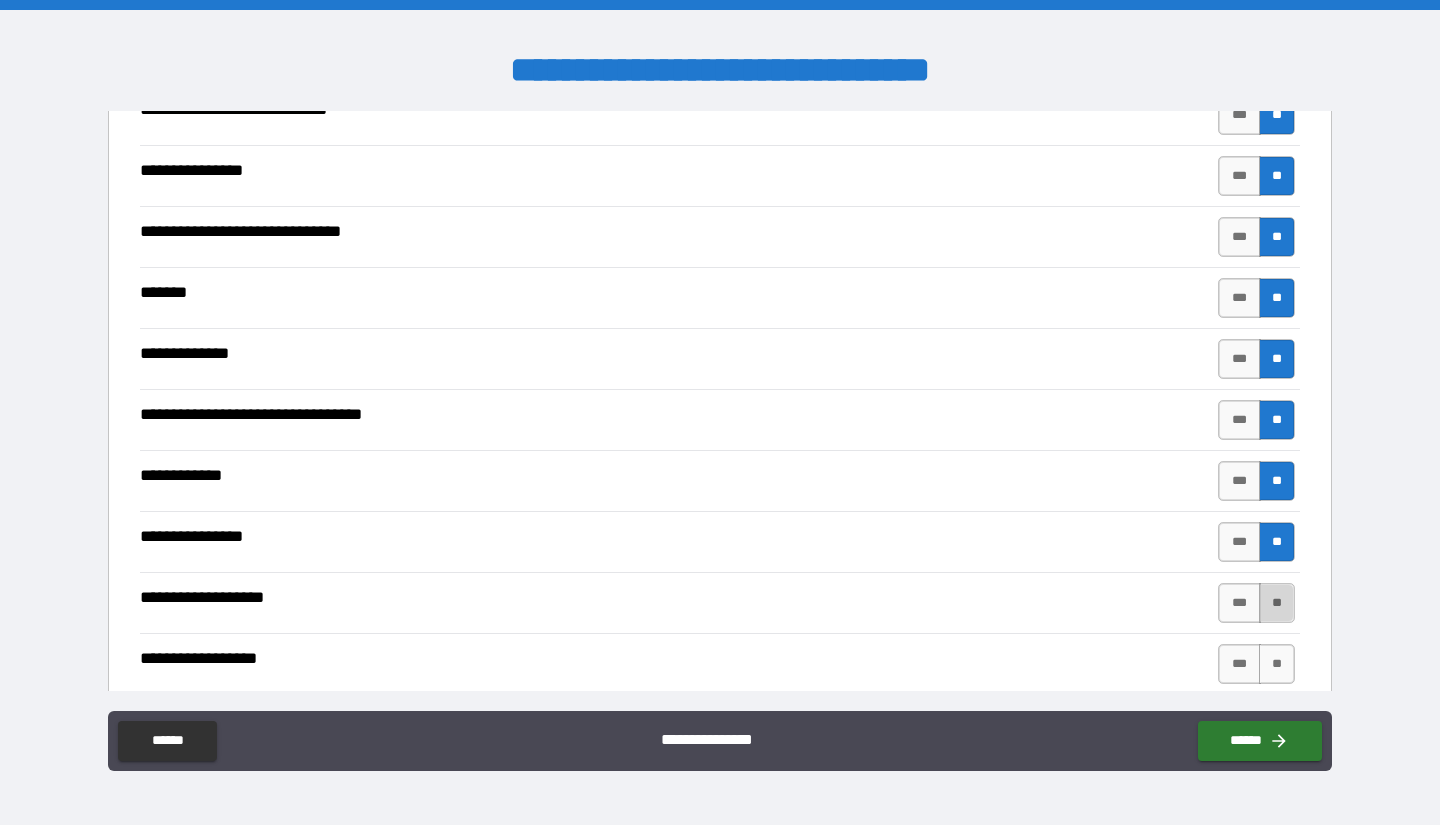 click on "**" at bounding box center (1277, 603) 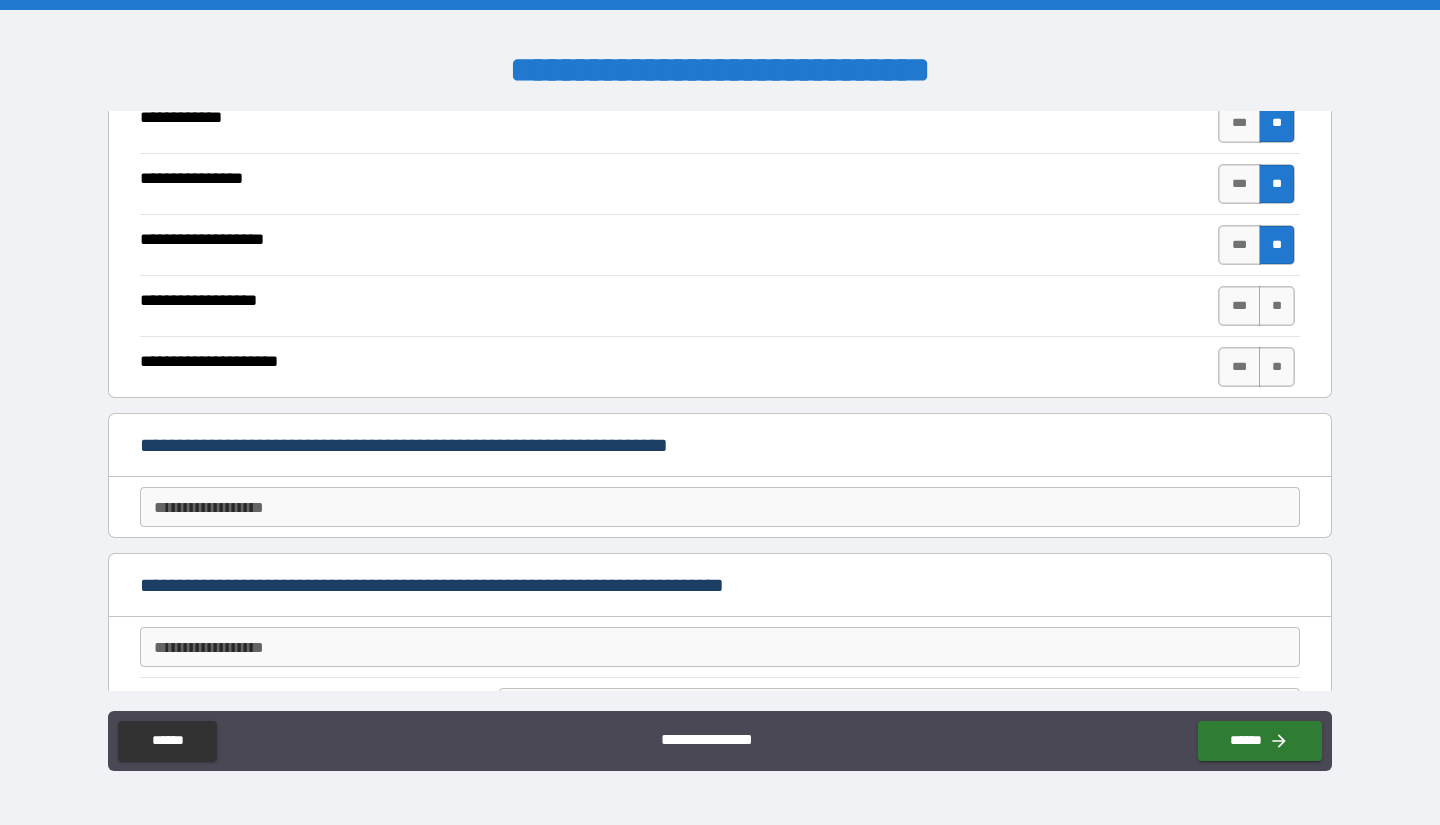 scroll, scrollTop: 4202, scrollLeft: 0, axis: vertical 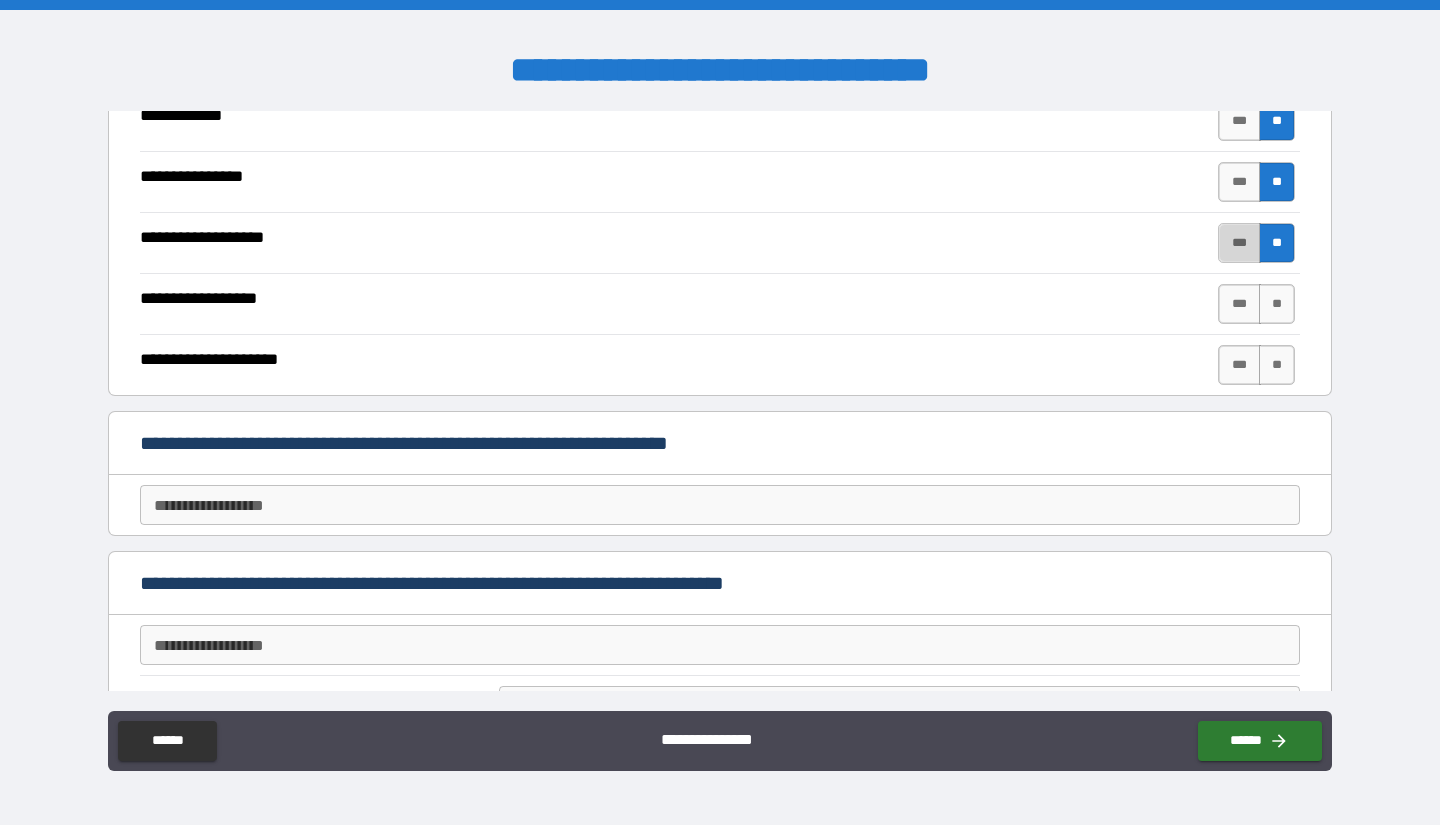 click on "***" at bounding box center (1239, 243) 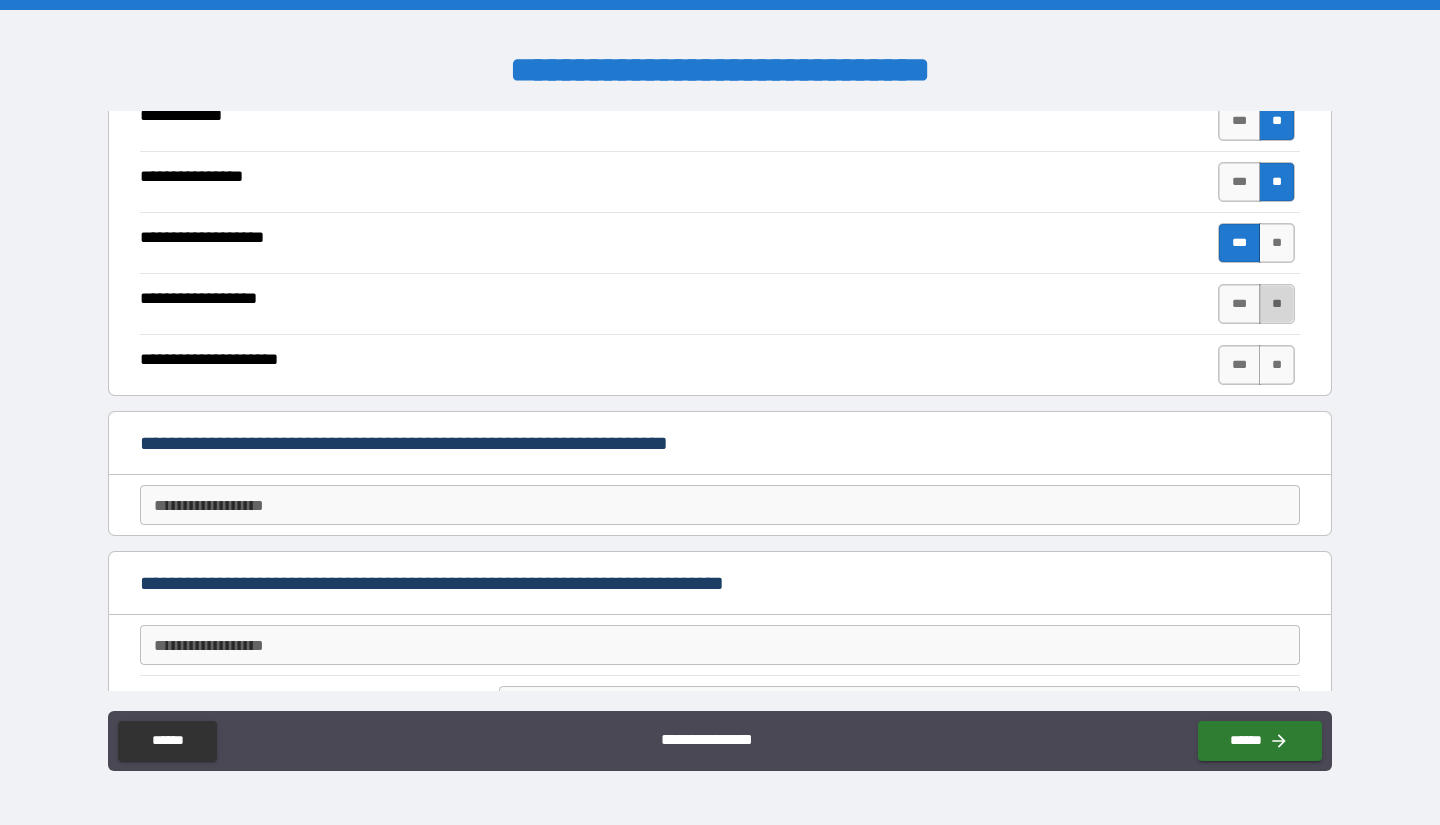 click on "**" at bounding box center [1277, 304] 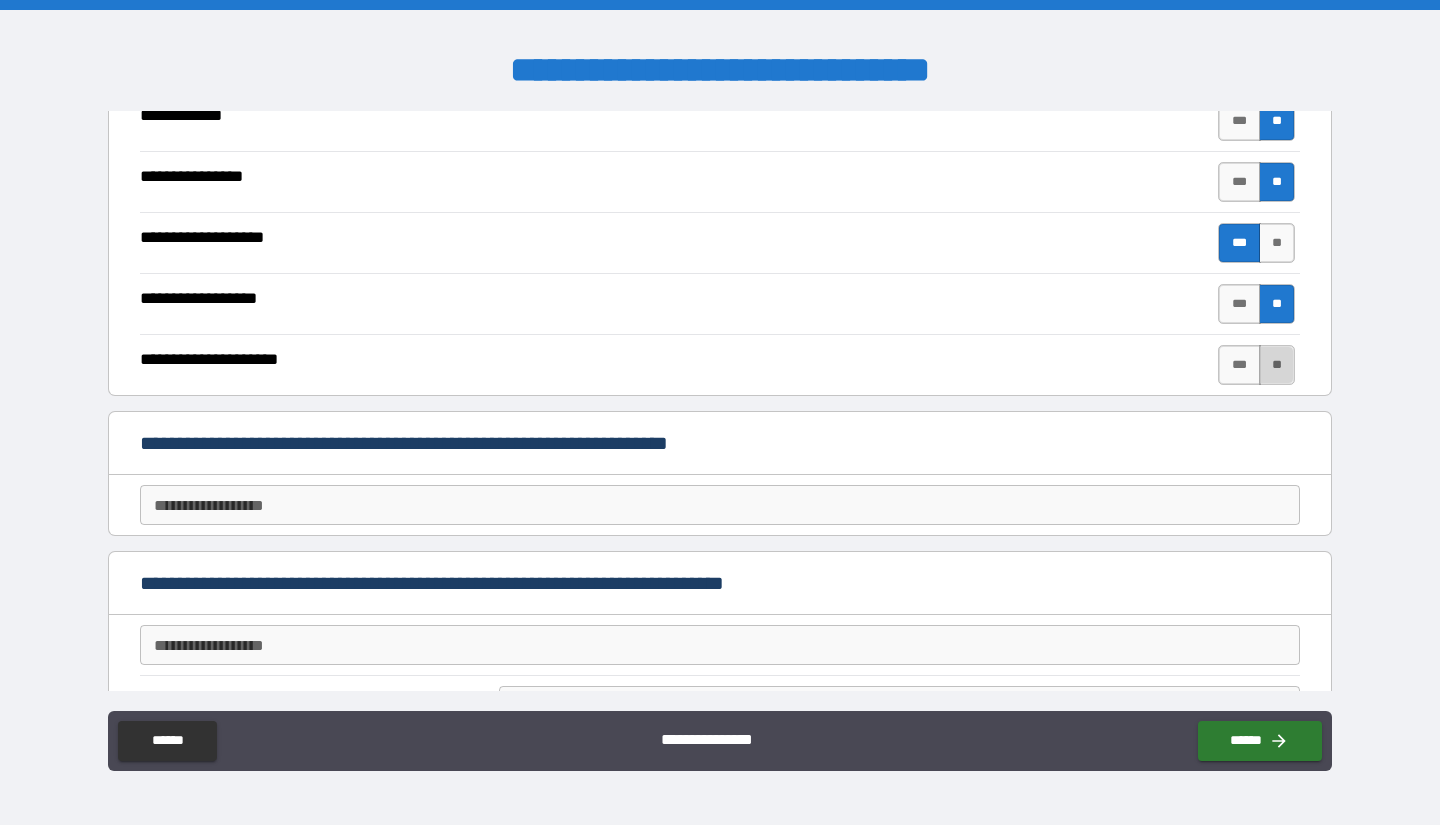 click on "**" at bounding box center [1277, 365] 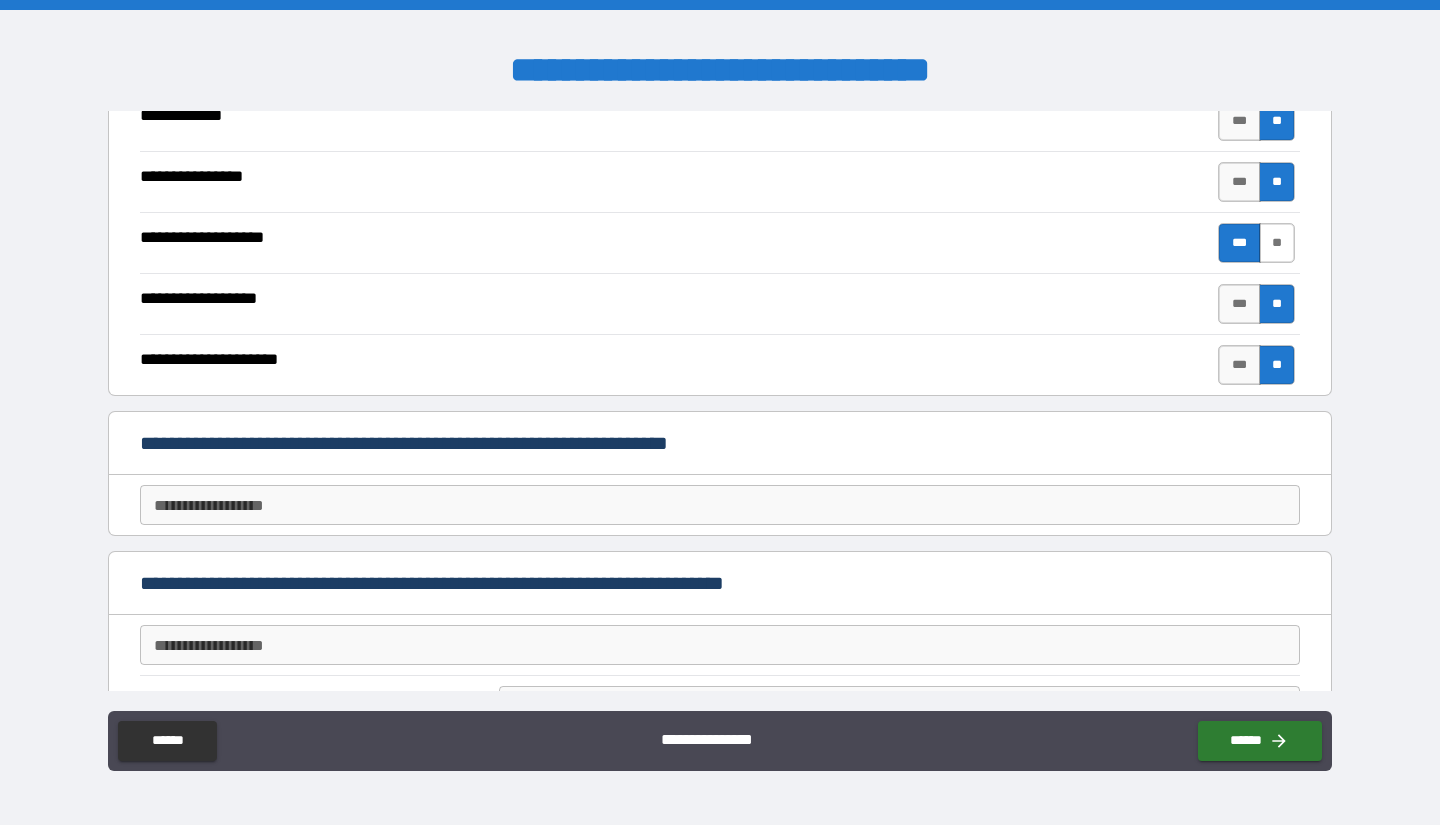 click on "**" at bounding box center (1277, 243) 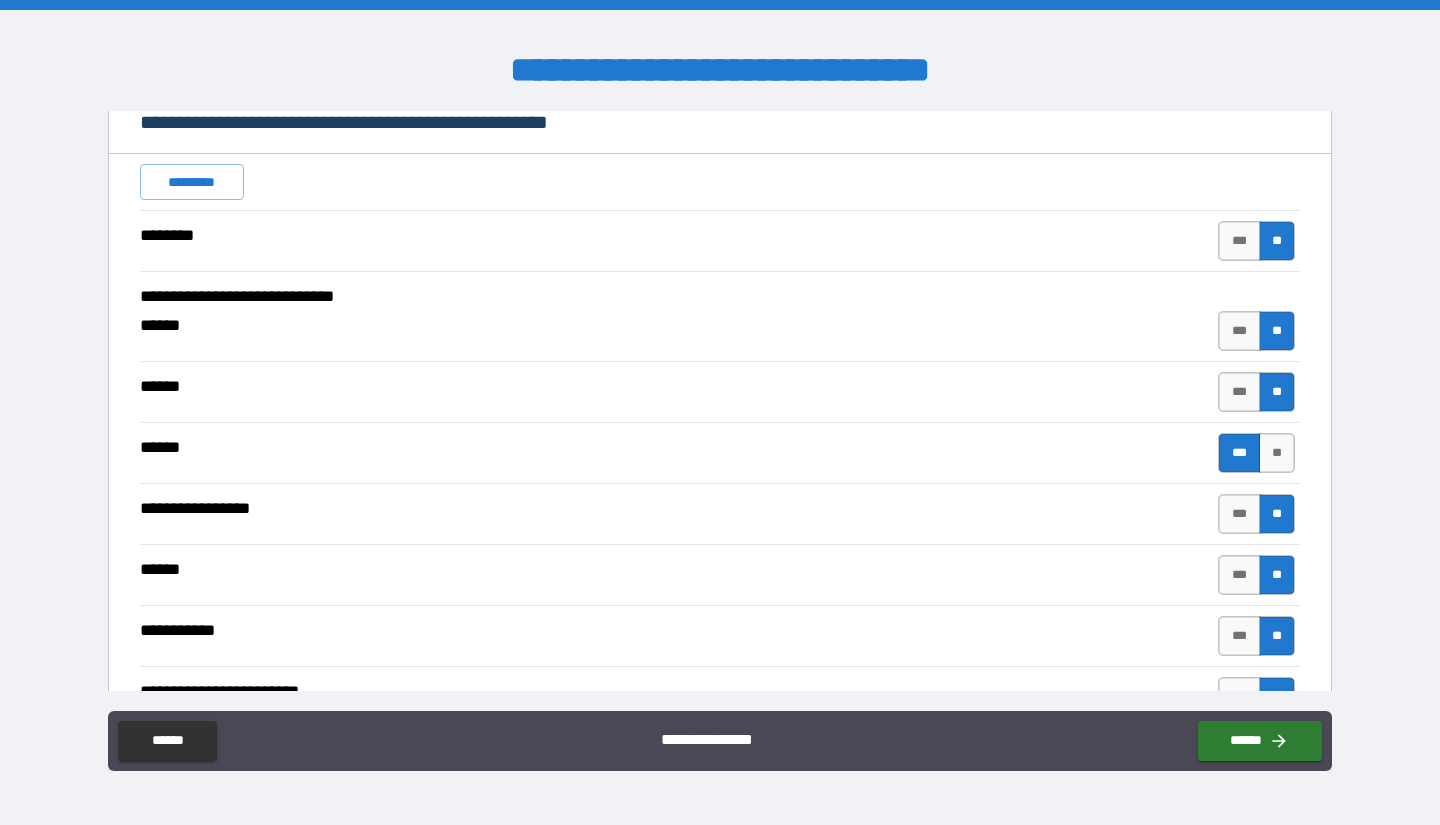 scroll, scrollTop: 2710, scrollLeft: 0, axis: vertical 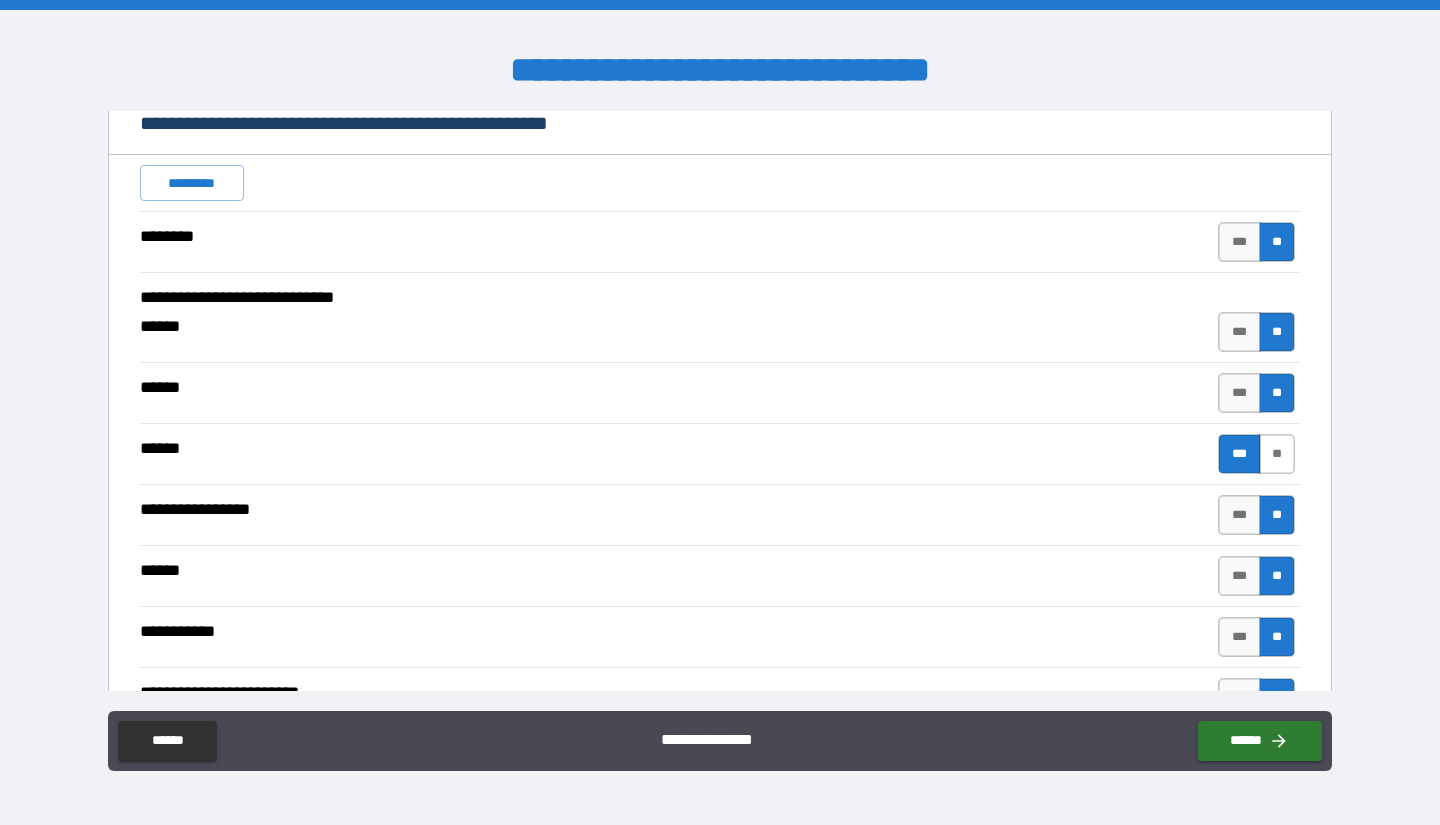 click on "**" at bounding box center [1277, 454] 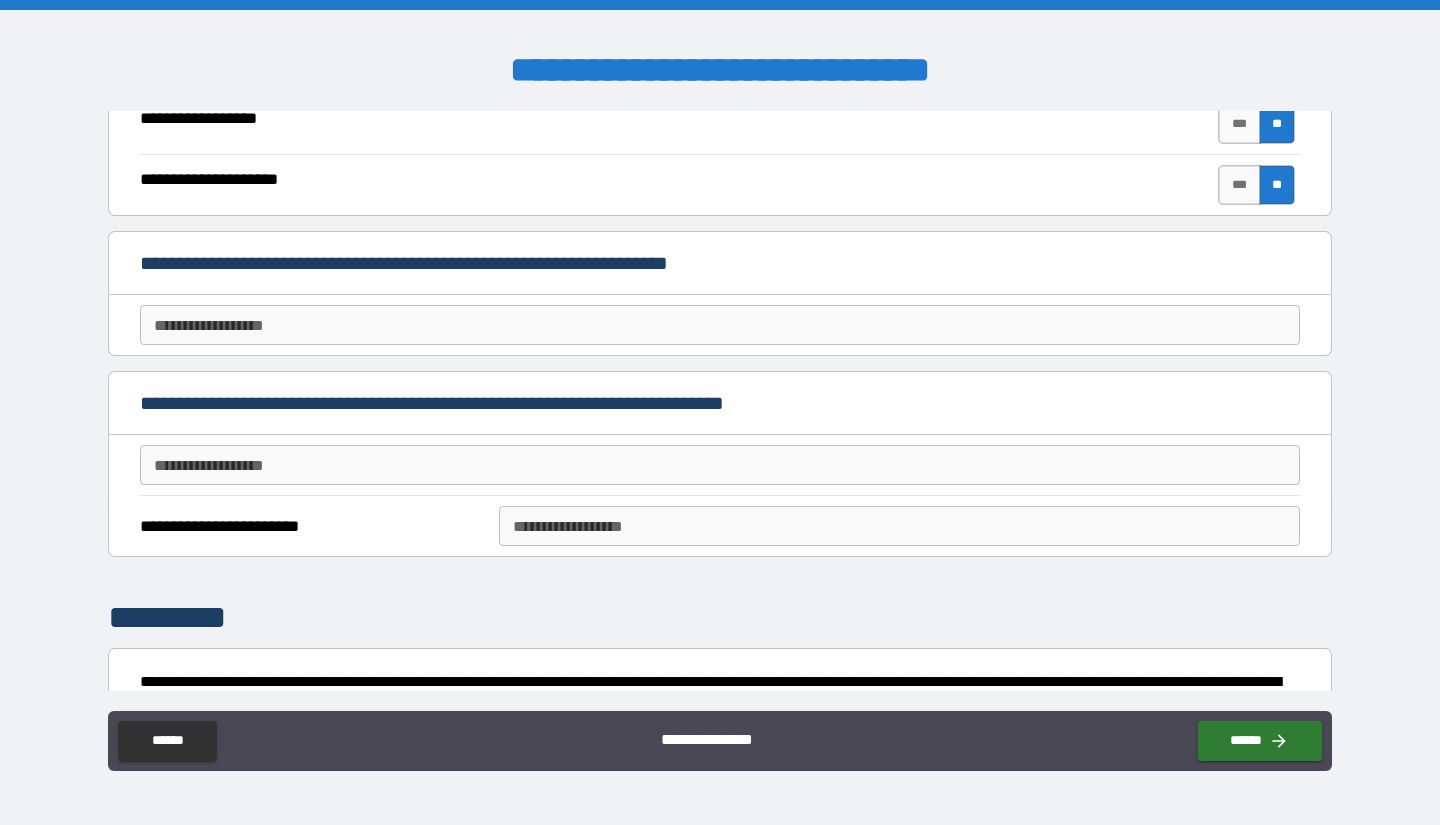 scroll, scrollTop: 4397, scrollLeft: 0, axis: vertical 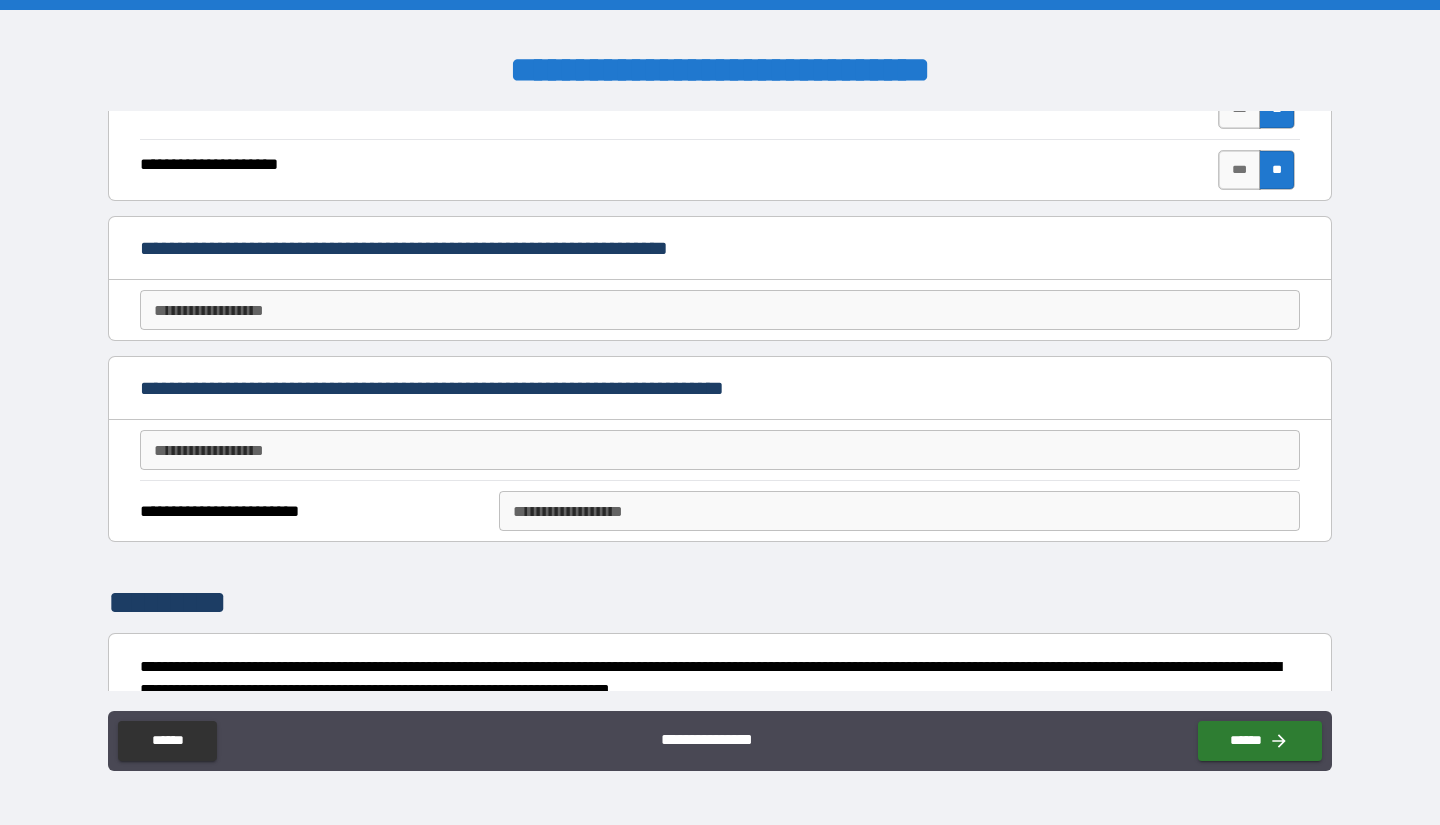 click on "**********" at bounding box center [720, 450] 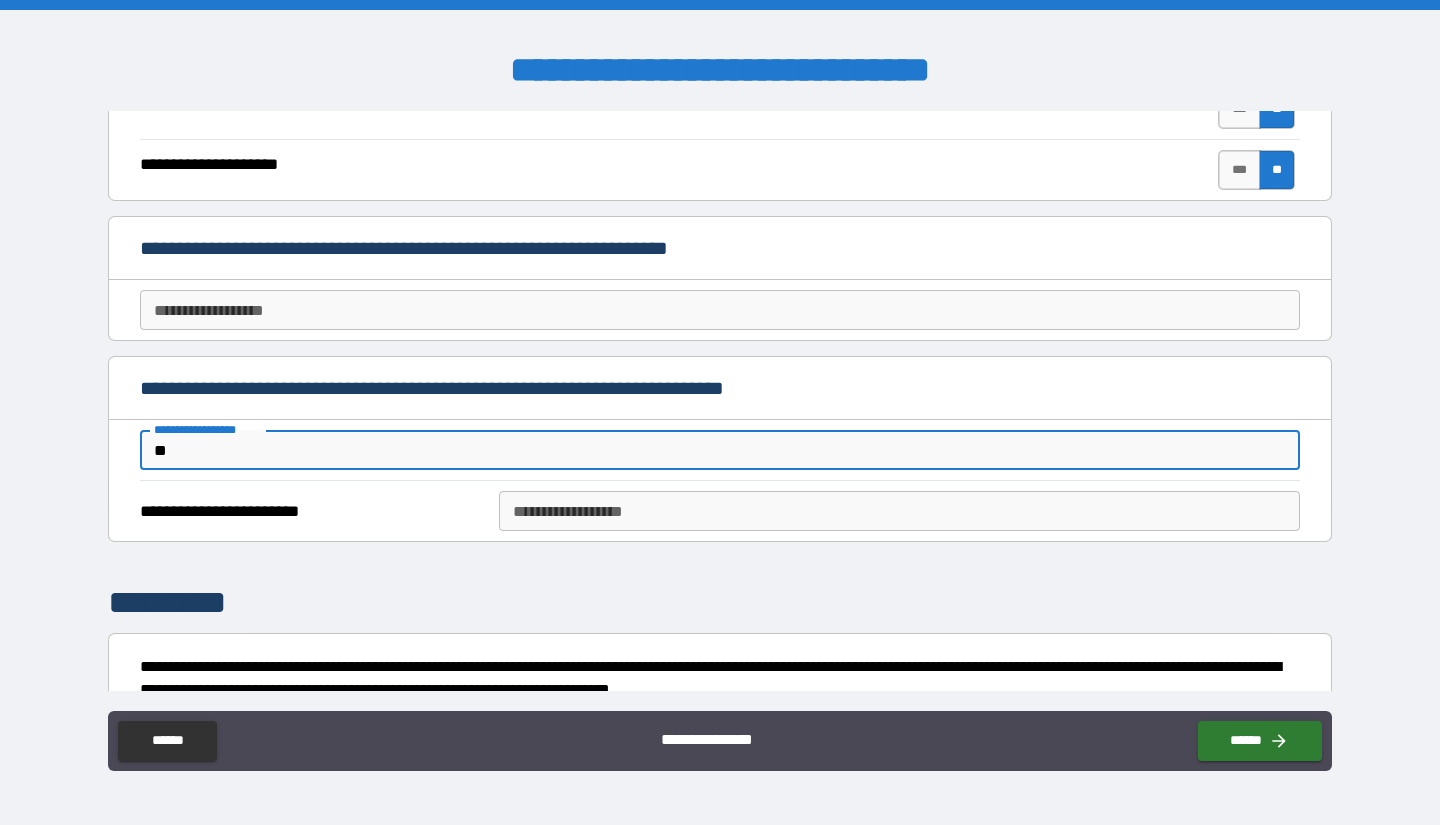 type on "*" 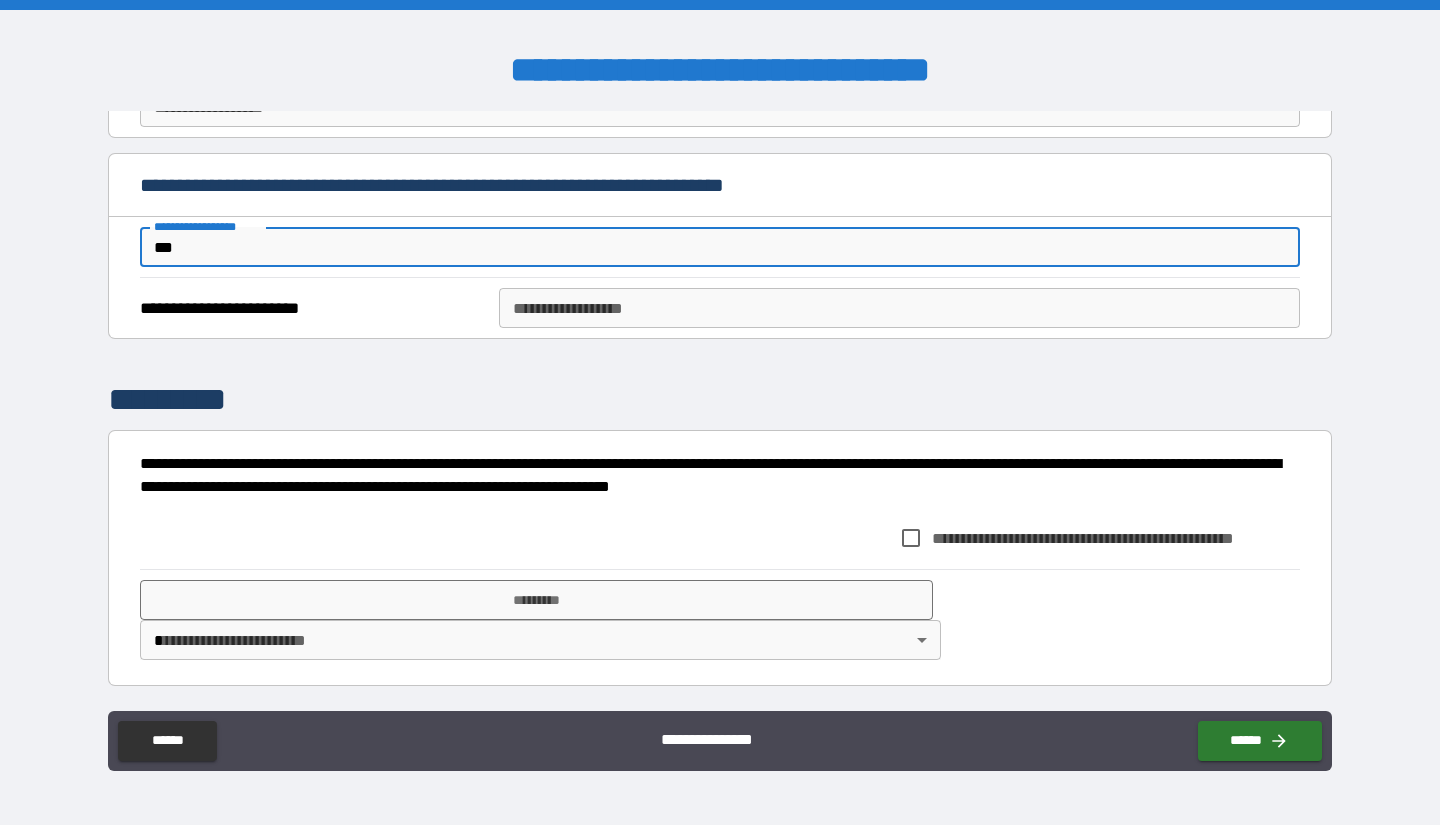 scroll, scrollTop: 4643, scrollLeft: 0, axis: vertical 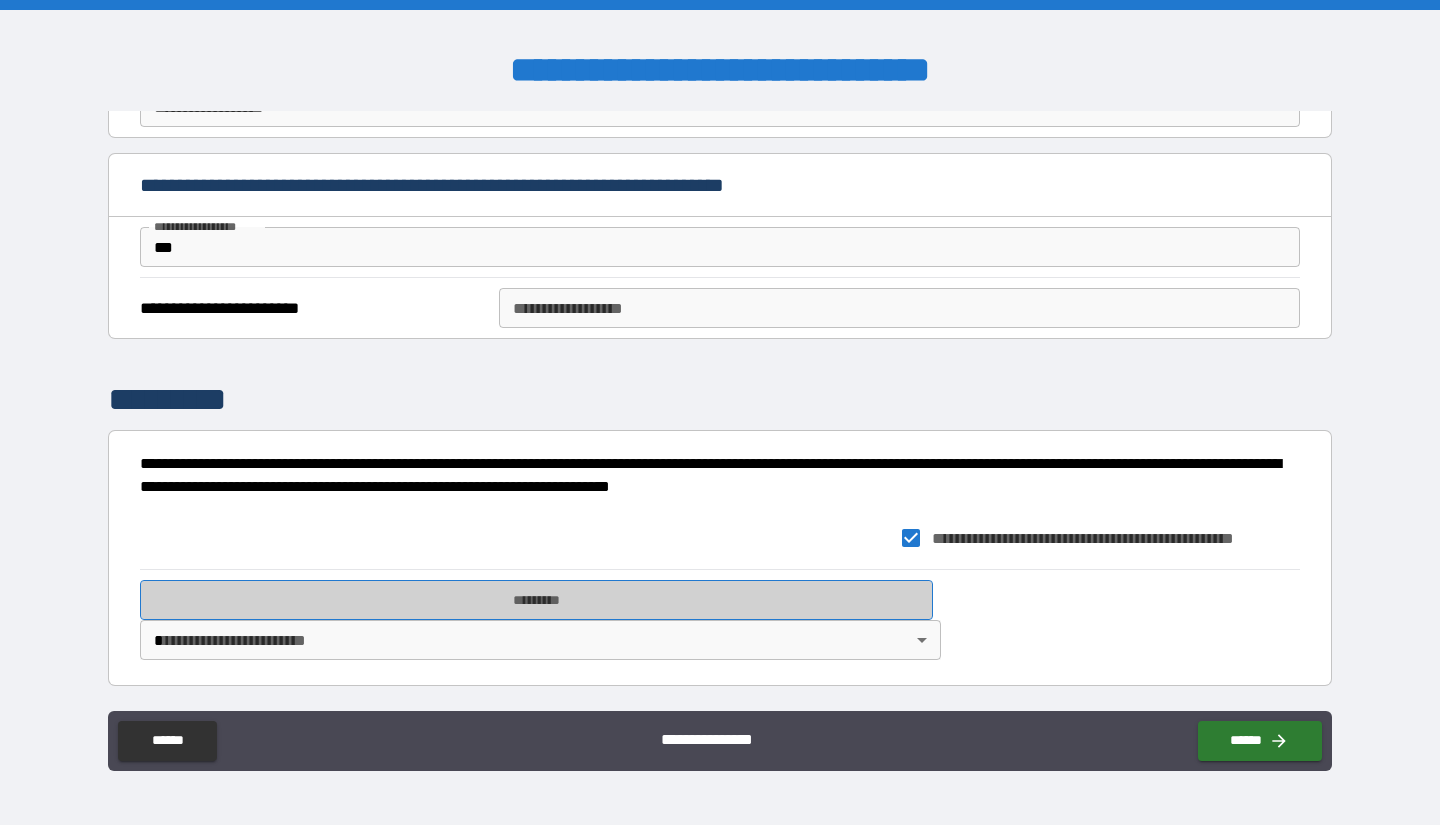click on "*********" at bounding box center (536, 600) 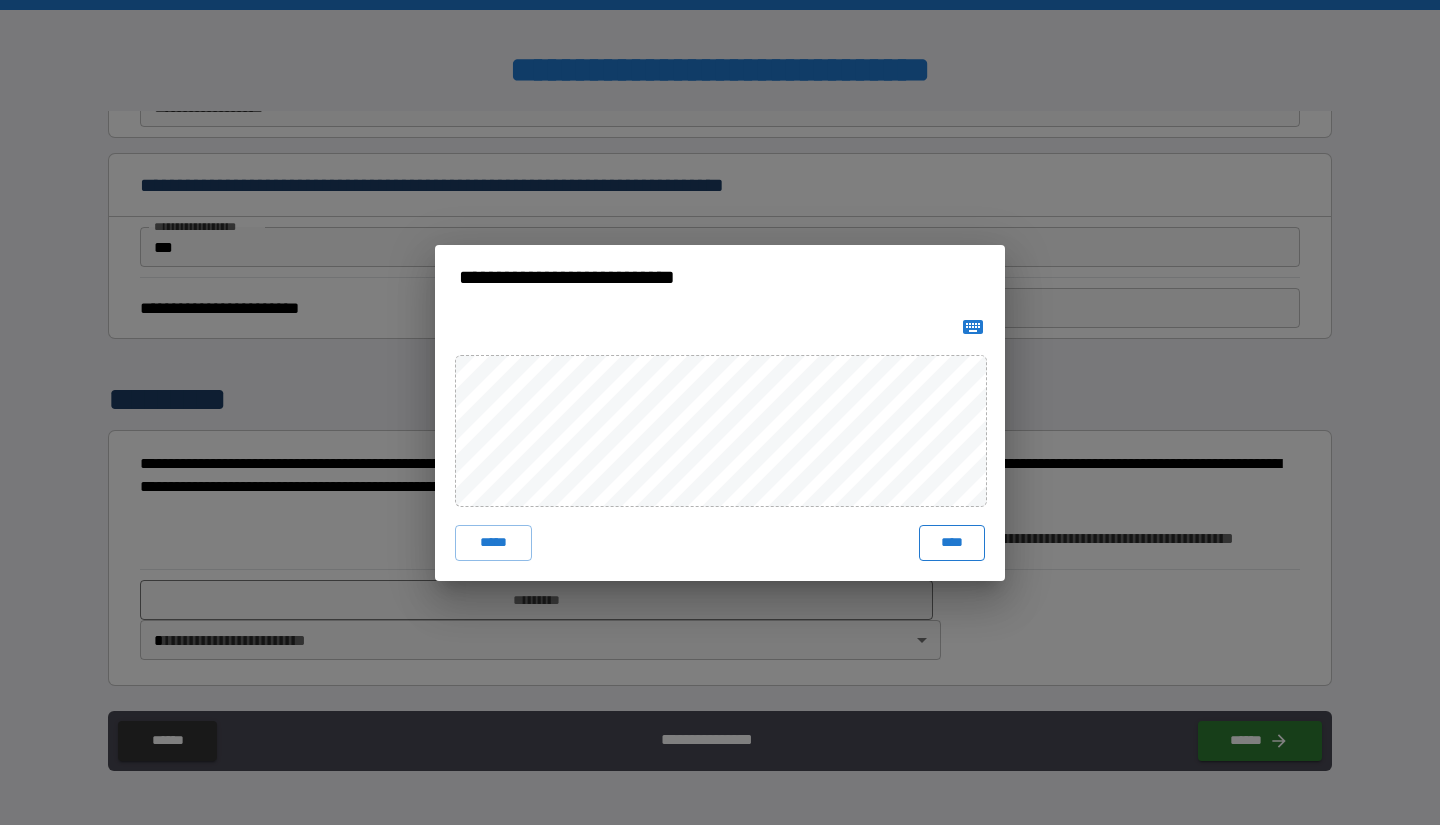 click on "****" at bounding box center [952, 543] 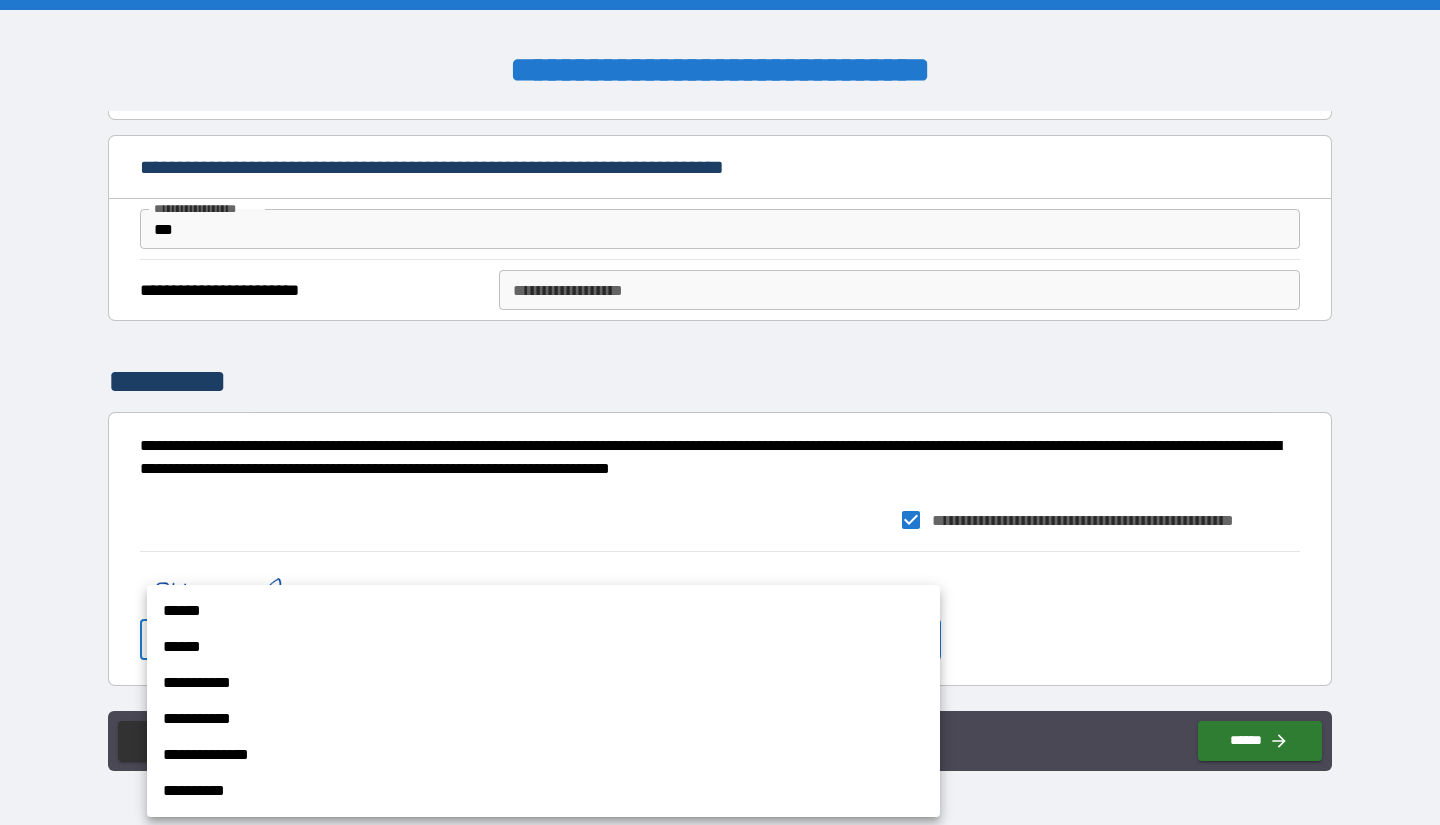 click on "**********" at bounding box center [720, 412] 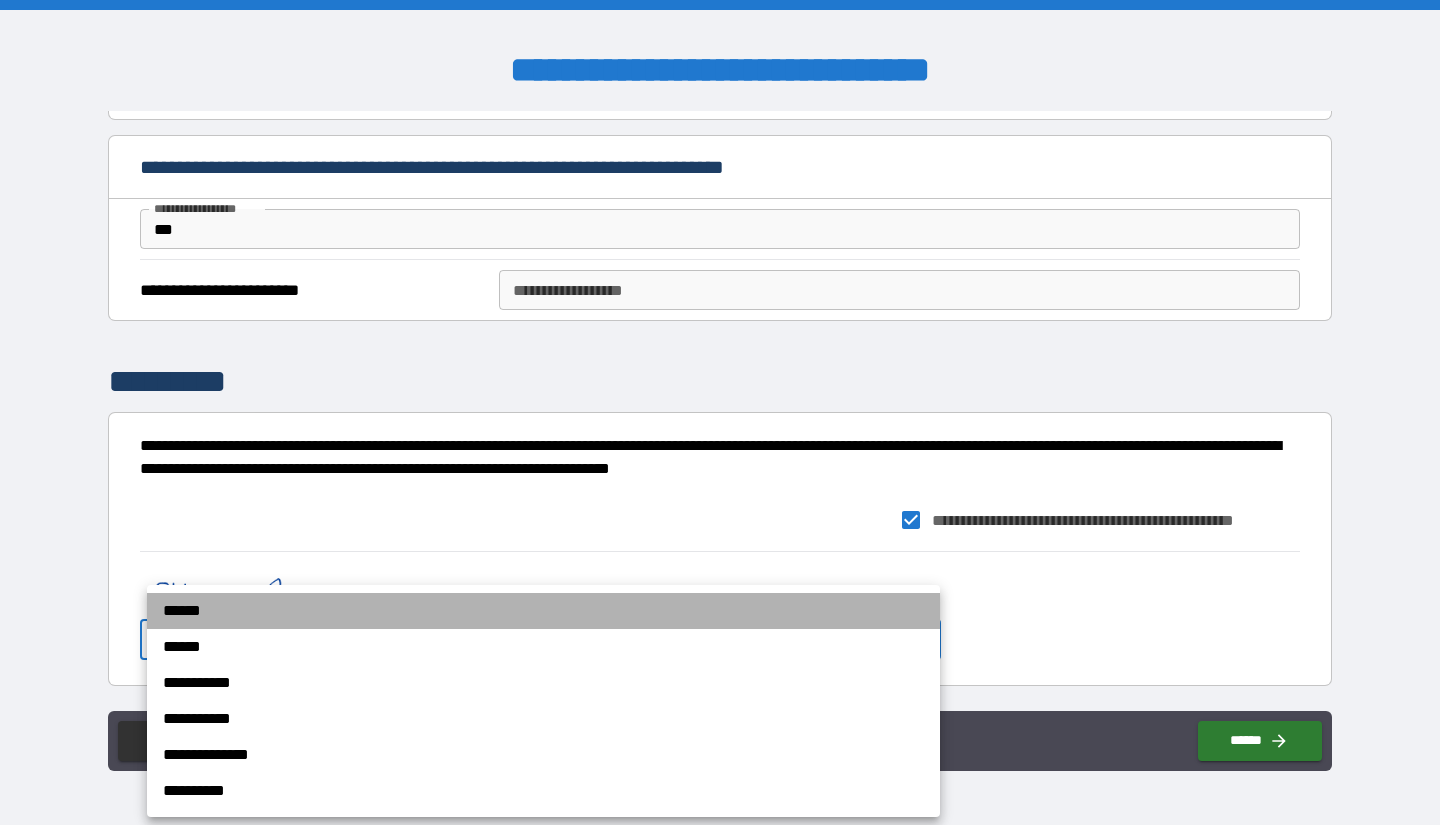 click on "******" at bounding box center [543, 611] 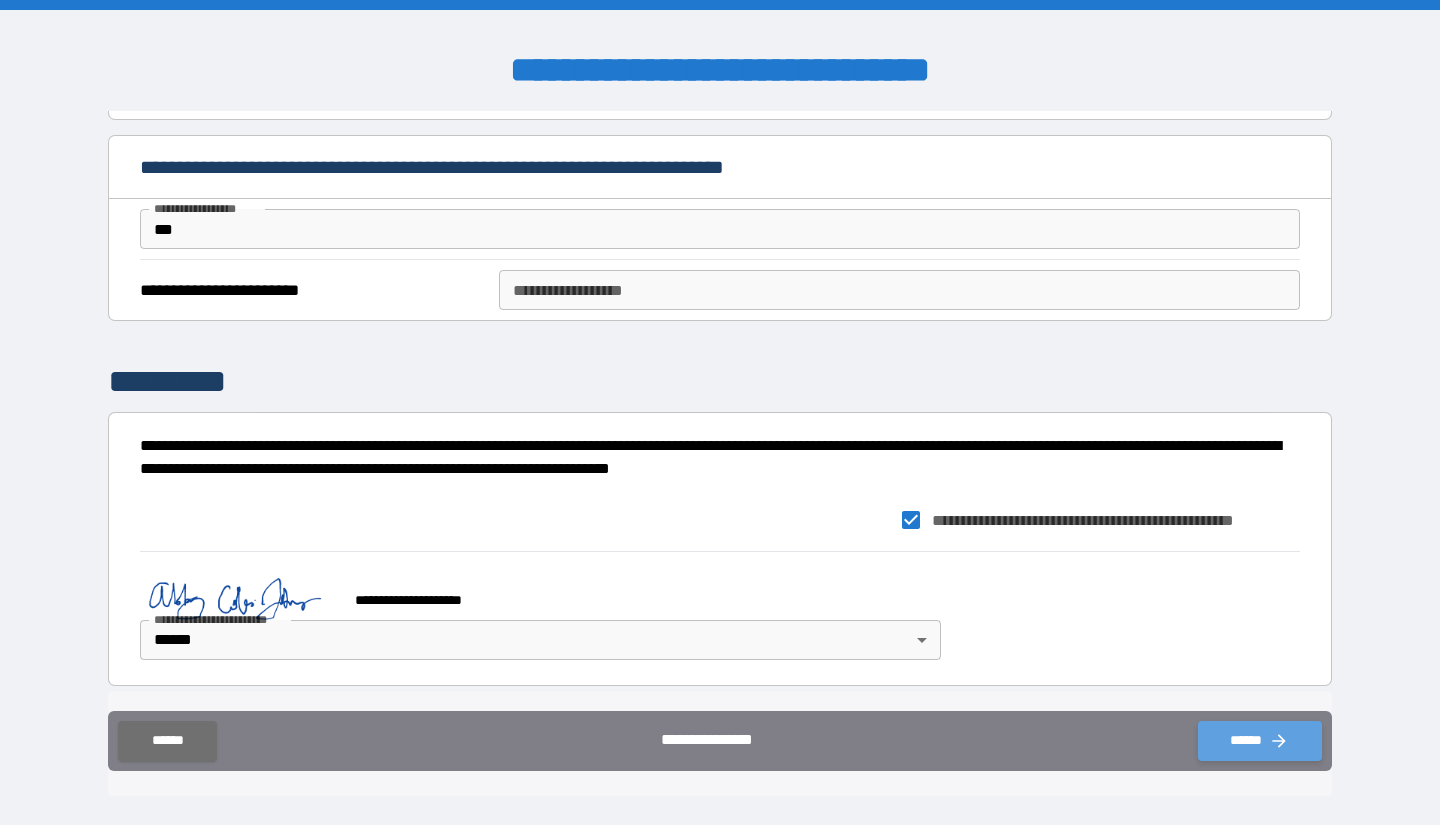 click on "******" at bounding box center [1260, 741] 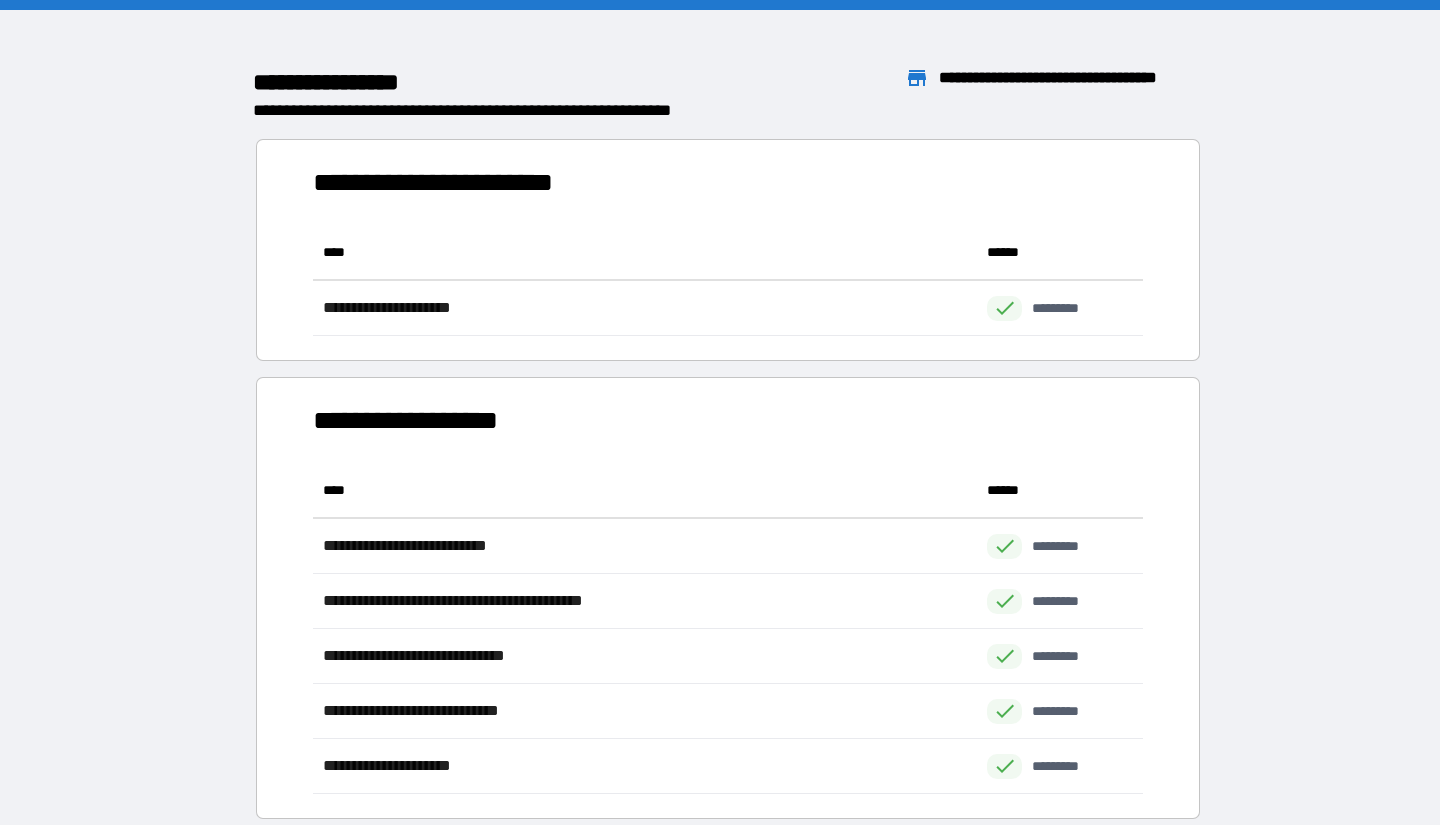 scroll, scrollTop: 1, scrollLeft: 1, axis: both 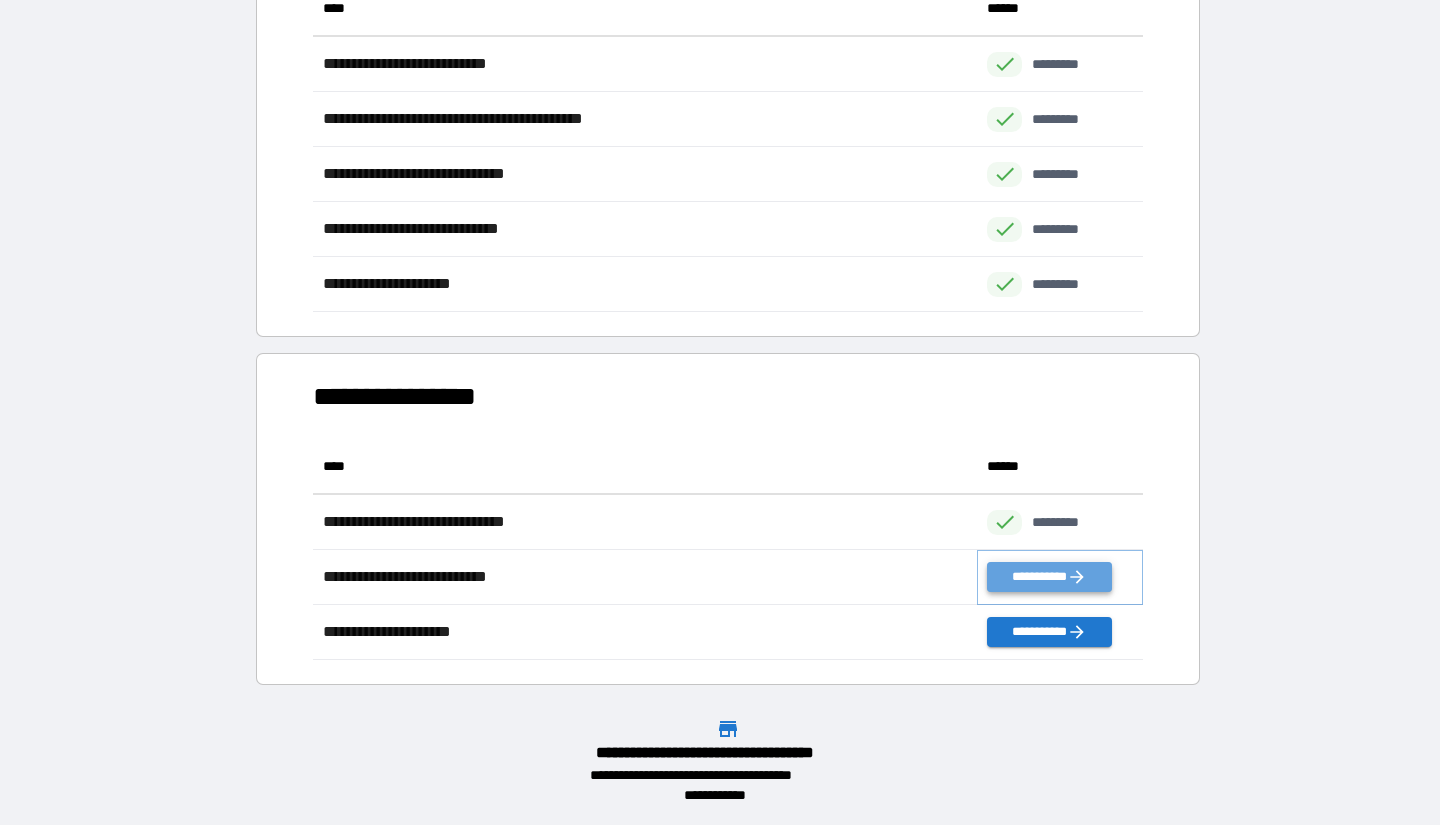 click on "**********" at bounding box center (1049, 577) 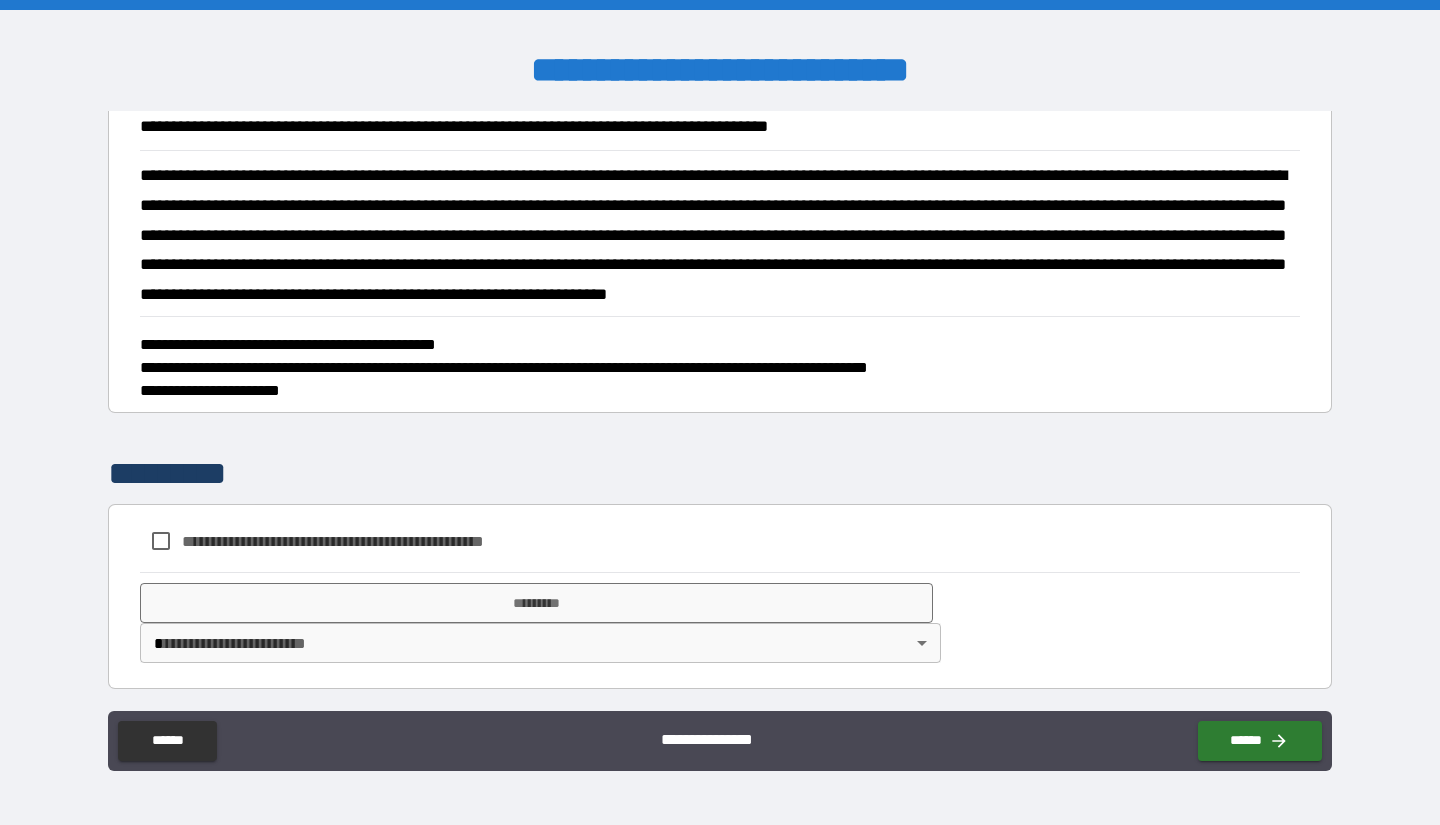 scroll, scrollTop: 1432, scrollLeft: 0, axis: vertical 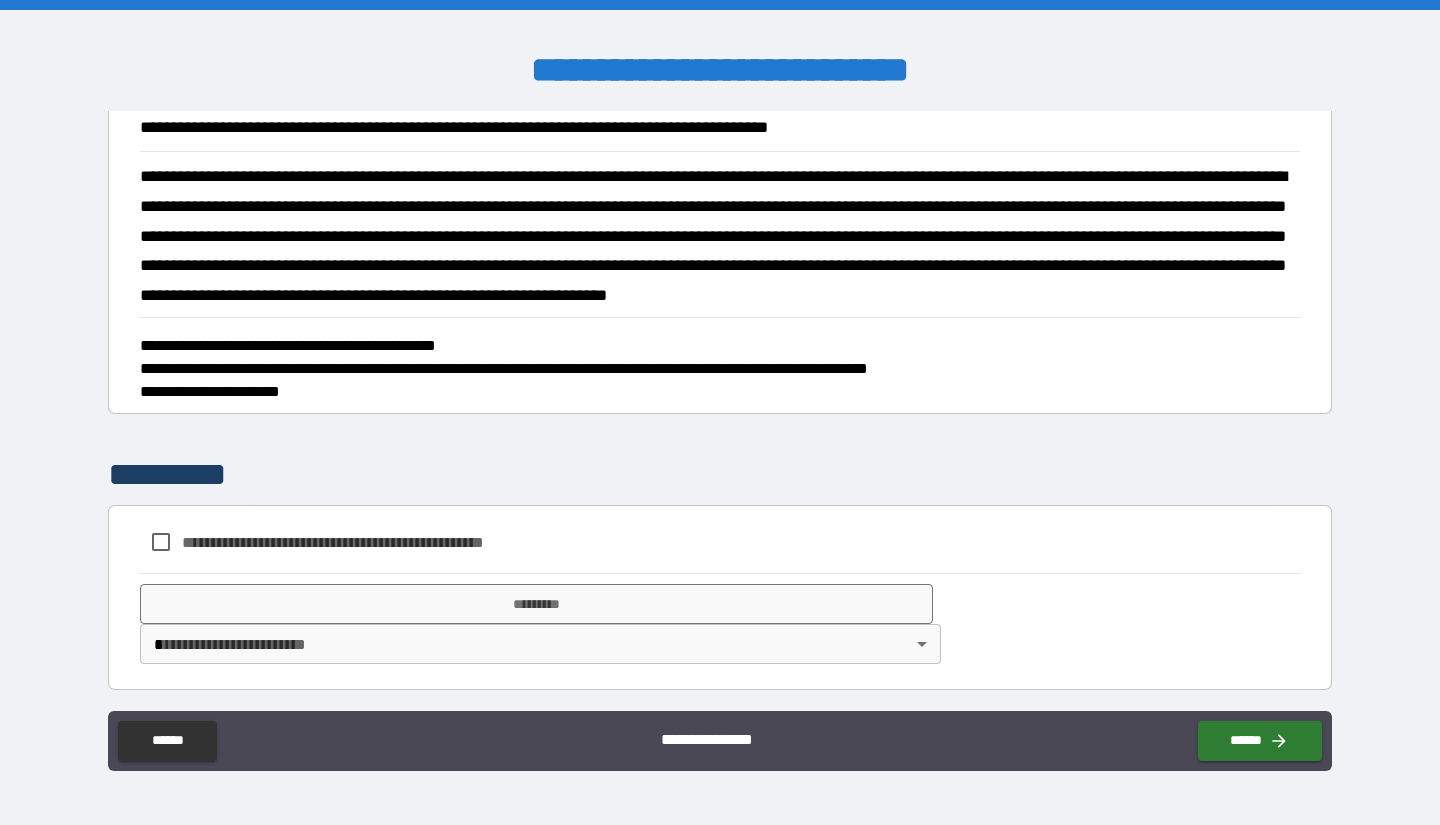 type on "**********" 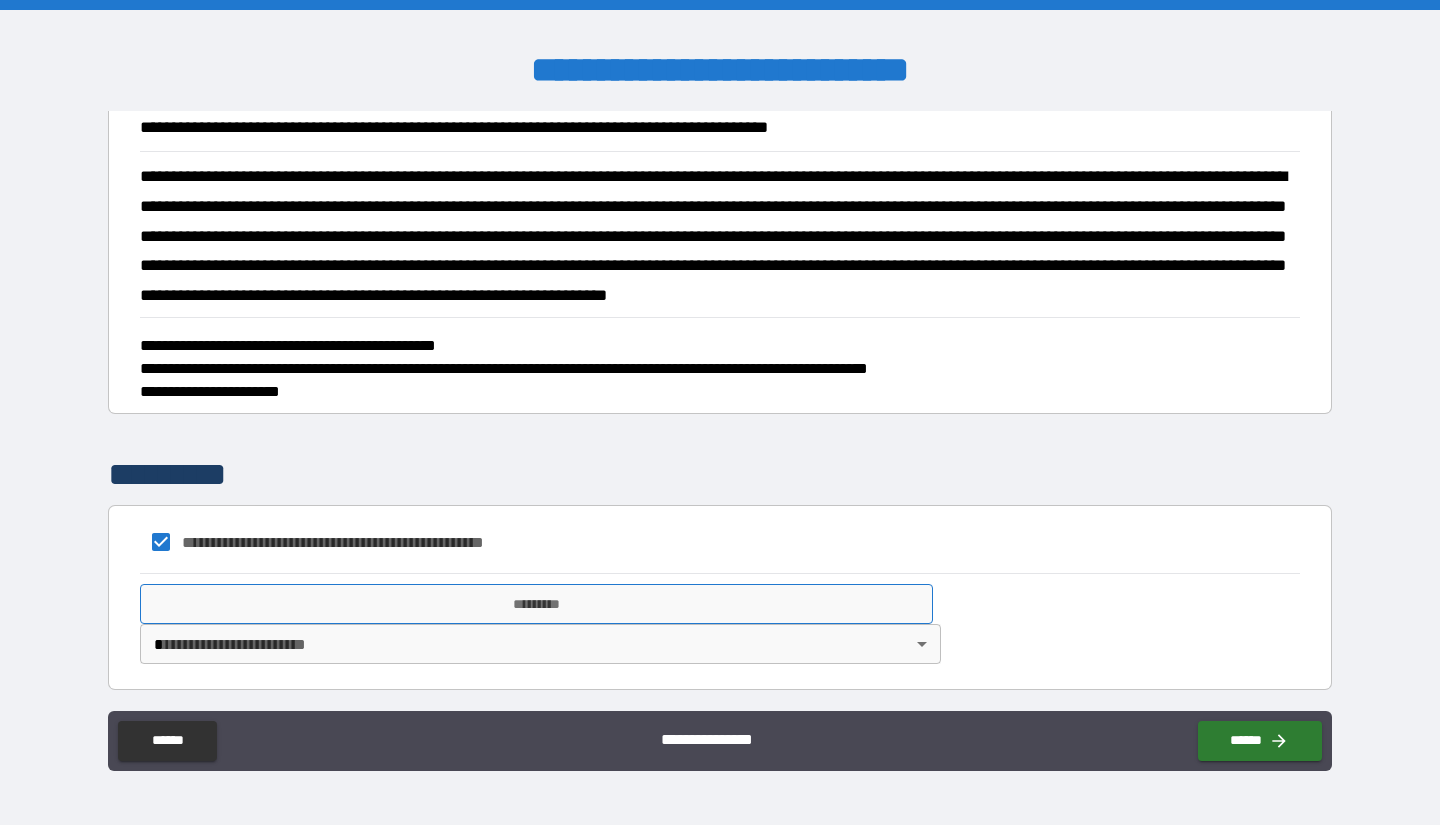 click on "*********" at bounding box center [536, 604] 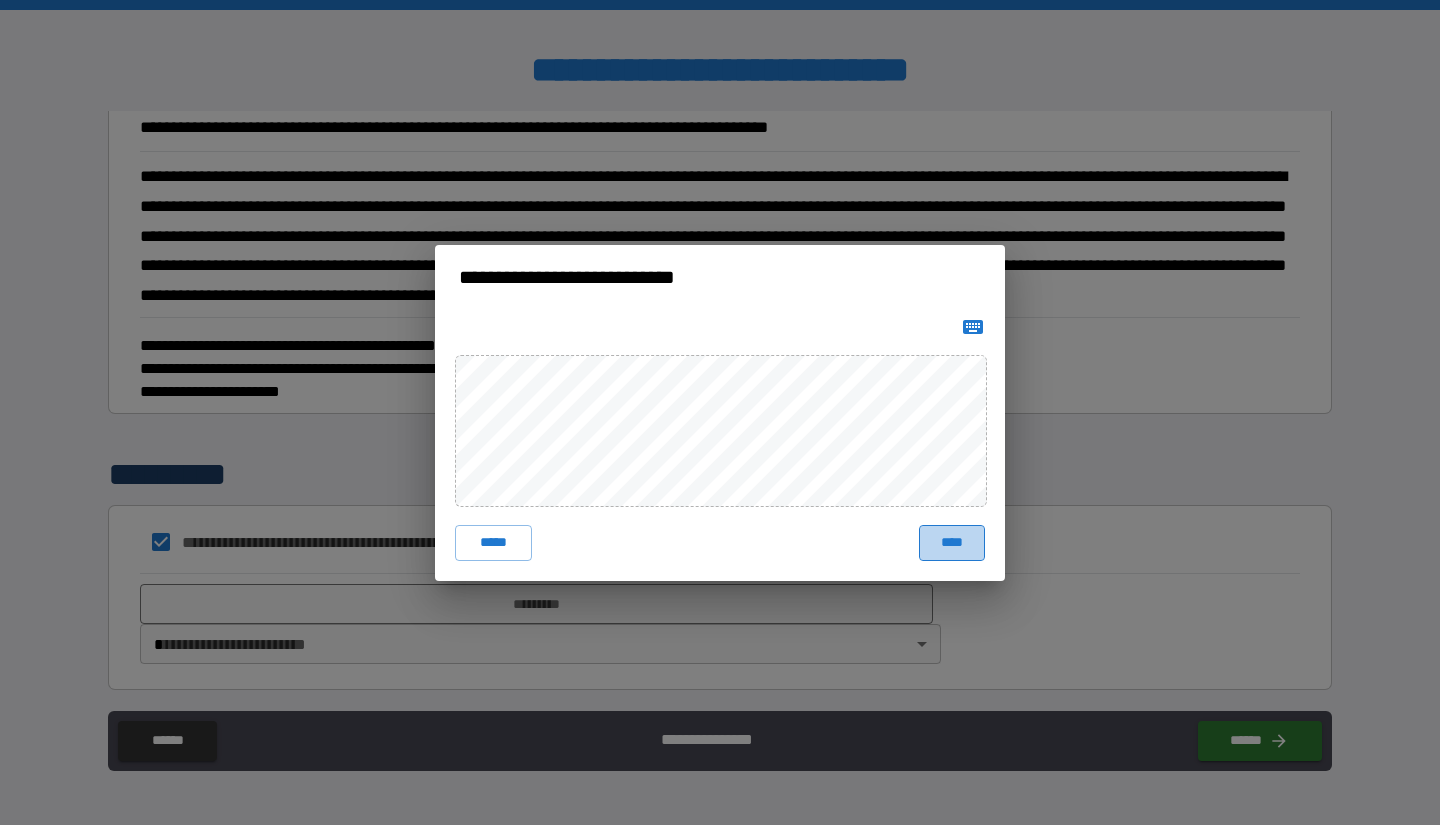 click on "****" at bounding box center (952, 543) 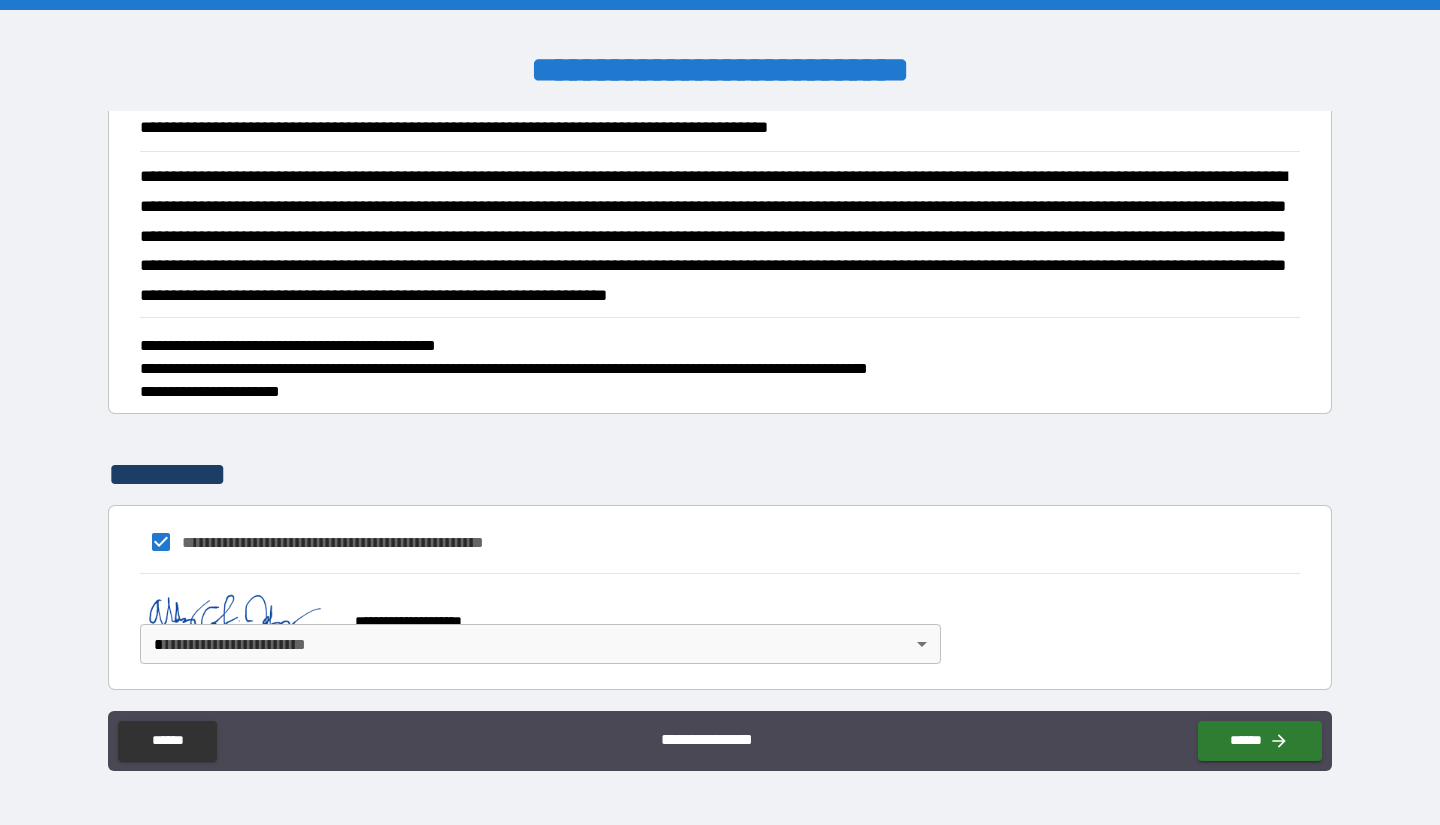 scroll, scrollTop: 1422, scrollLeft: 0, axis: vertical 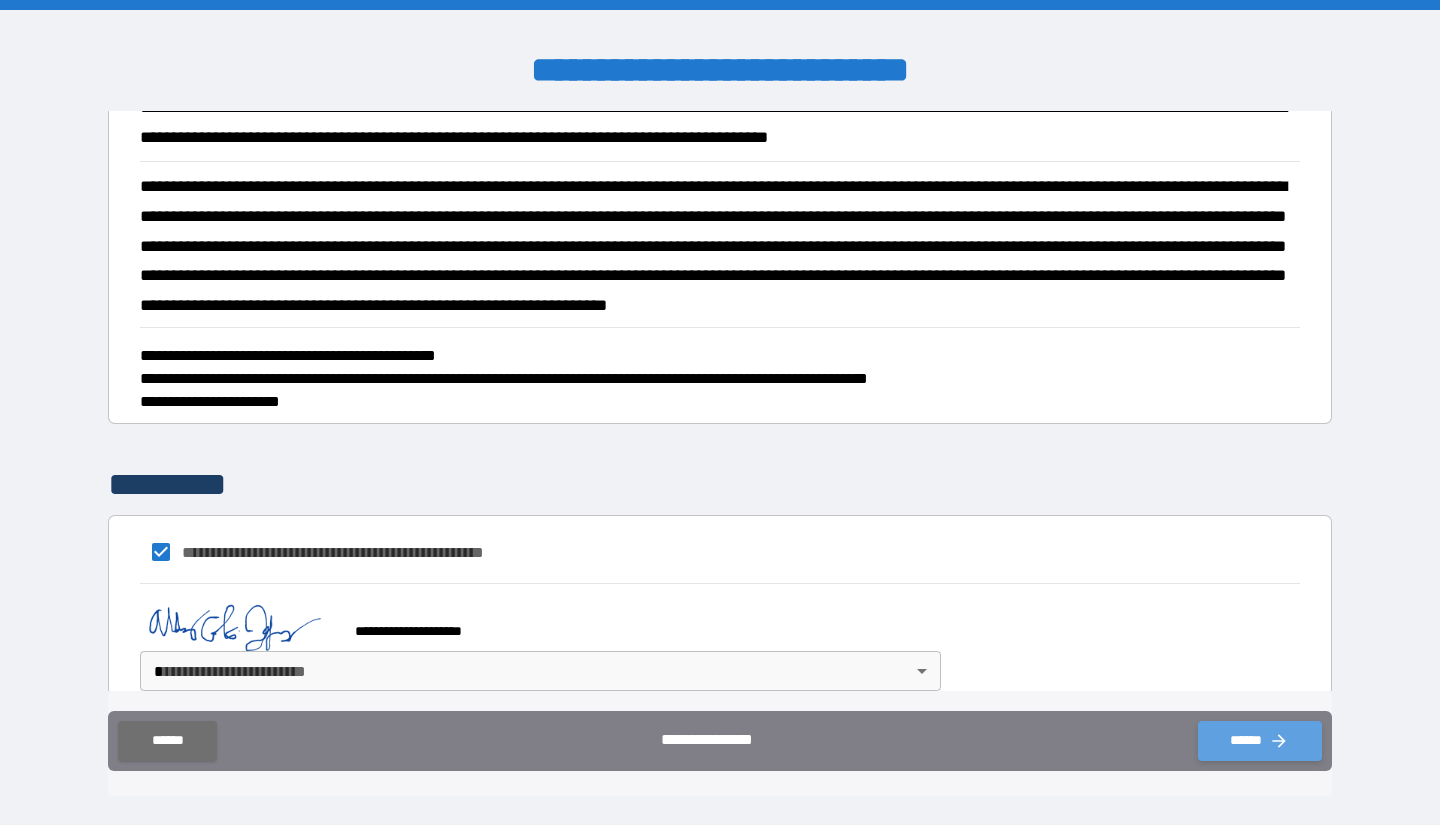 click on "******" at bounding box center [1260, 741] 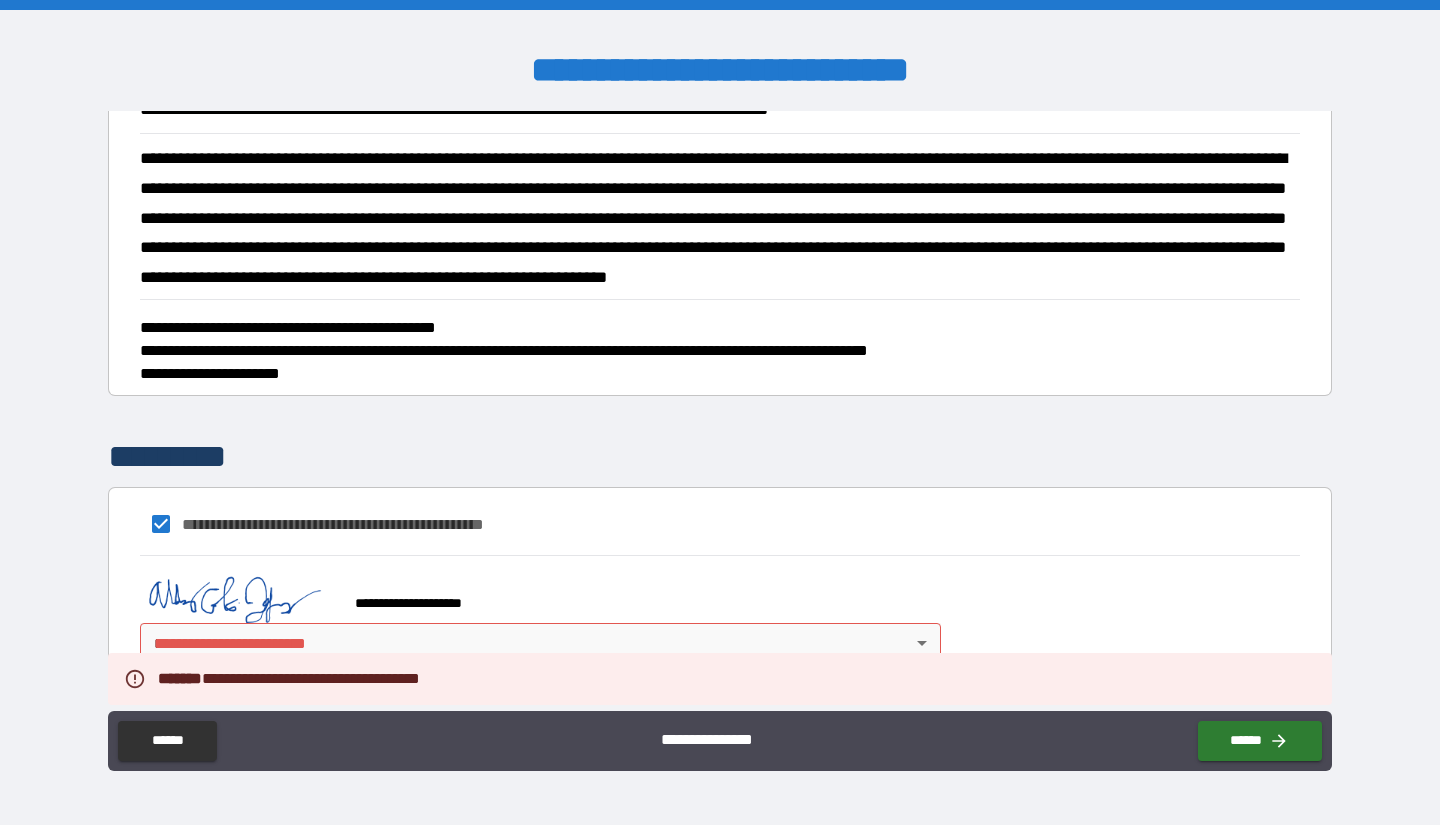 scroll, scrollTop: 1449, scrollLeft: 0, axis: vertical 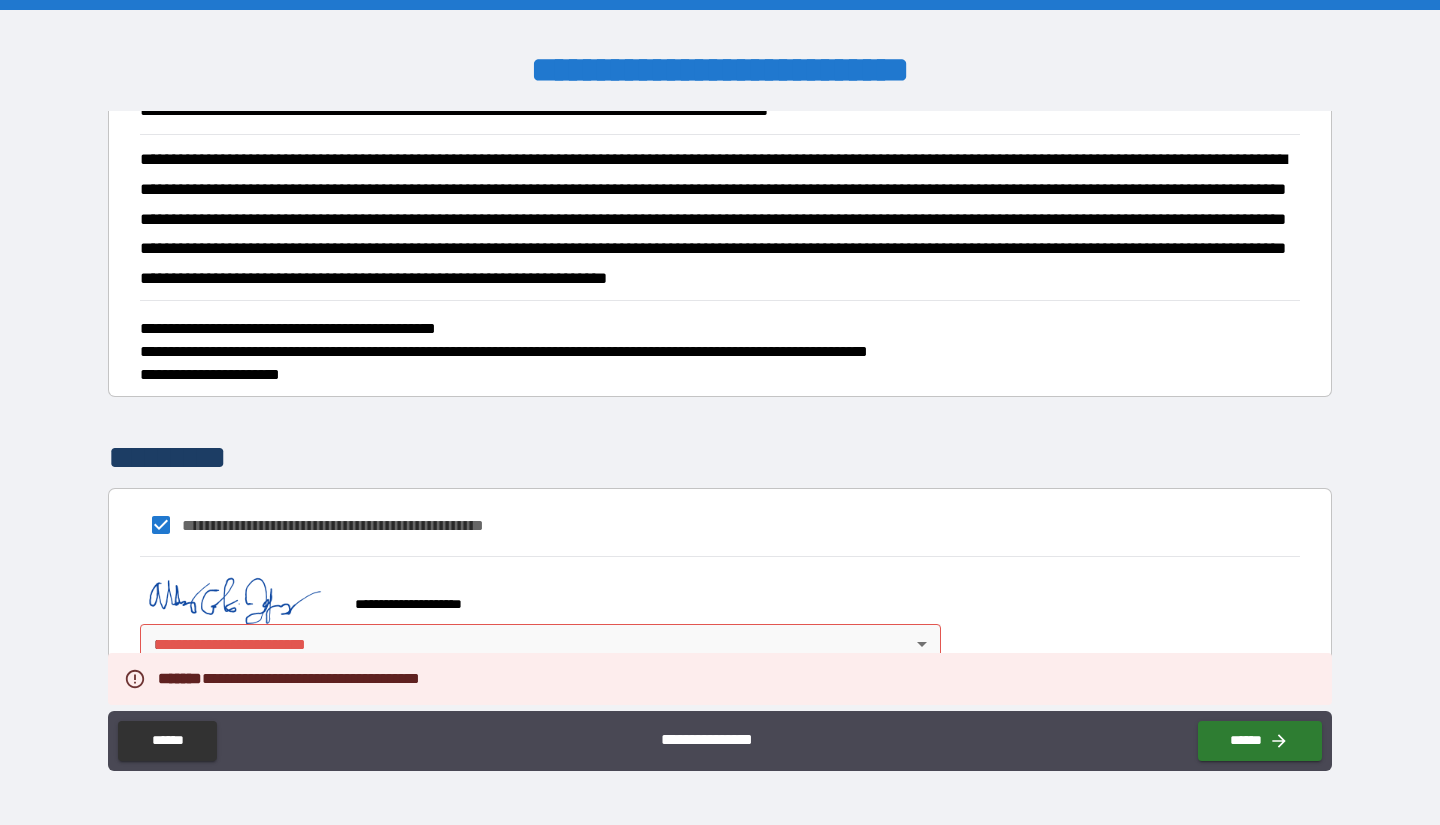 click on "**********" at bounding box center (720, 412) 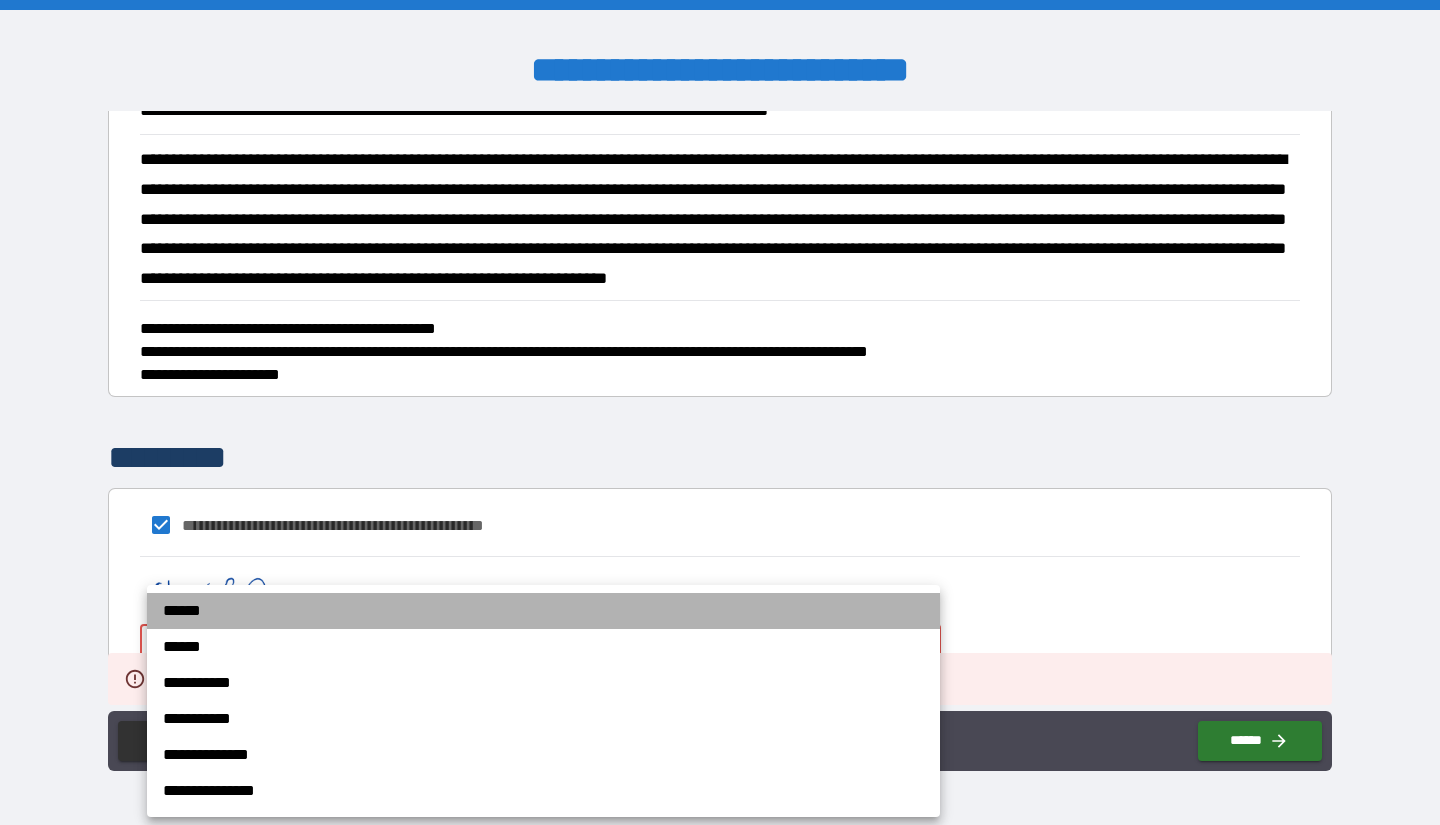 click on "******" at bounding box center [543, 611] 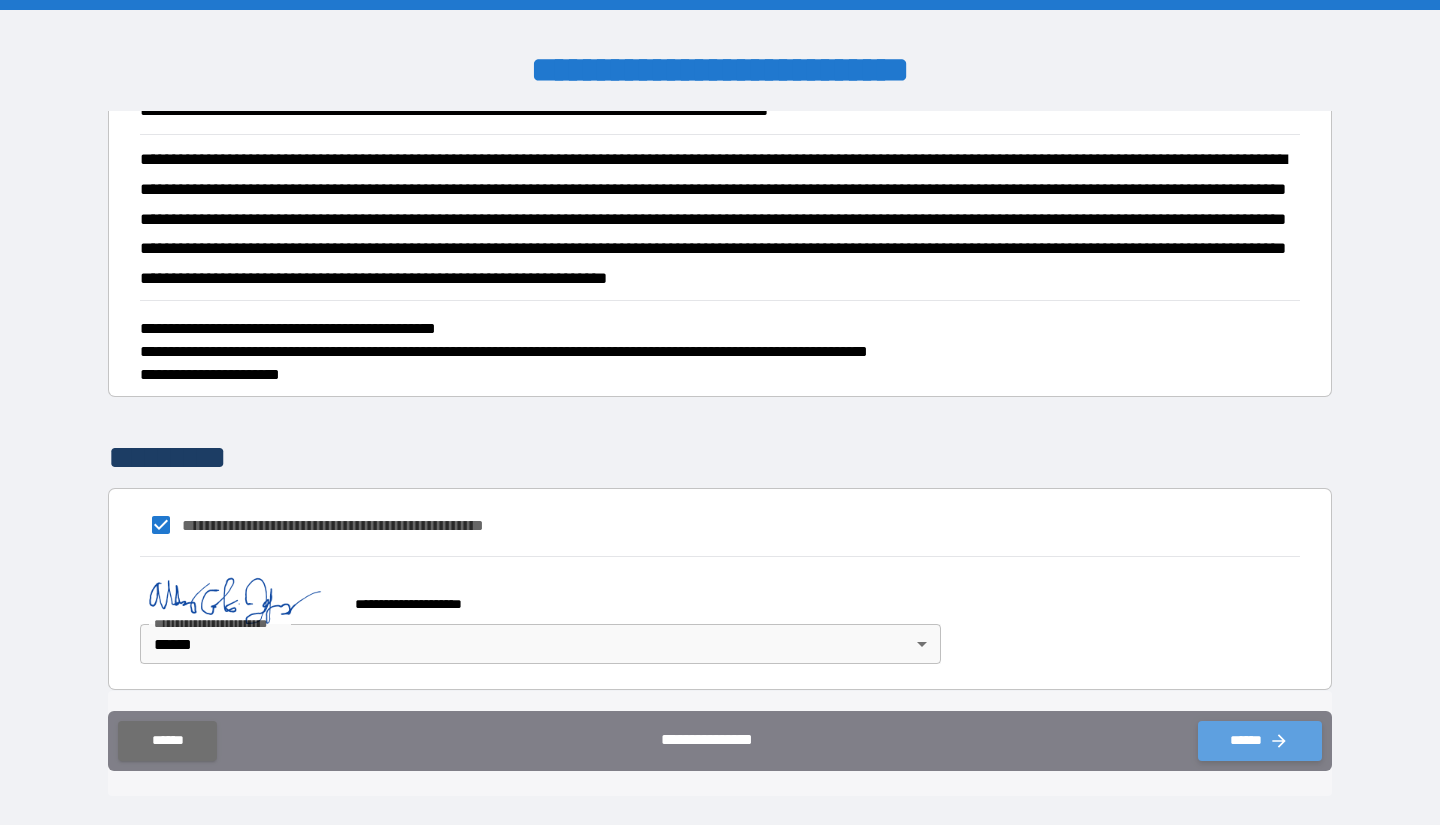 click on "******" at bounding box center (1260, 741) 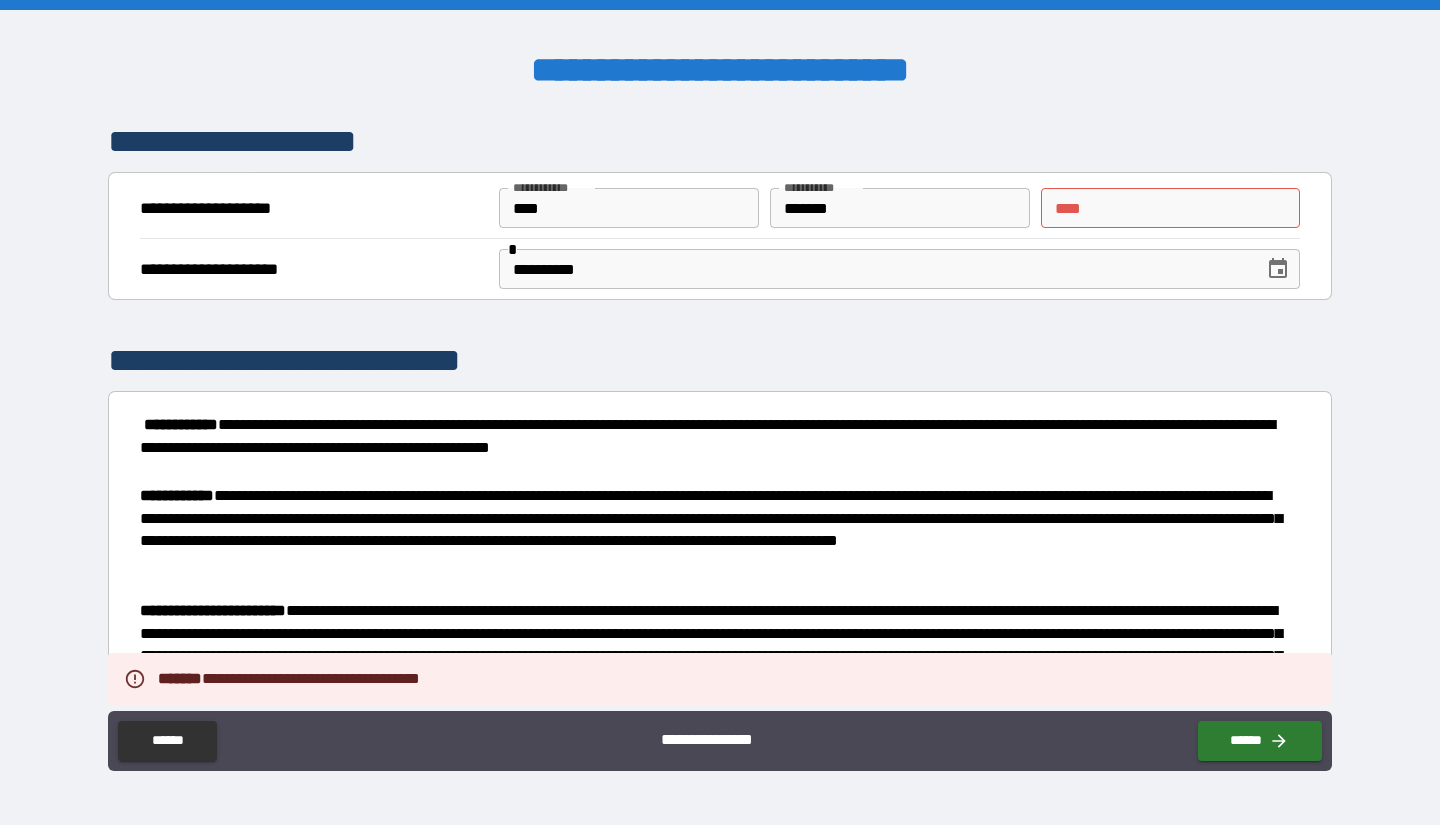 scroll, scrollTop: 0, scrollLeft: 0, axis: both 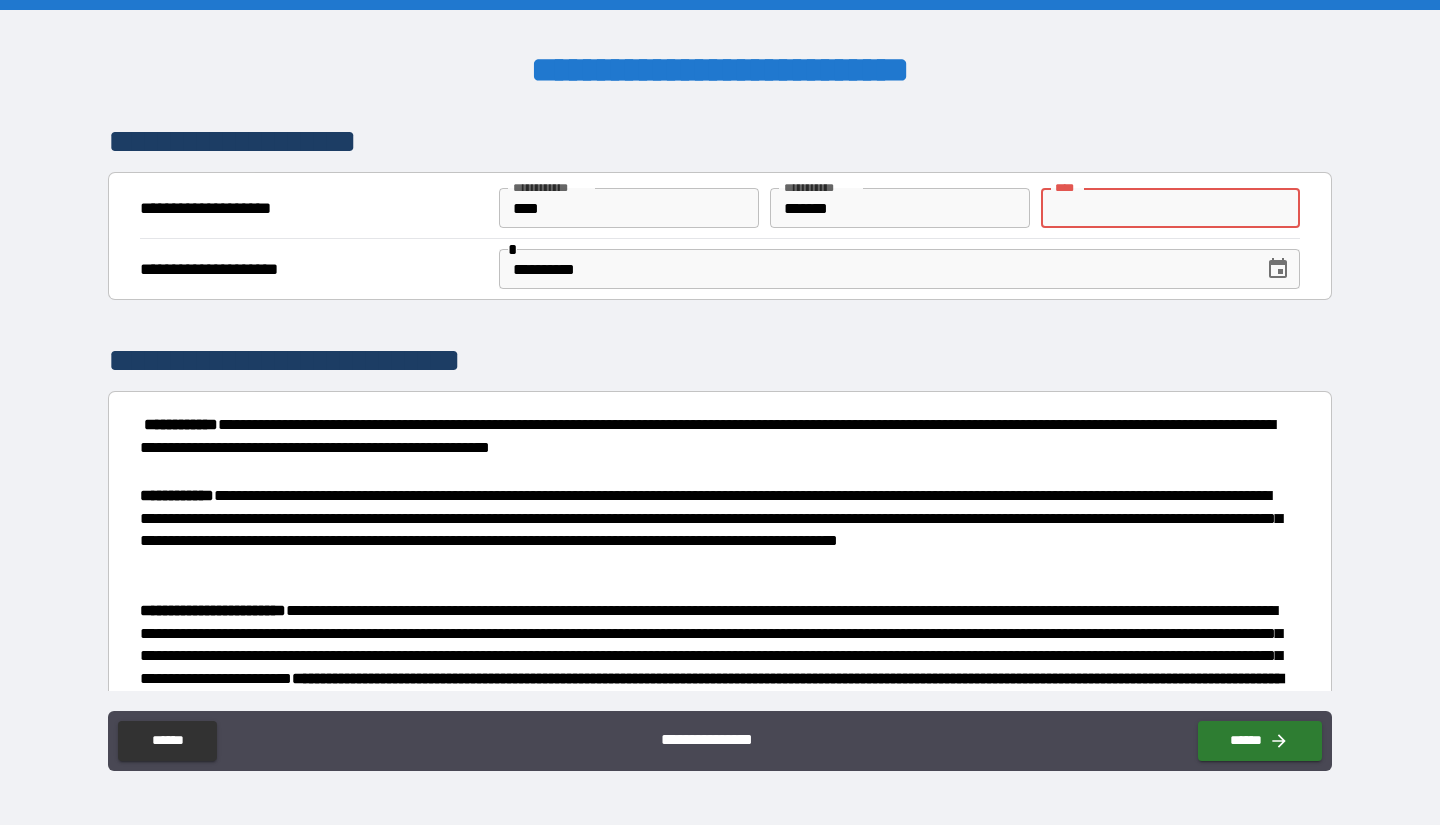 click on "**   *" at bounding box center [1170, 208] 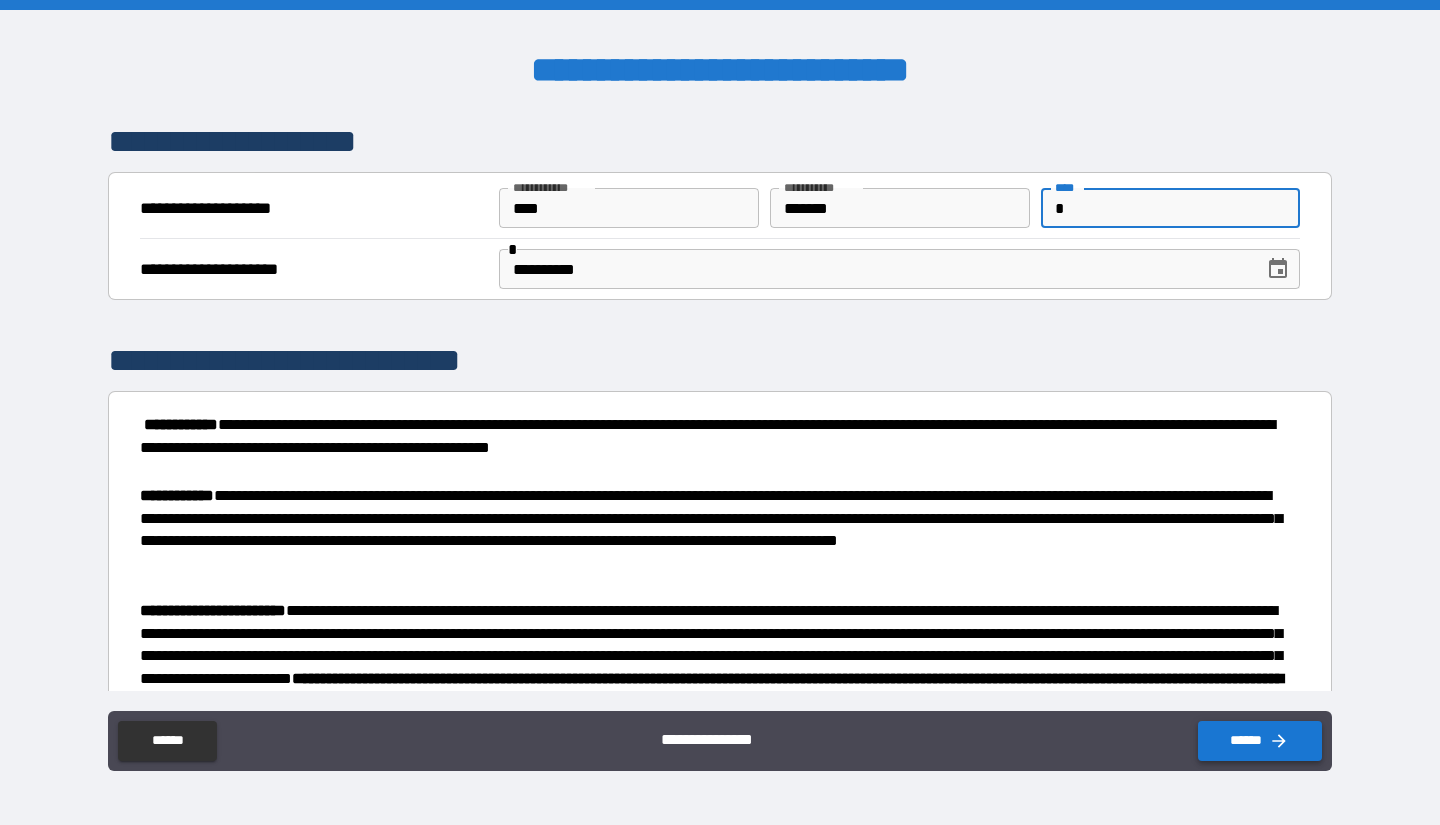 type on "*" 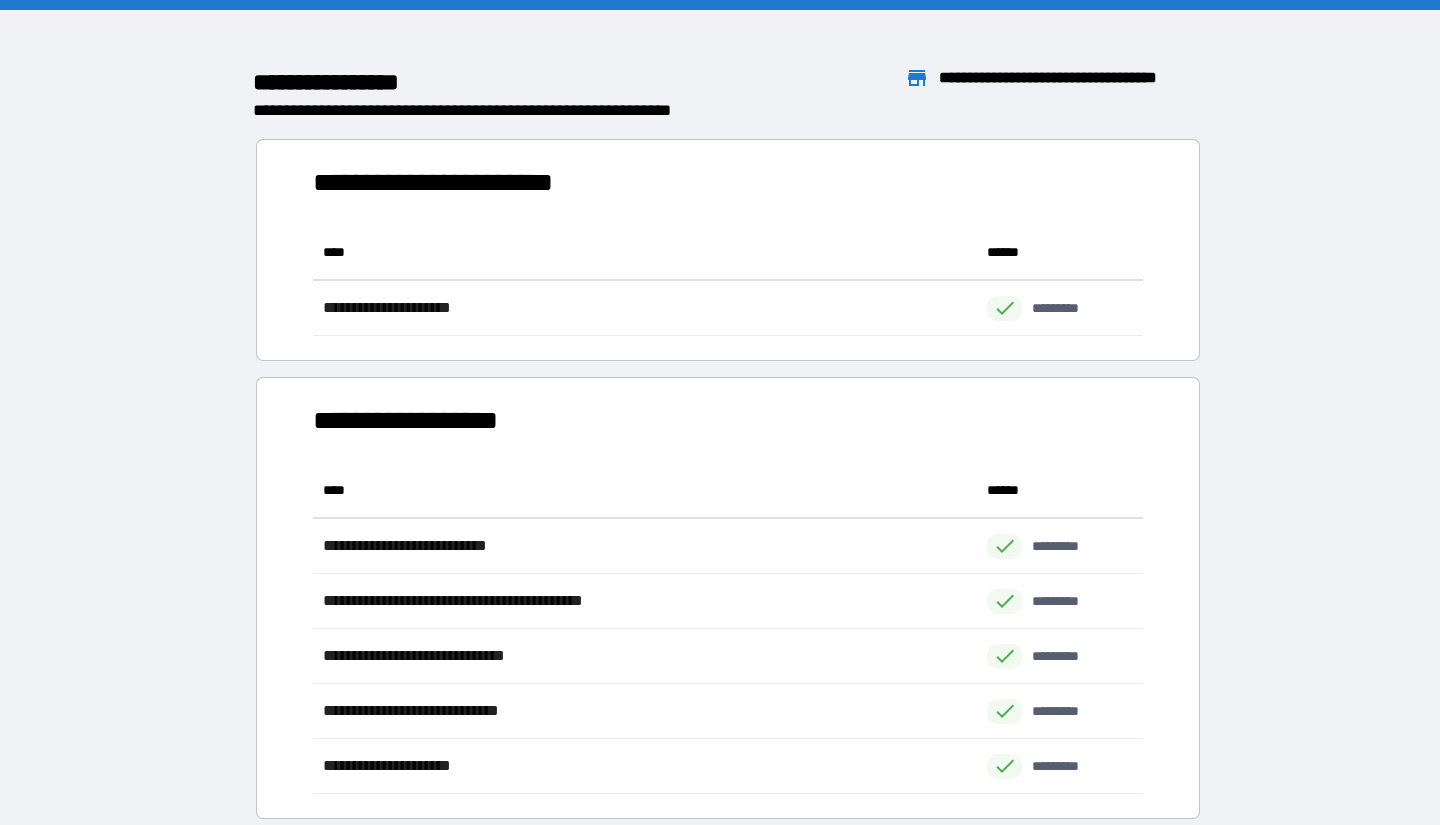 scroll, scrollTop: 1, scrollLeft: 1, axis: both 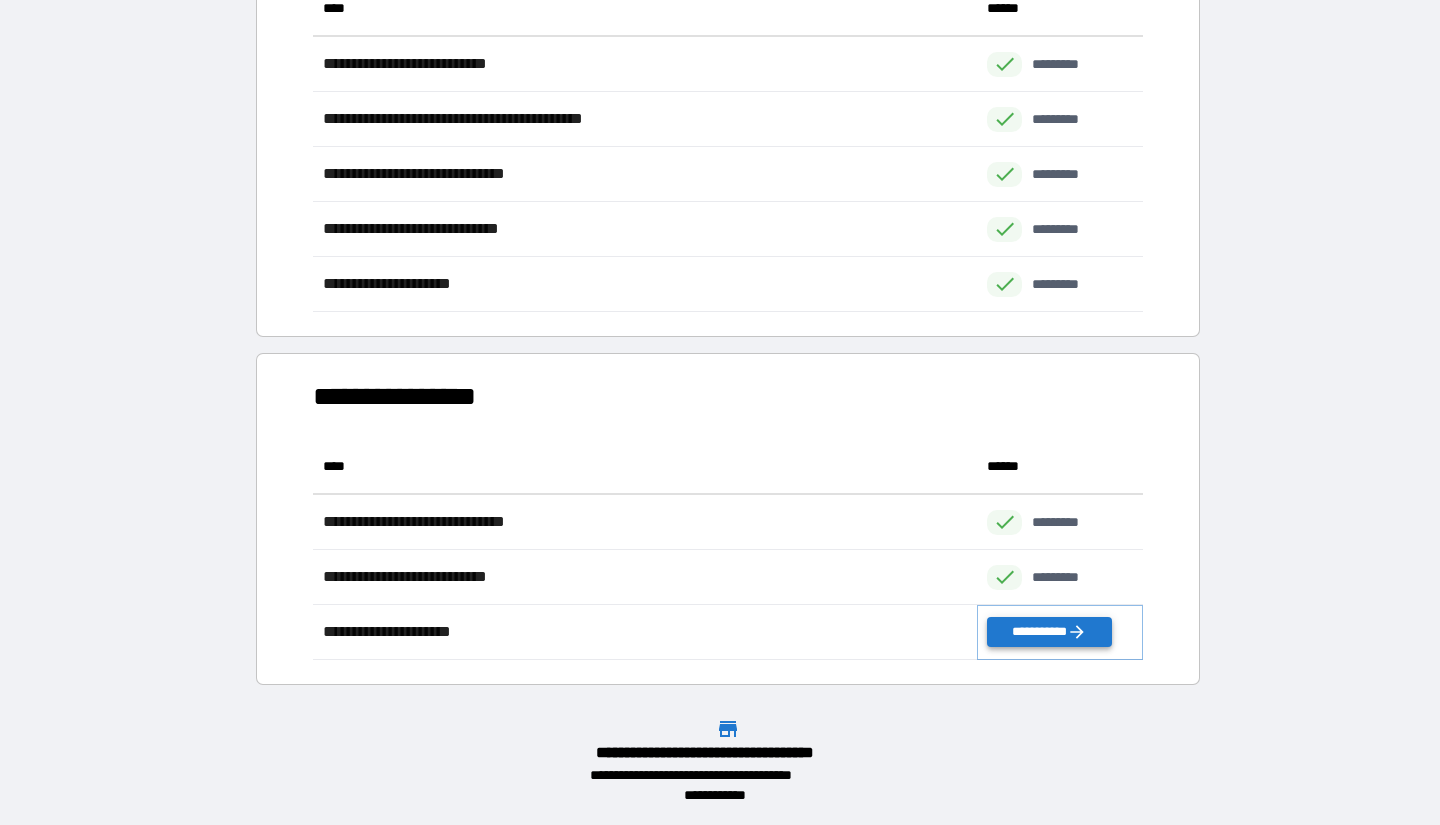 click on "**********" at bounding box center (1049, 632) 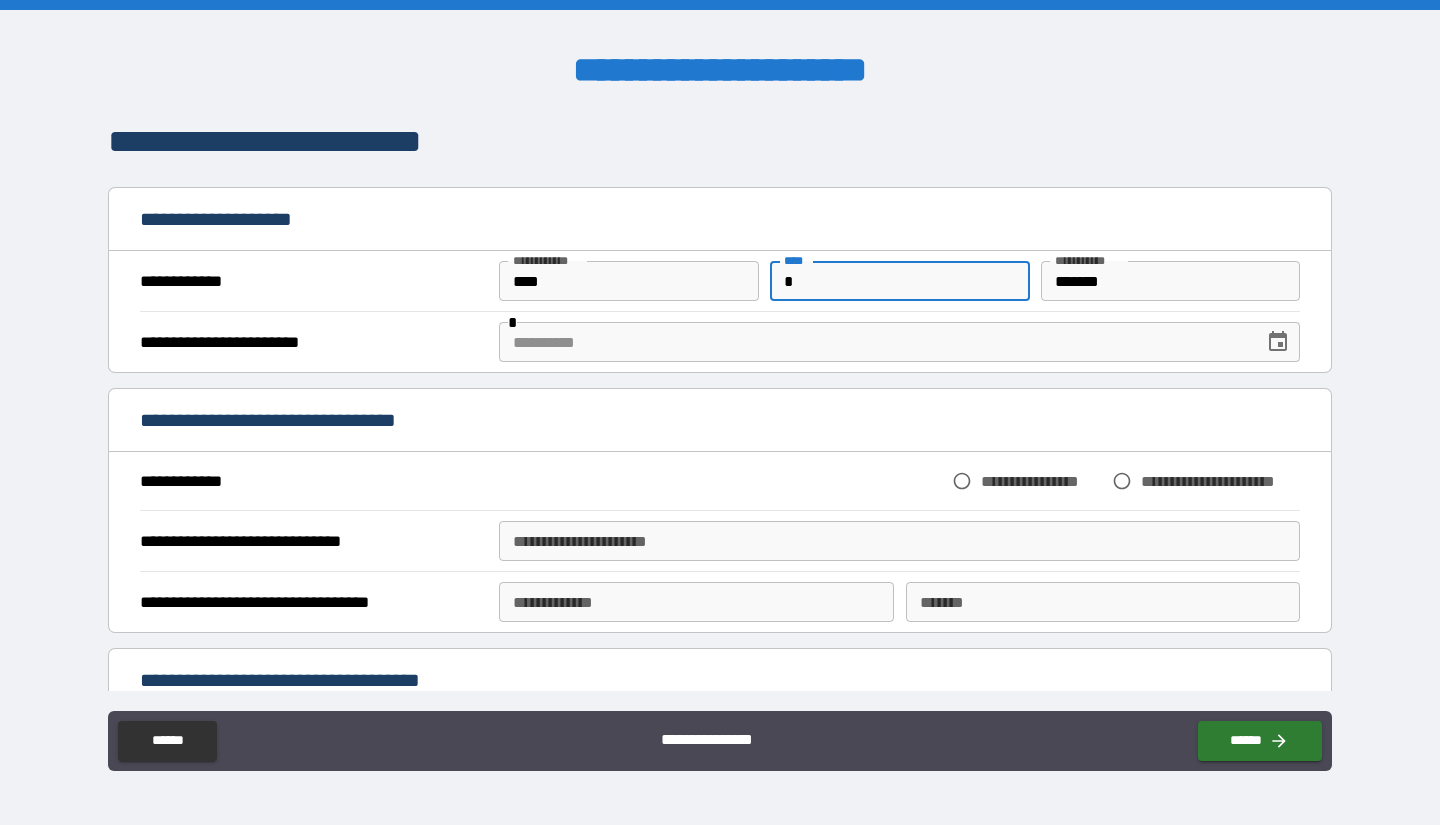type on "*" 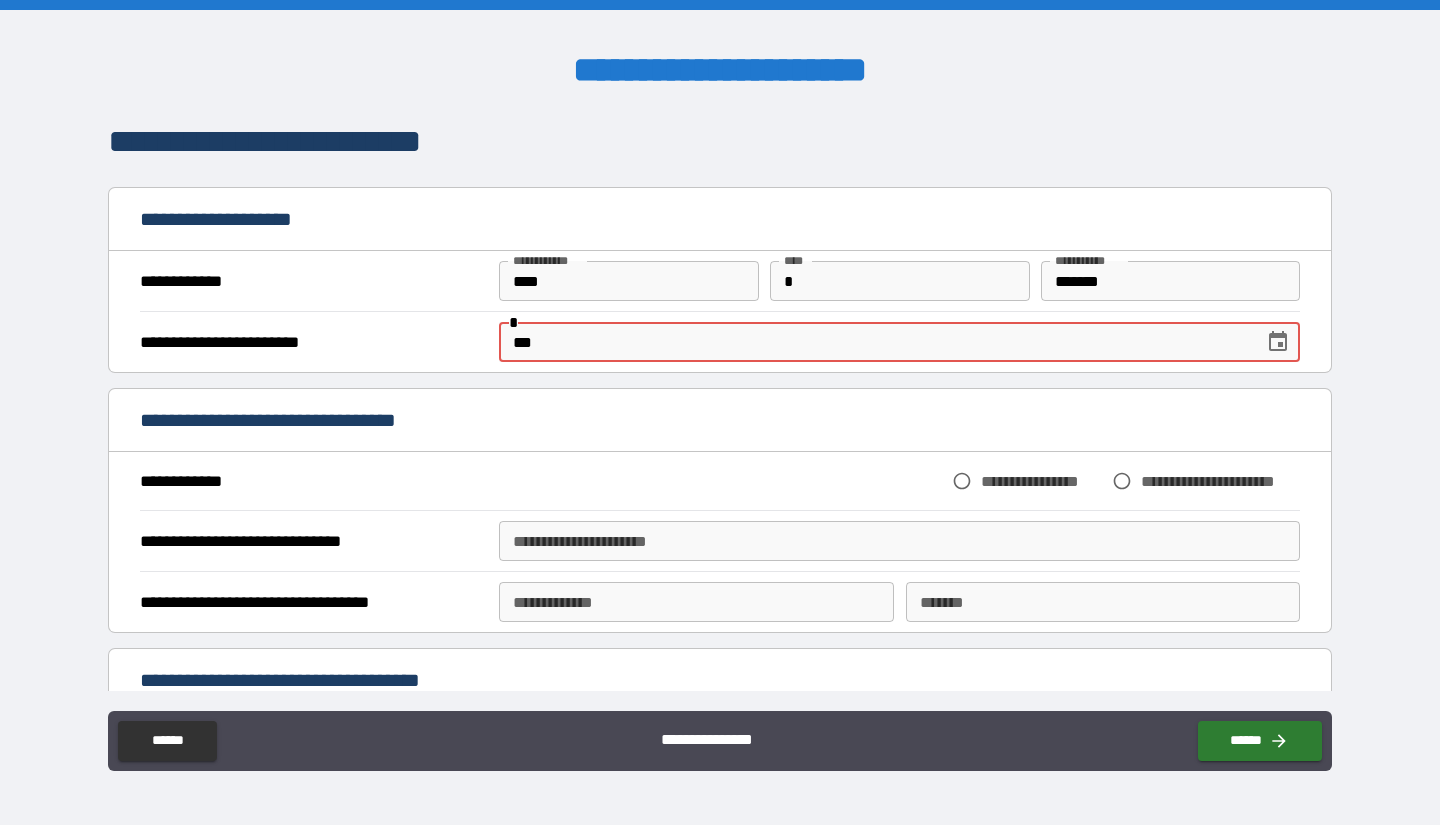 type on "*" 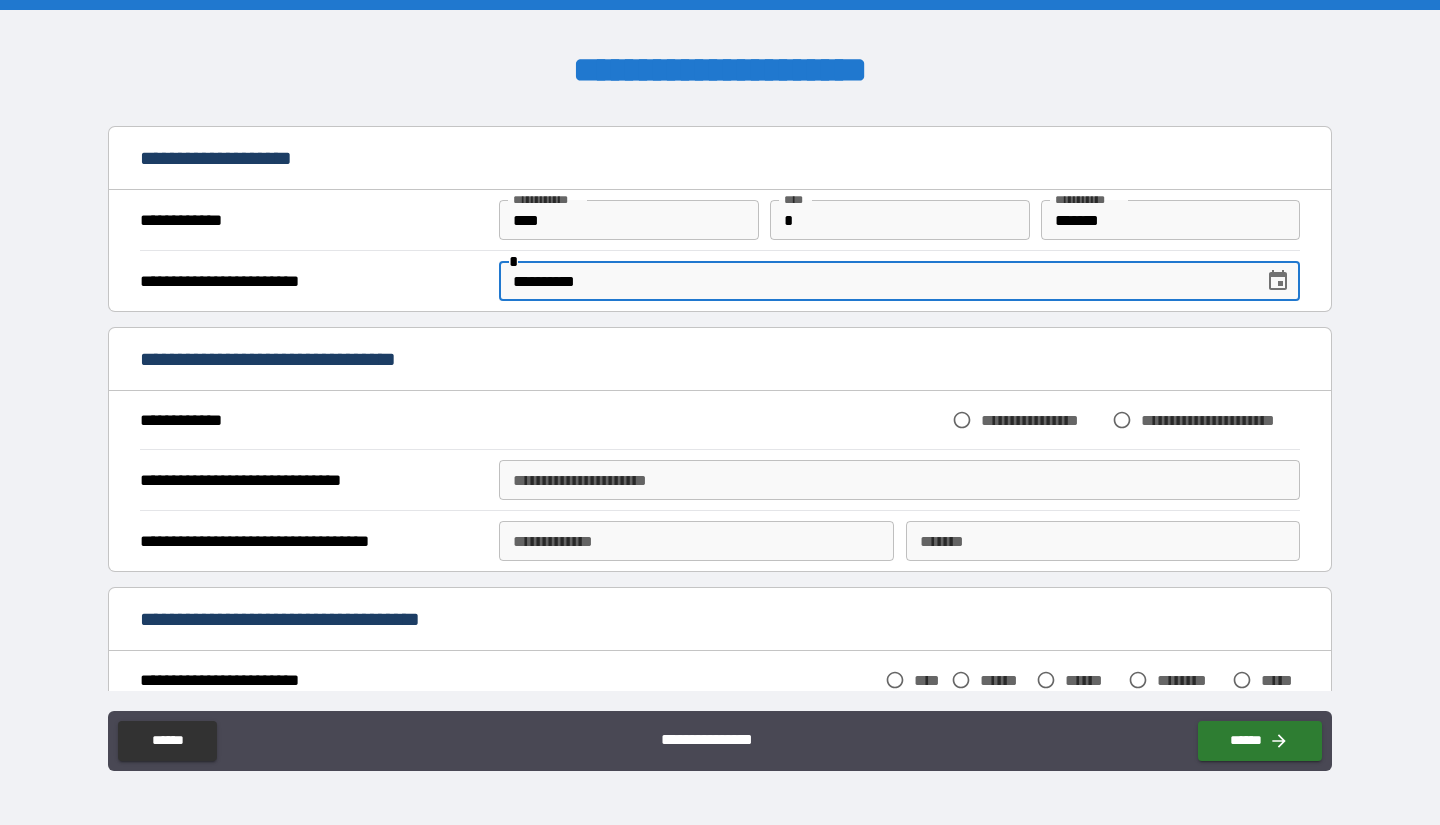 scroll, scrollTop: 85, scrollLeft: 0, axis: vertical 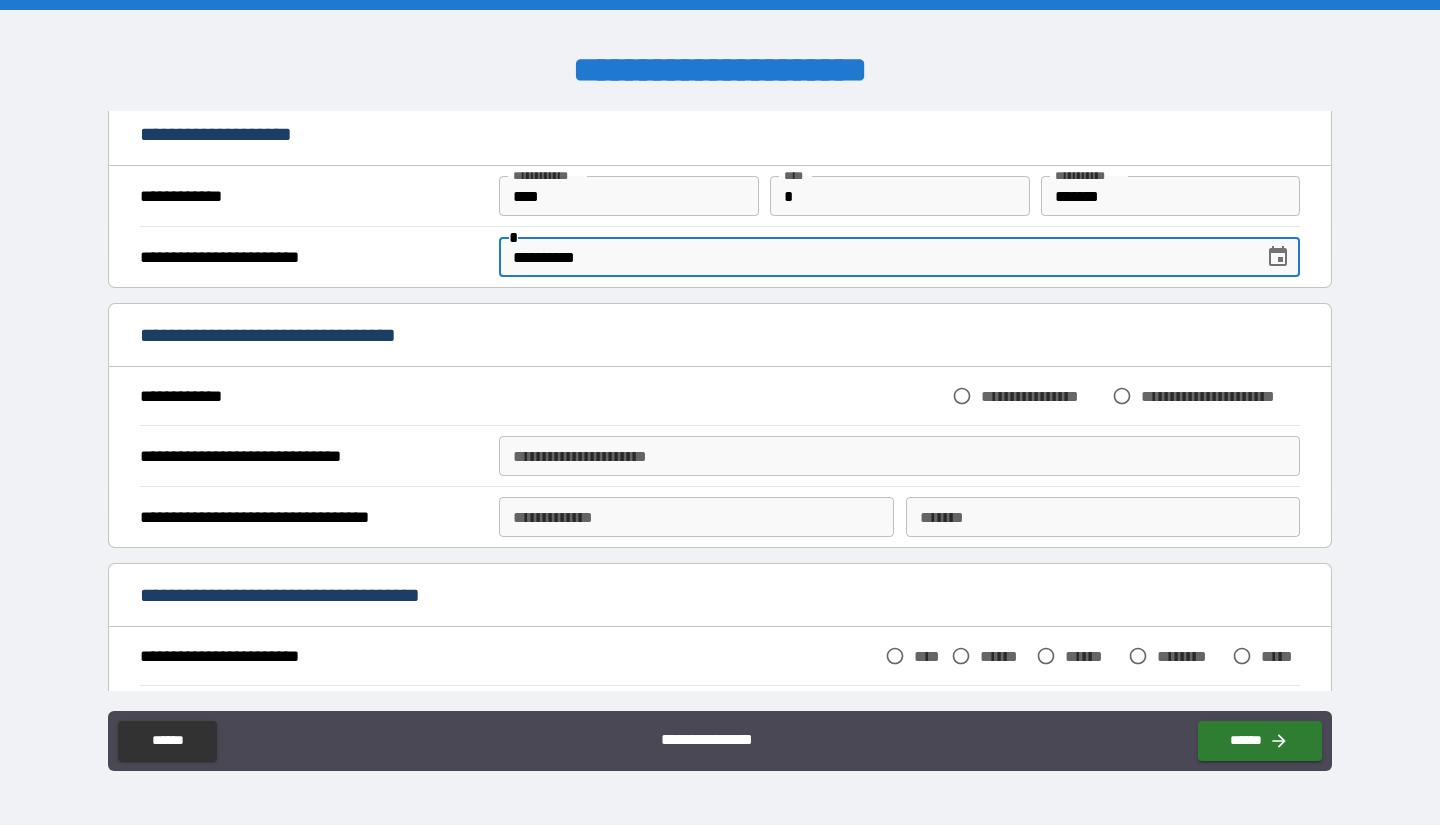 type on "**********" 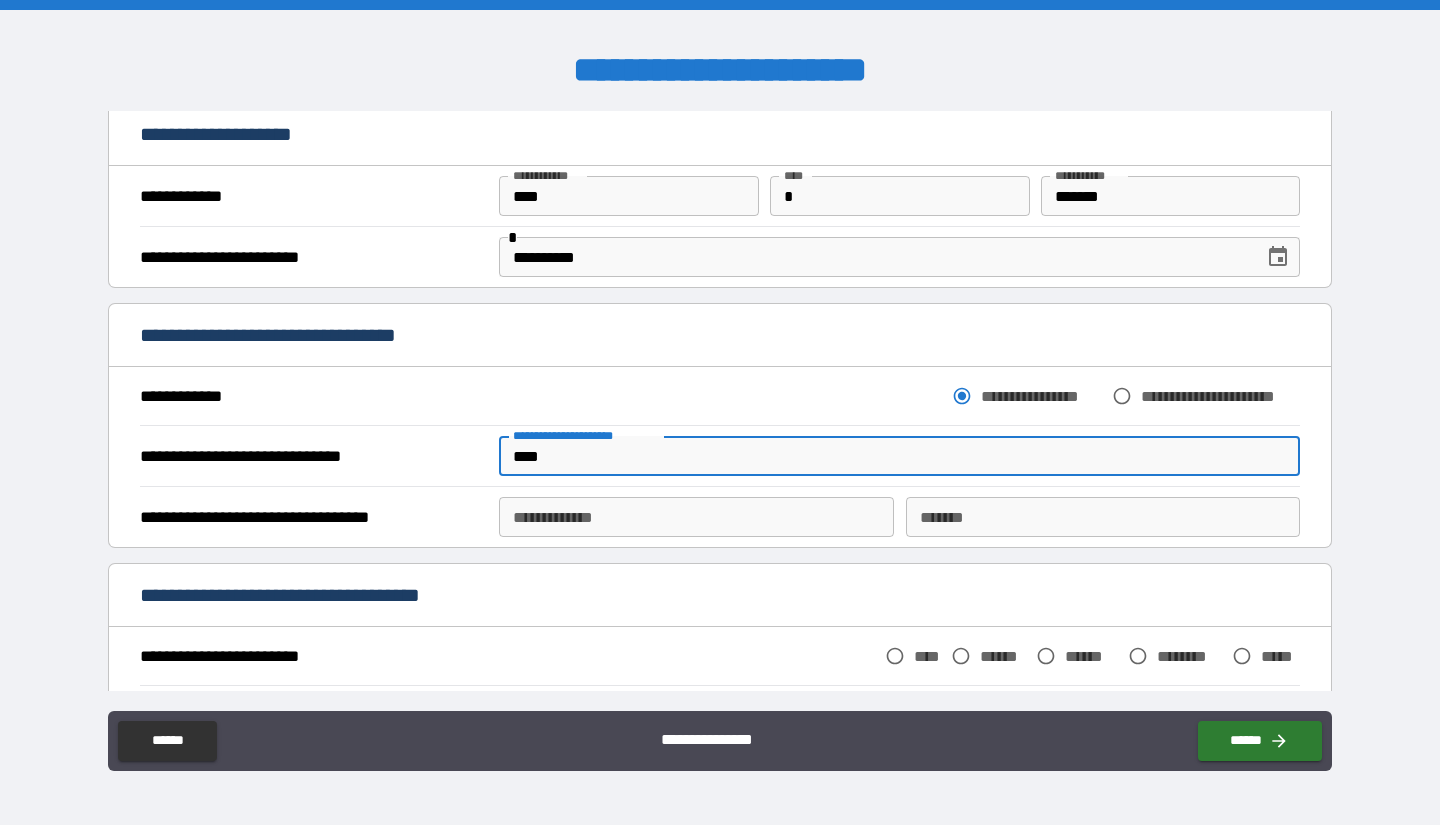type on "****" 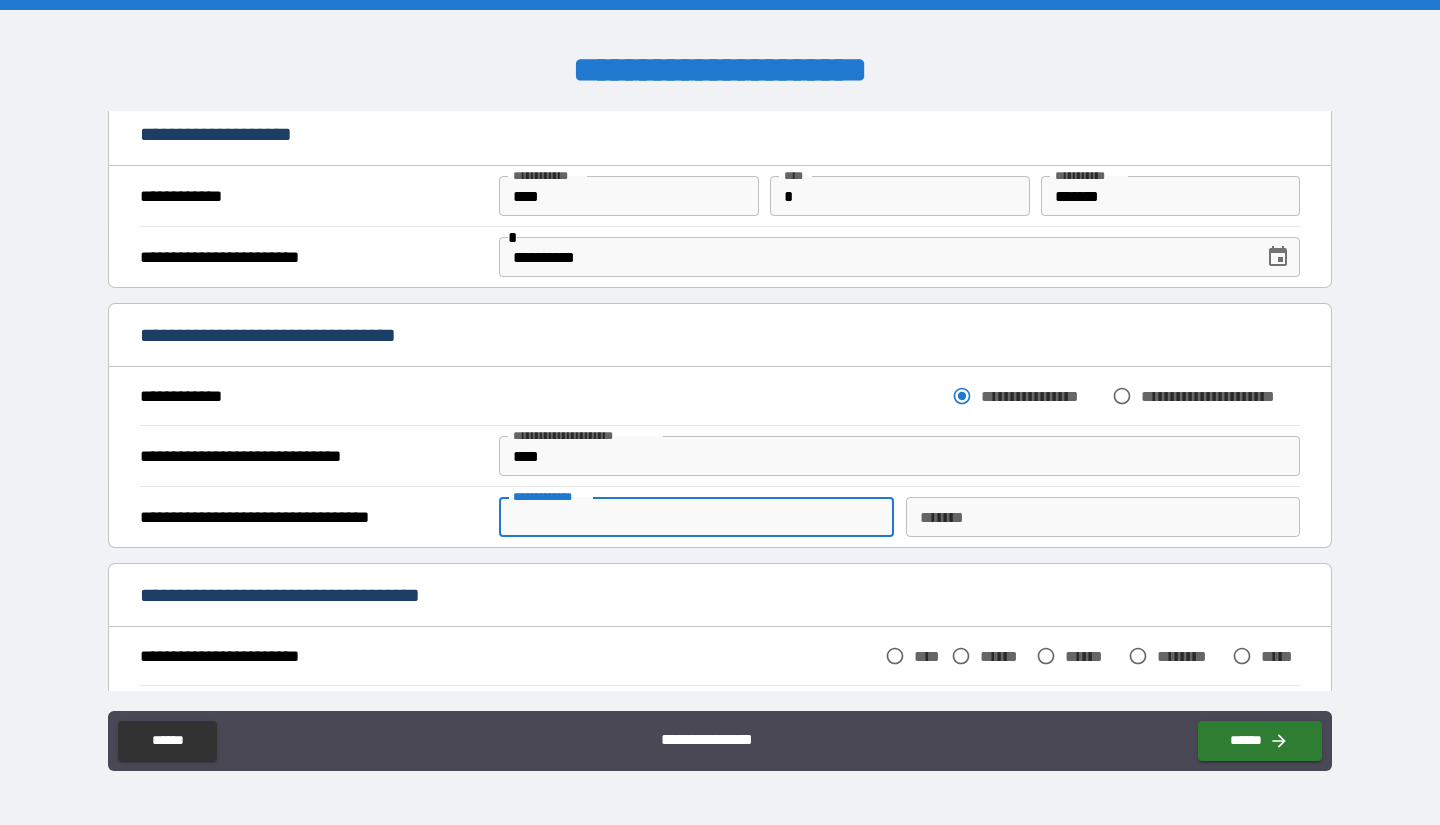 click on "**********" at bounding box center (696, 517) 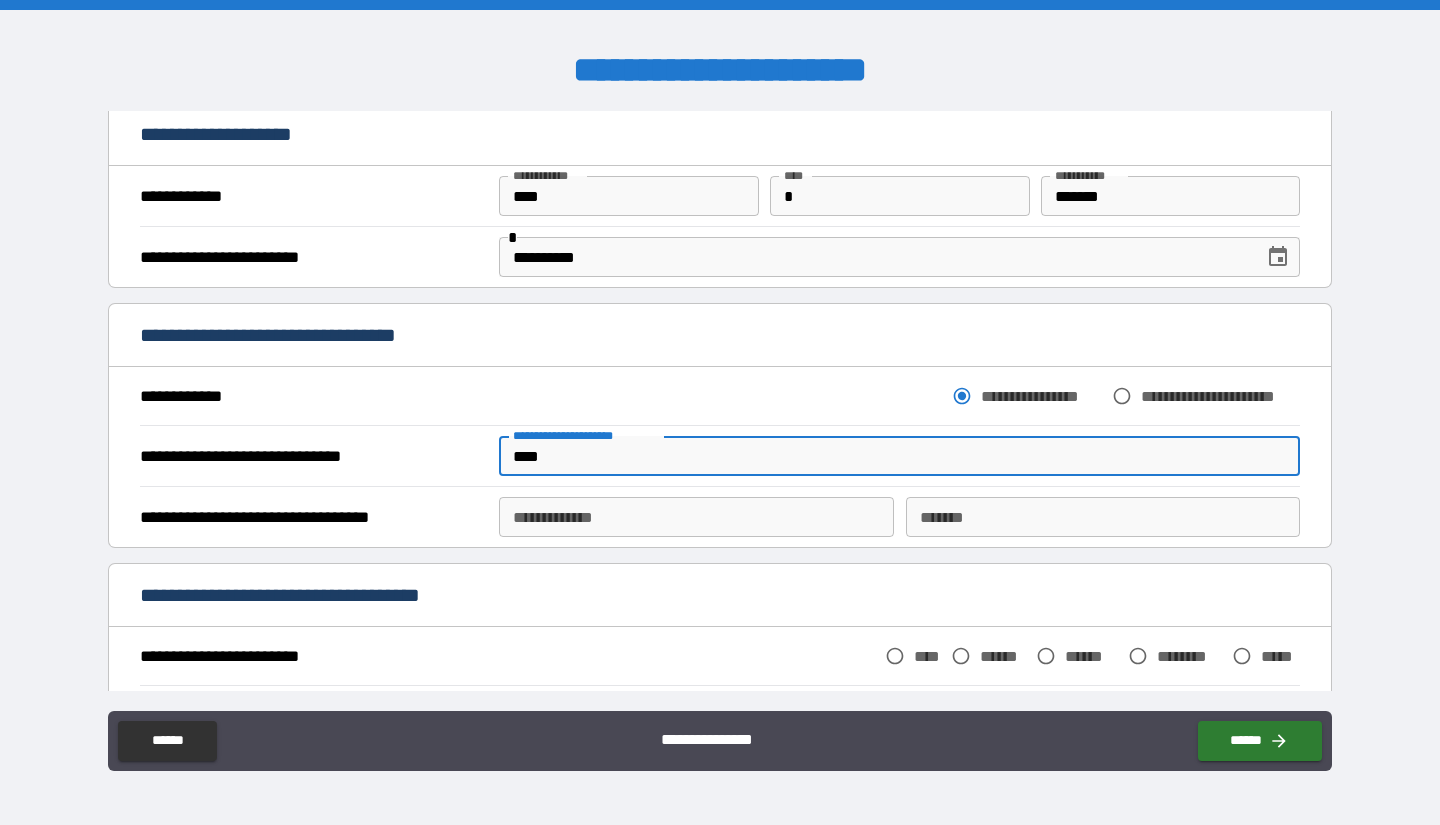 click on "****" at bounding box center (899, 456) 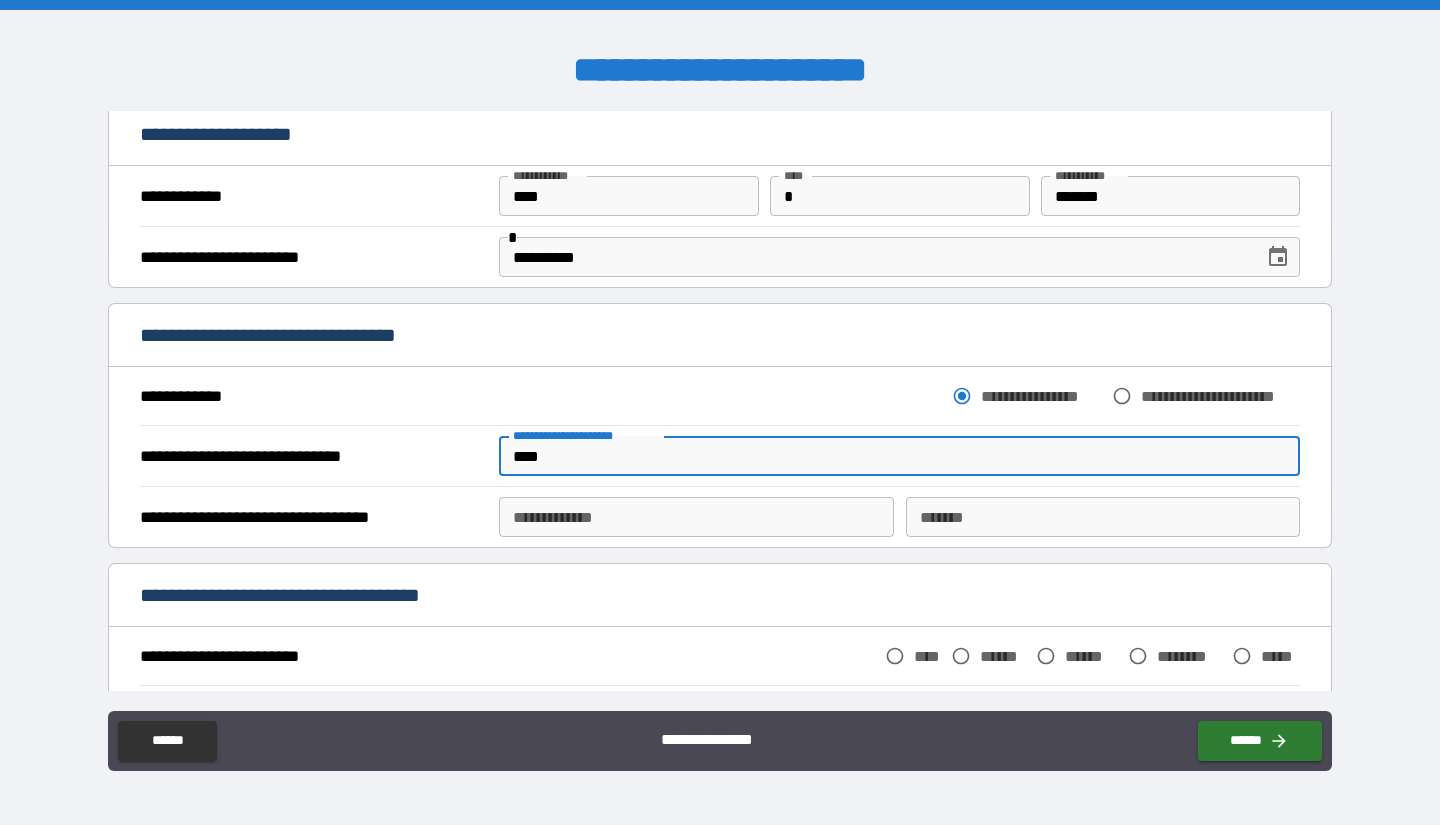 click on "****" at bounding box center (899, 456) 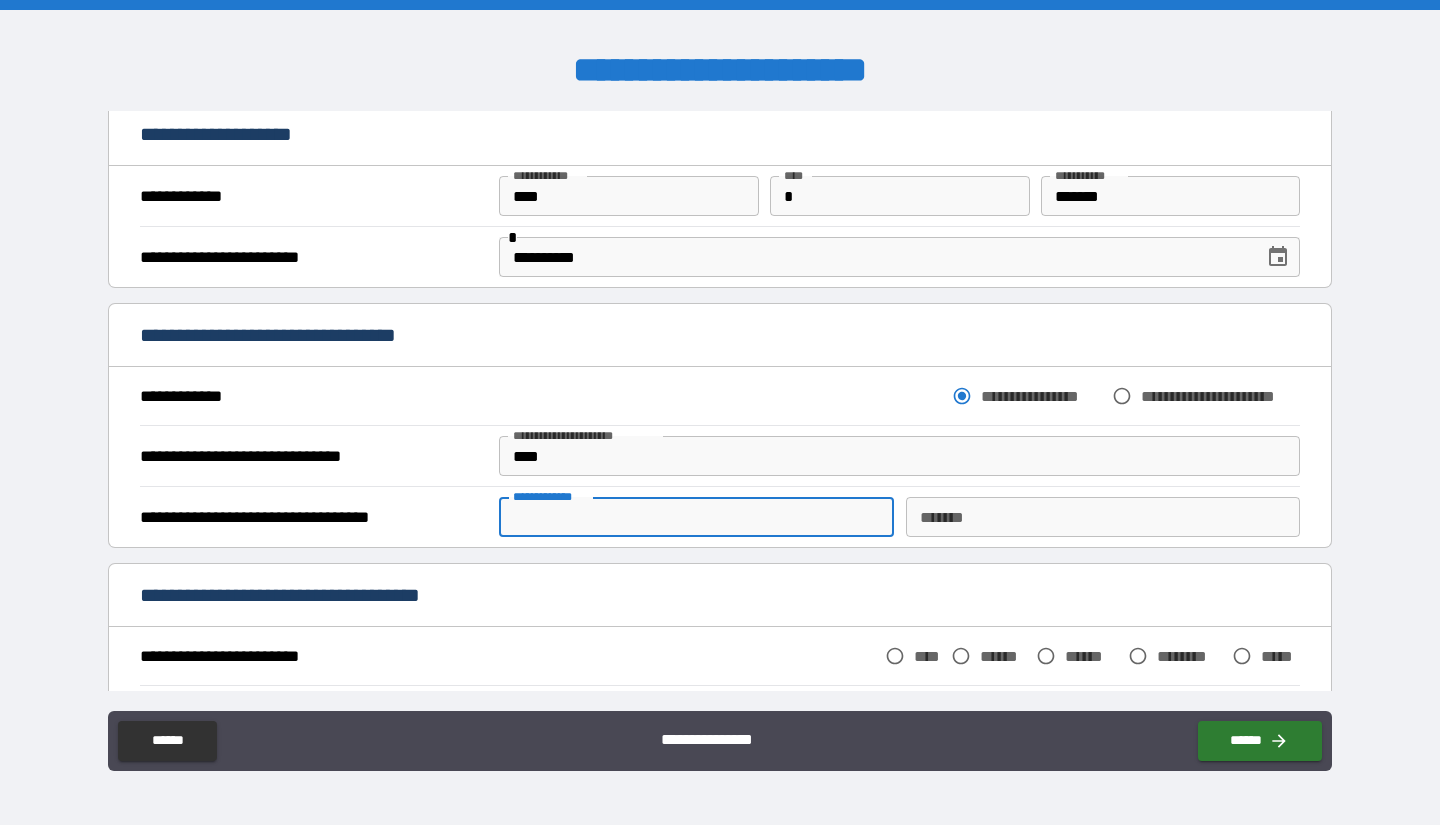 click on "**********" at bounding box center [696, 517] 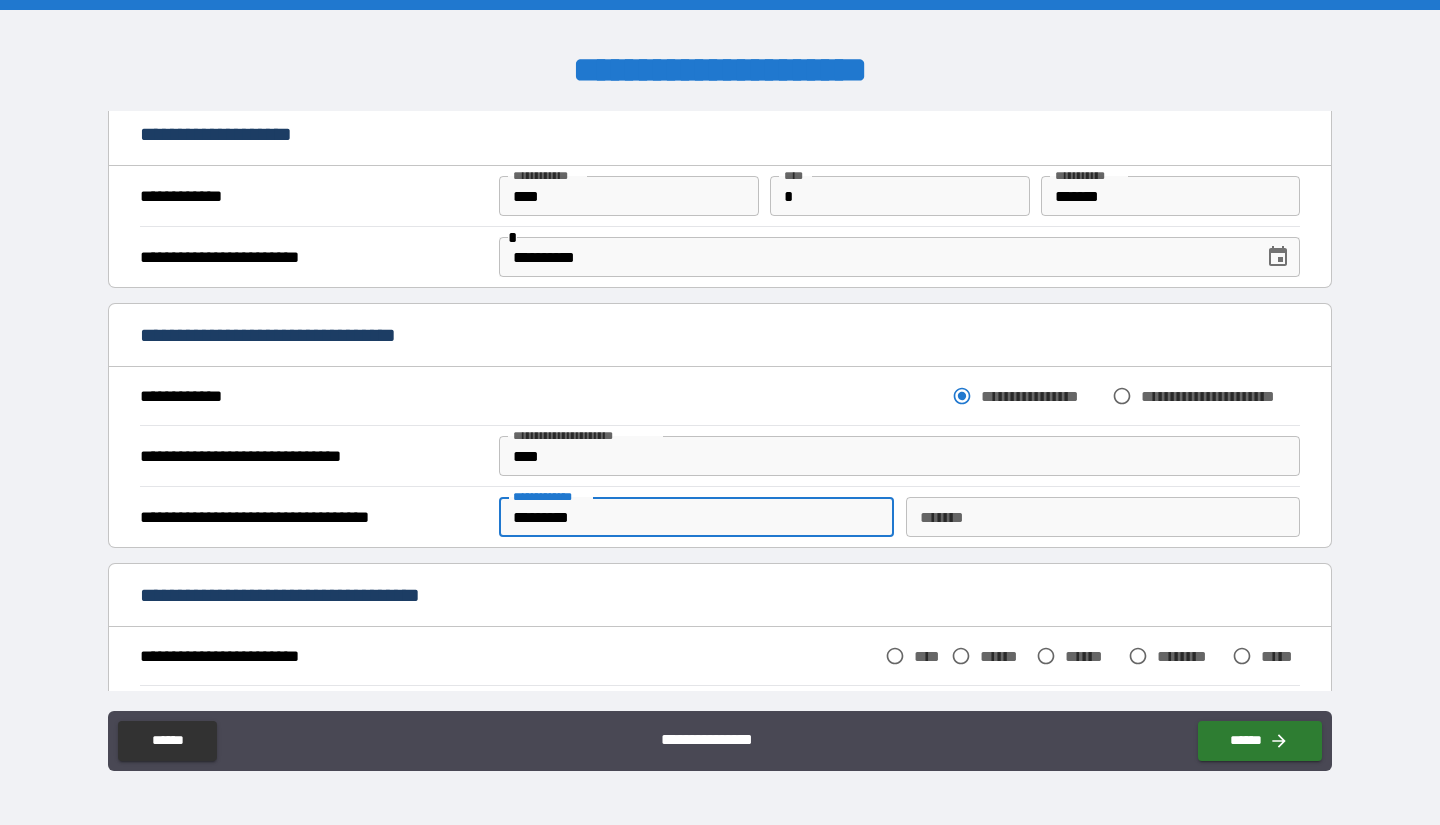 type on "*********" 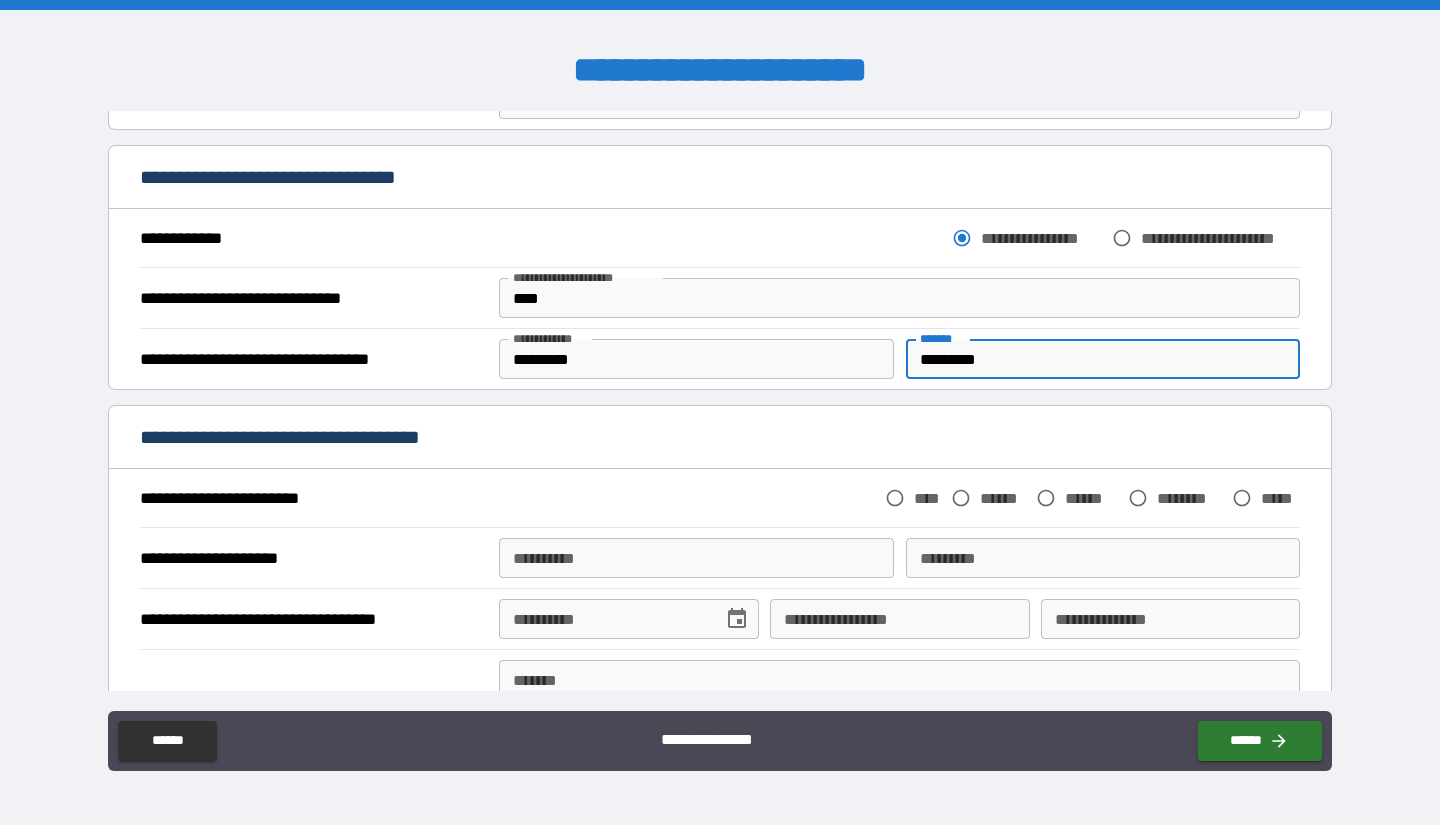 scroll, scrollTop: 286, scrollLeft: 0, axis: vertical 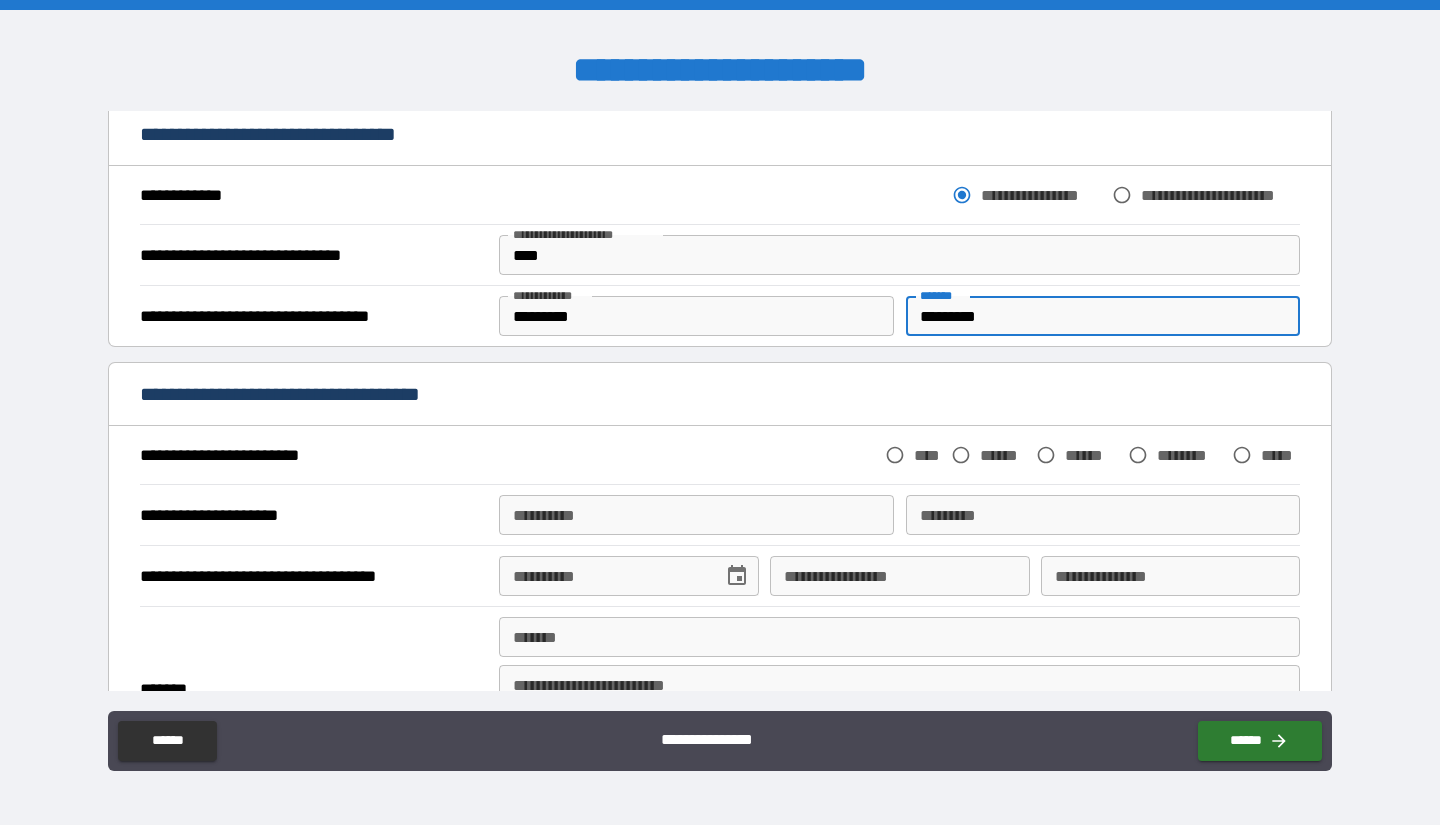 type on "*********" 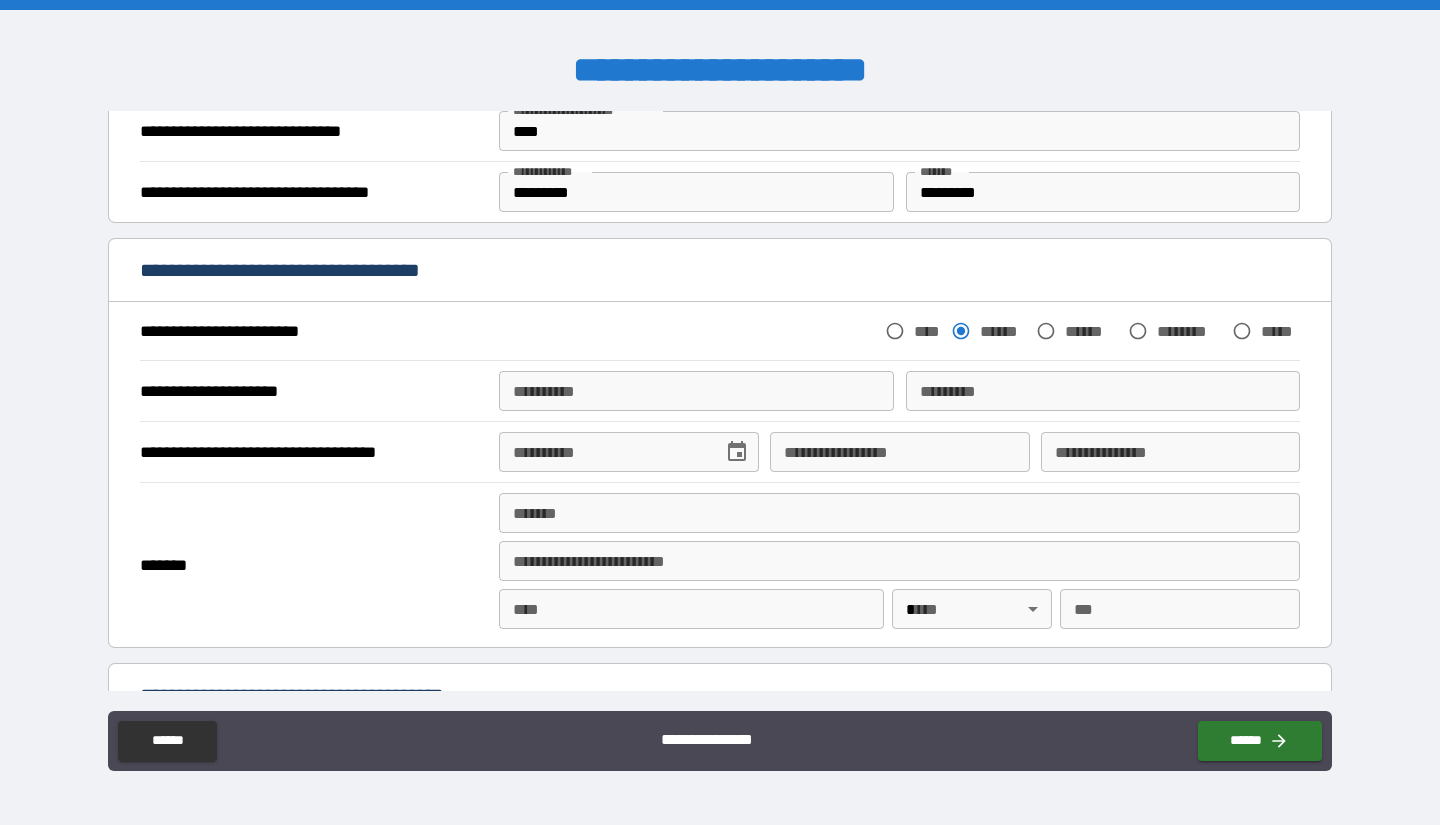 scroll, scrollTop: 413, scrollLeft: 0, axis: vertical 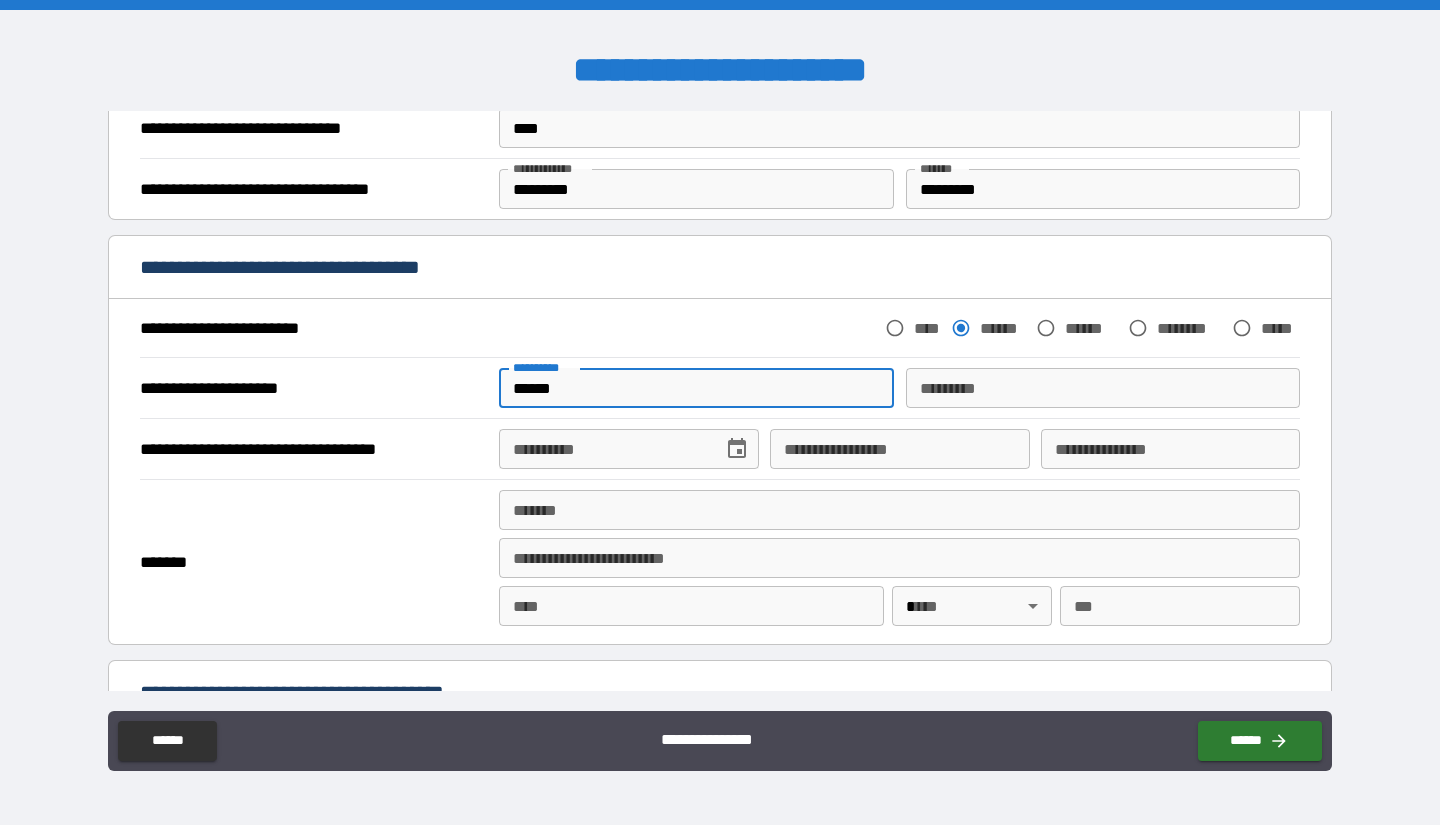 type on "******" 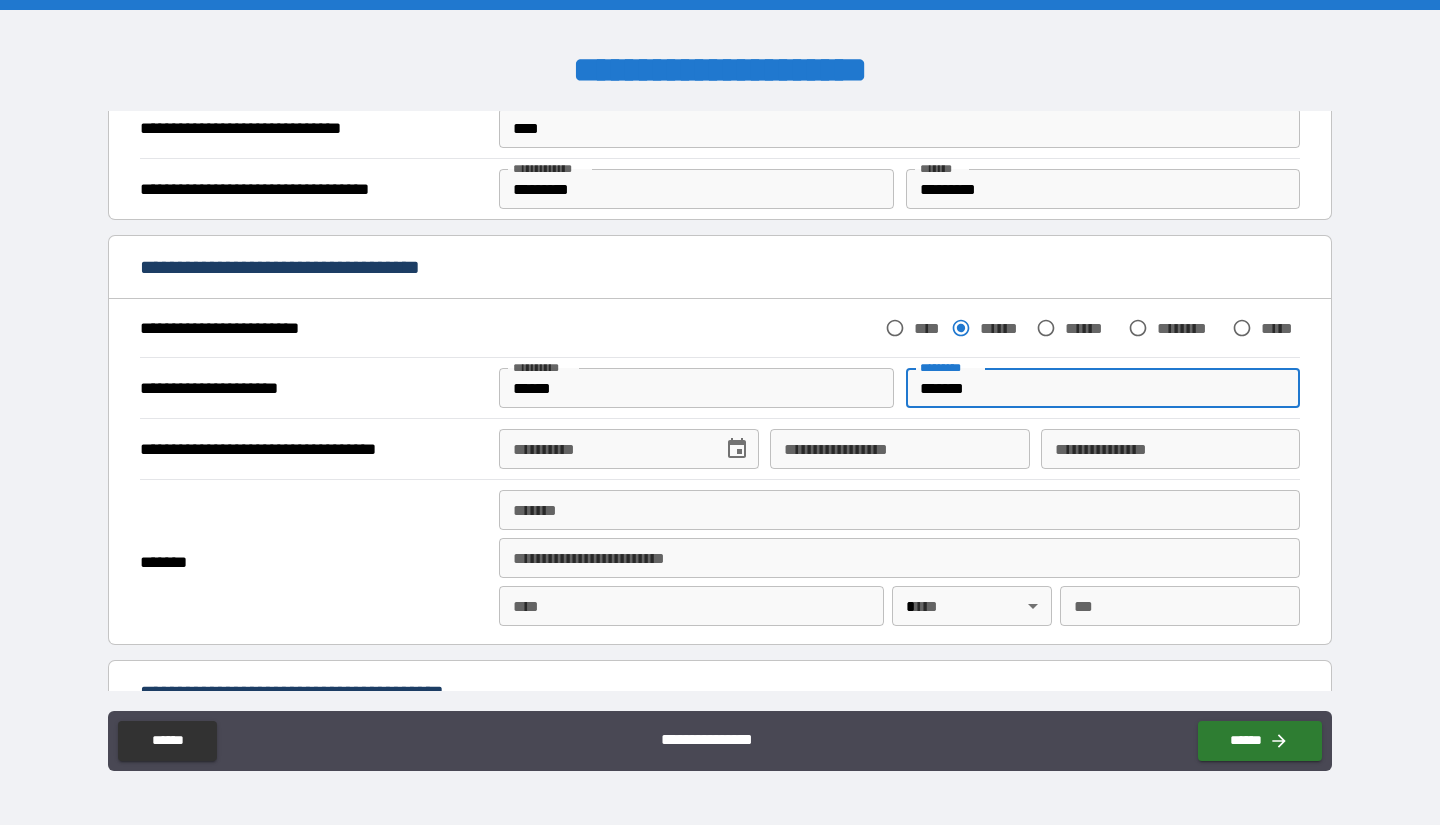 type on "*******" 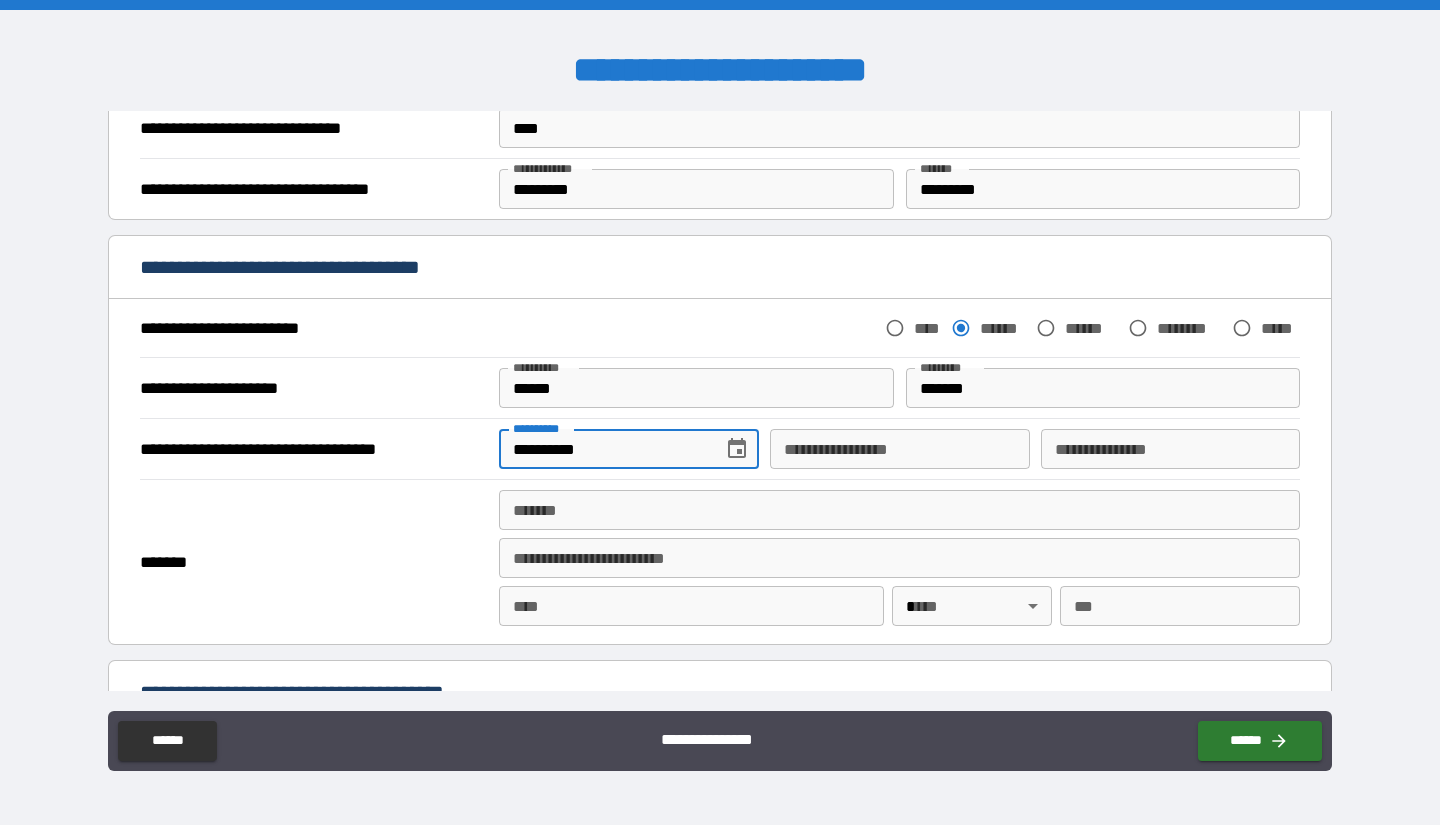 type on "**********" 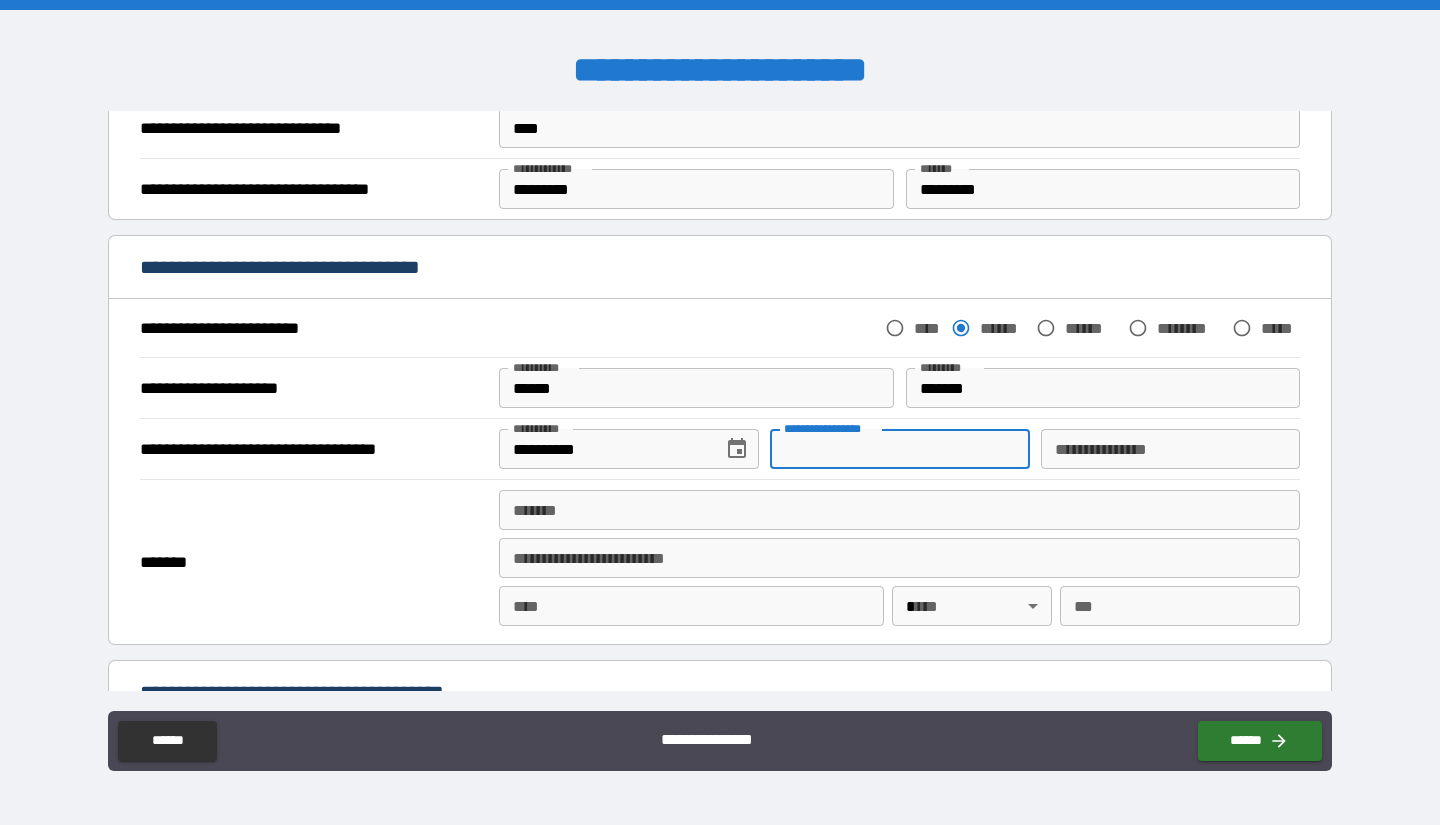 click on "**********" at bounding box center [899, 449] 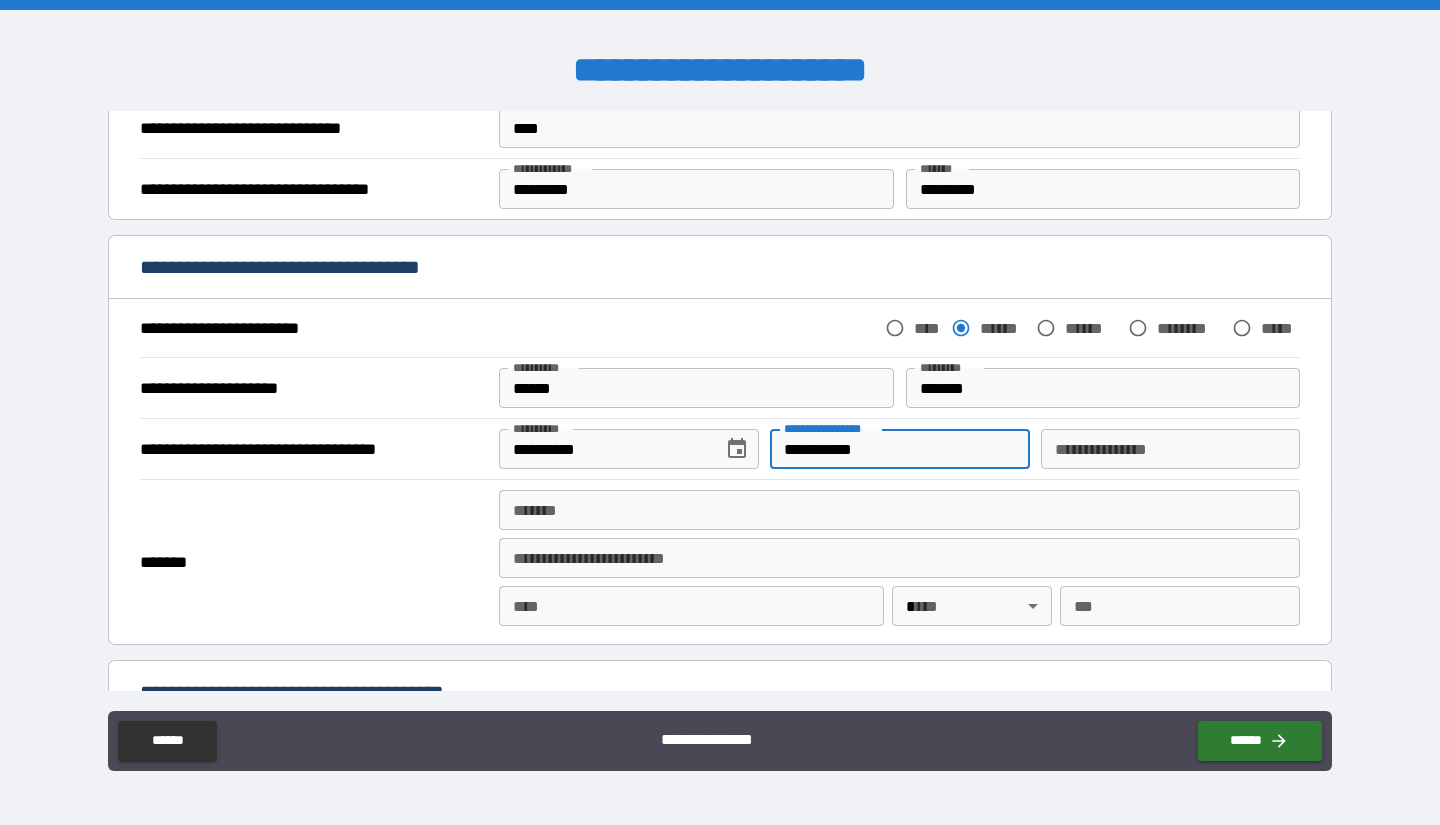 type on "**********" 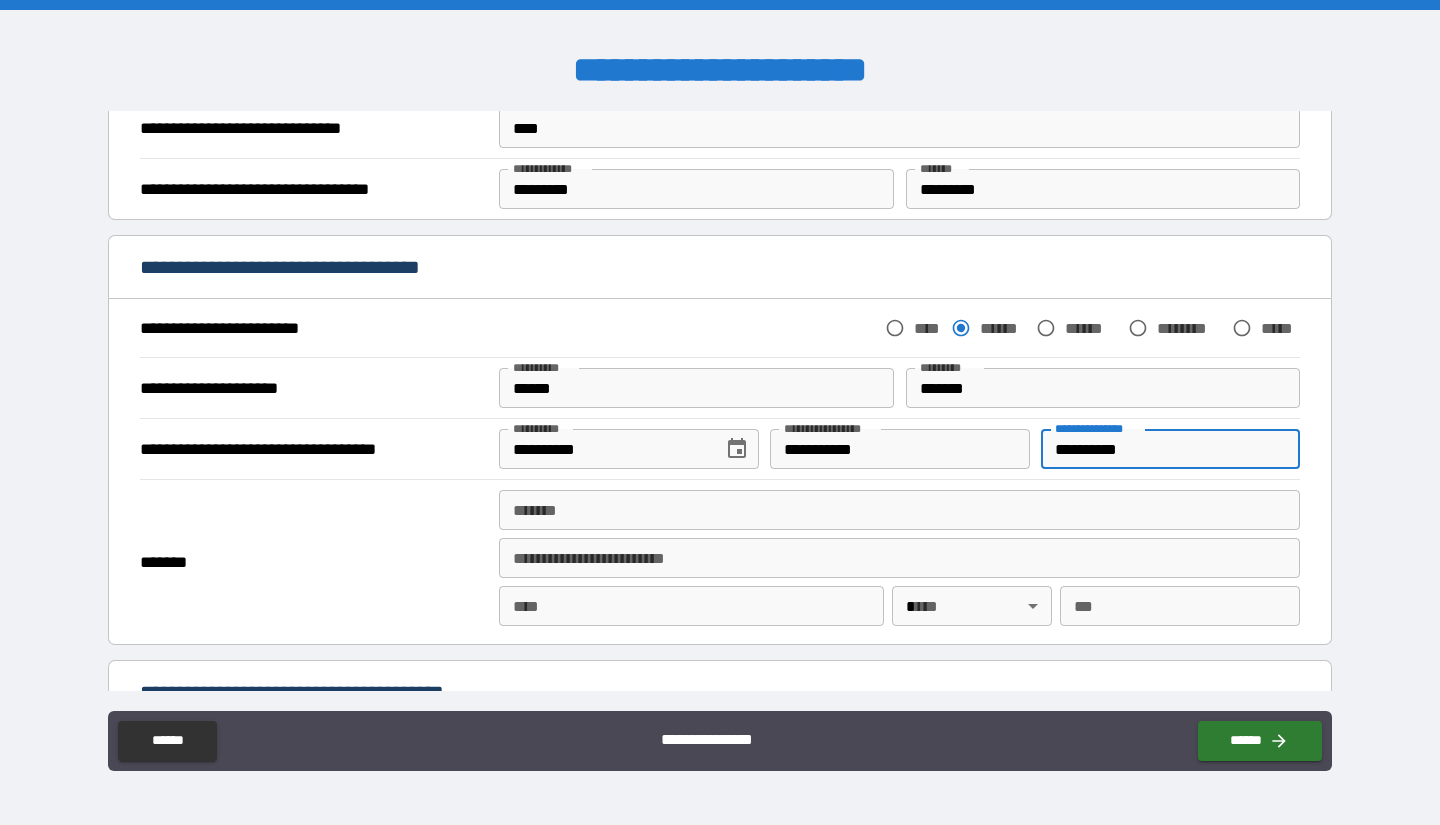 type on "**********" 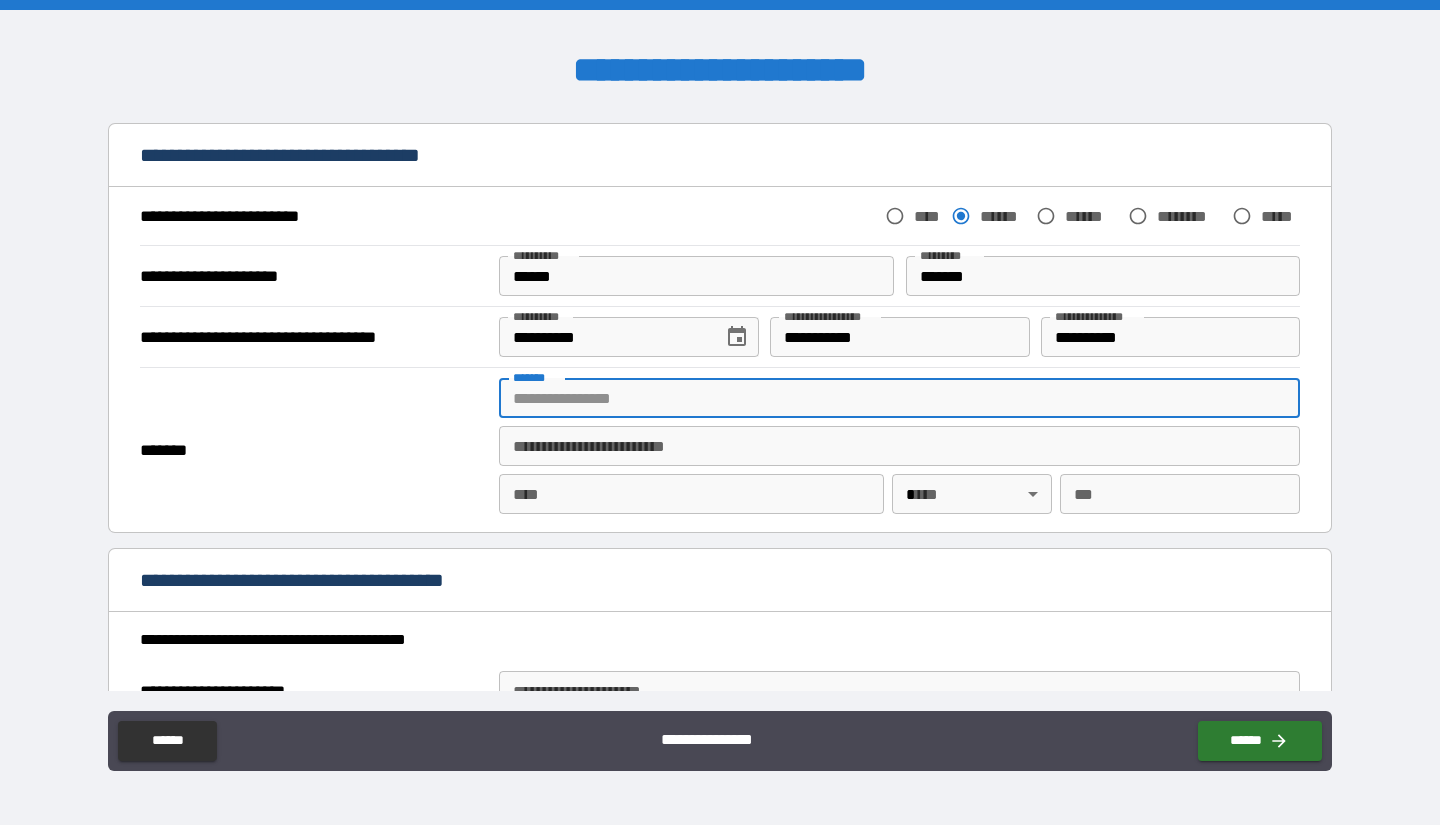 scroll, scrollTop: 537, scrollLeft: 0, axis: vertical 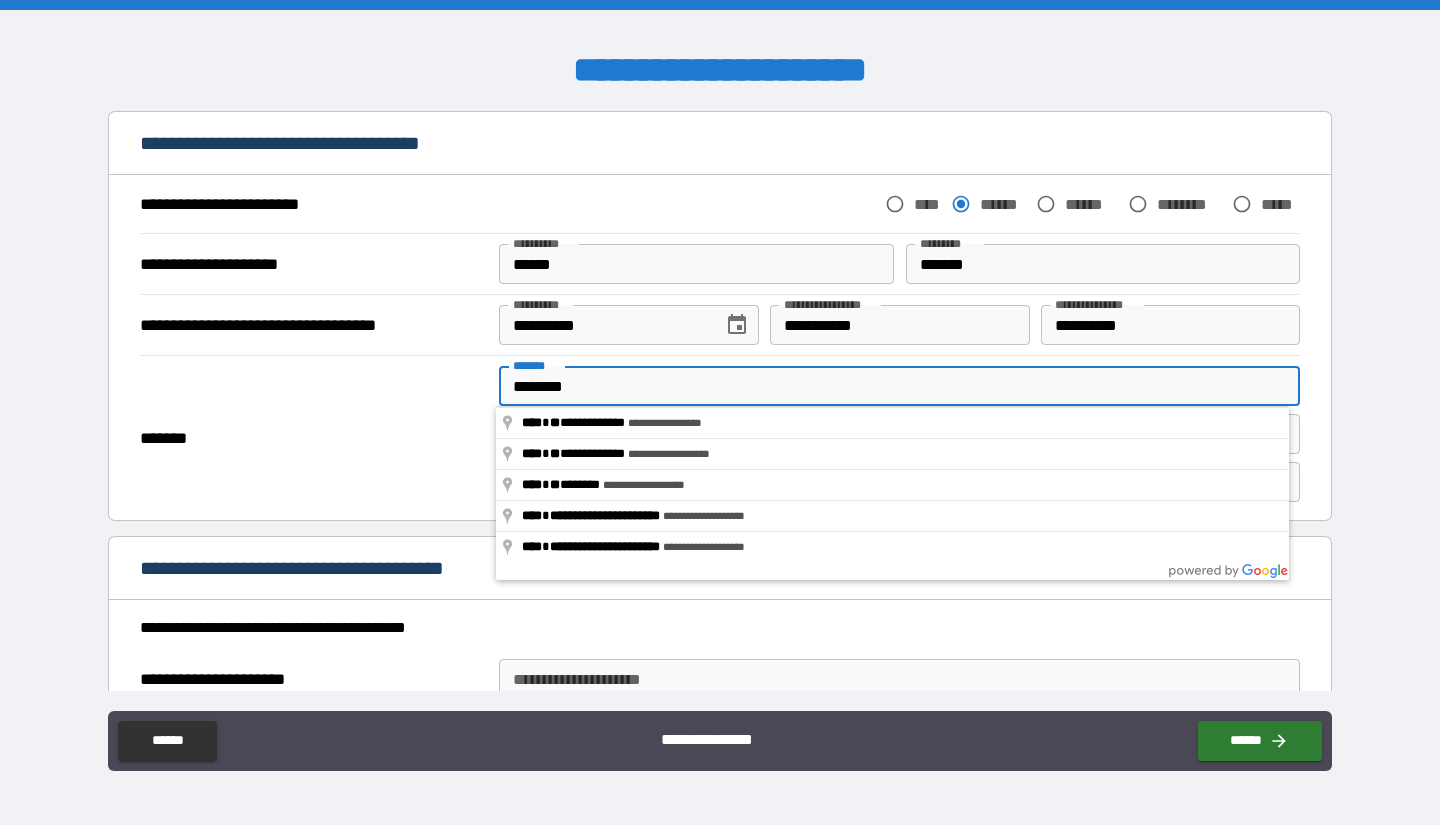 type on "**********" 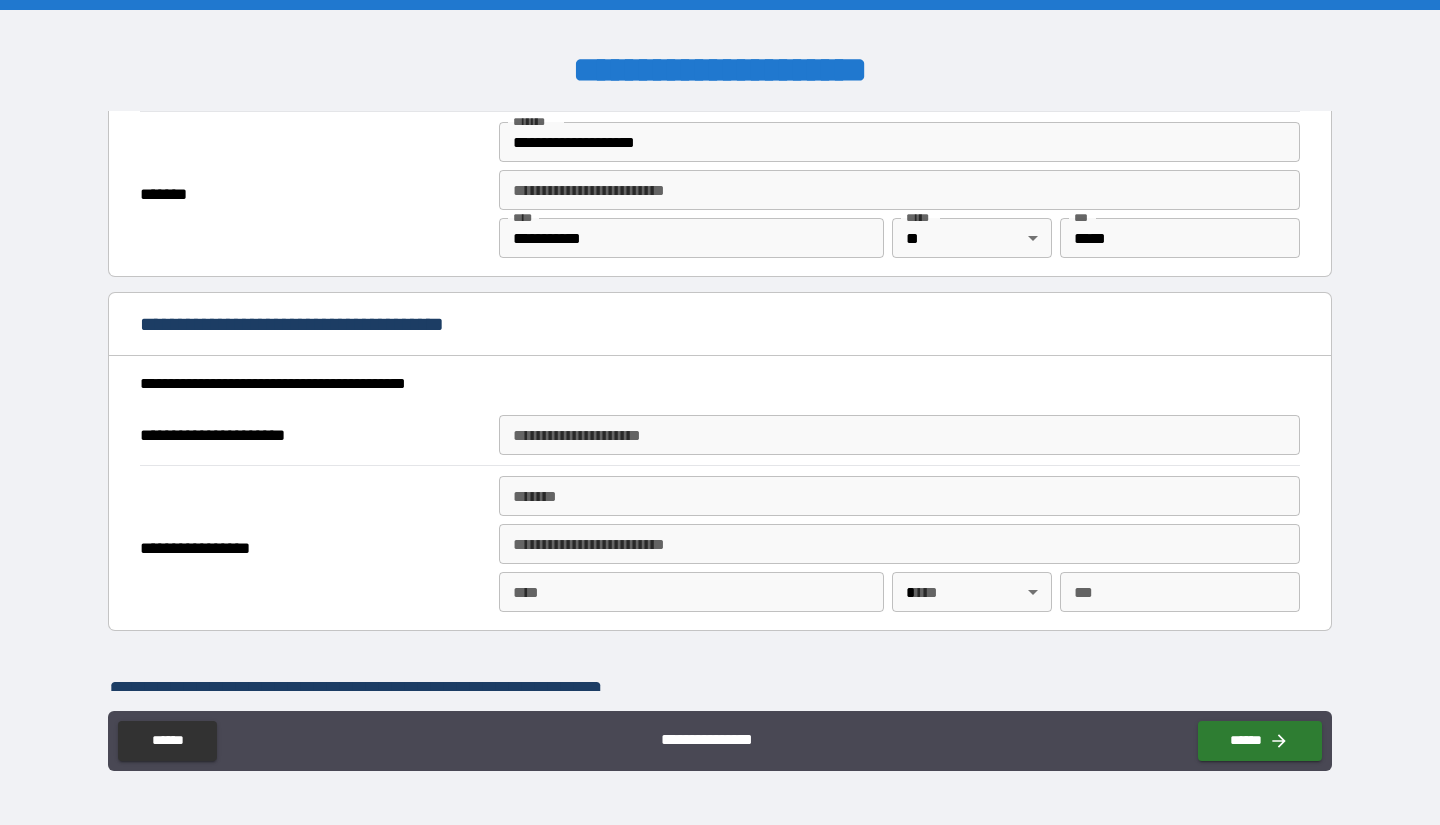 scroll, scrollTop: 786, scrollLeft: 0, axis: vertical 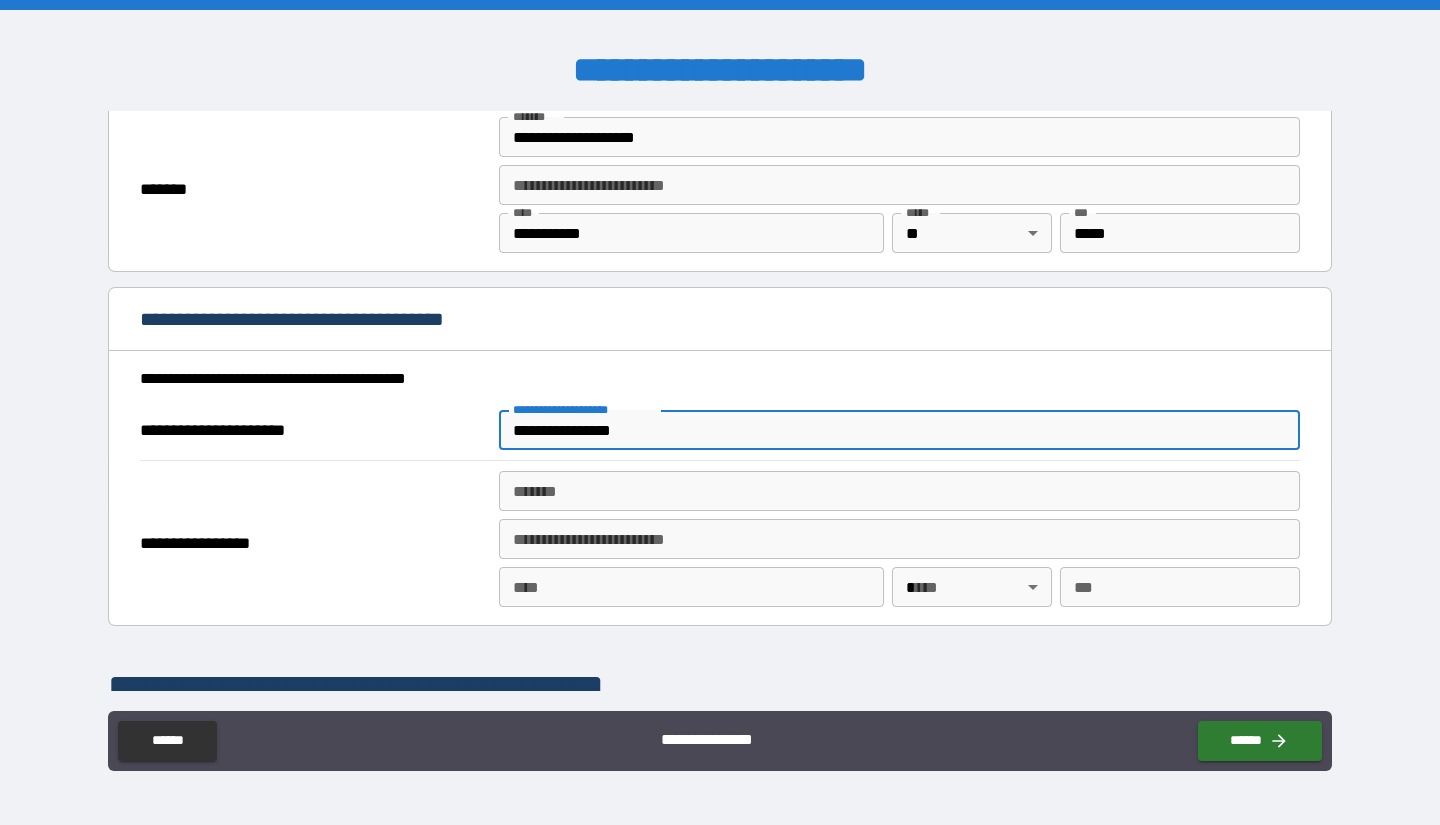 type on "**********" 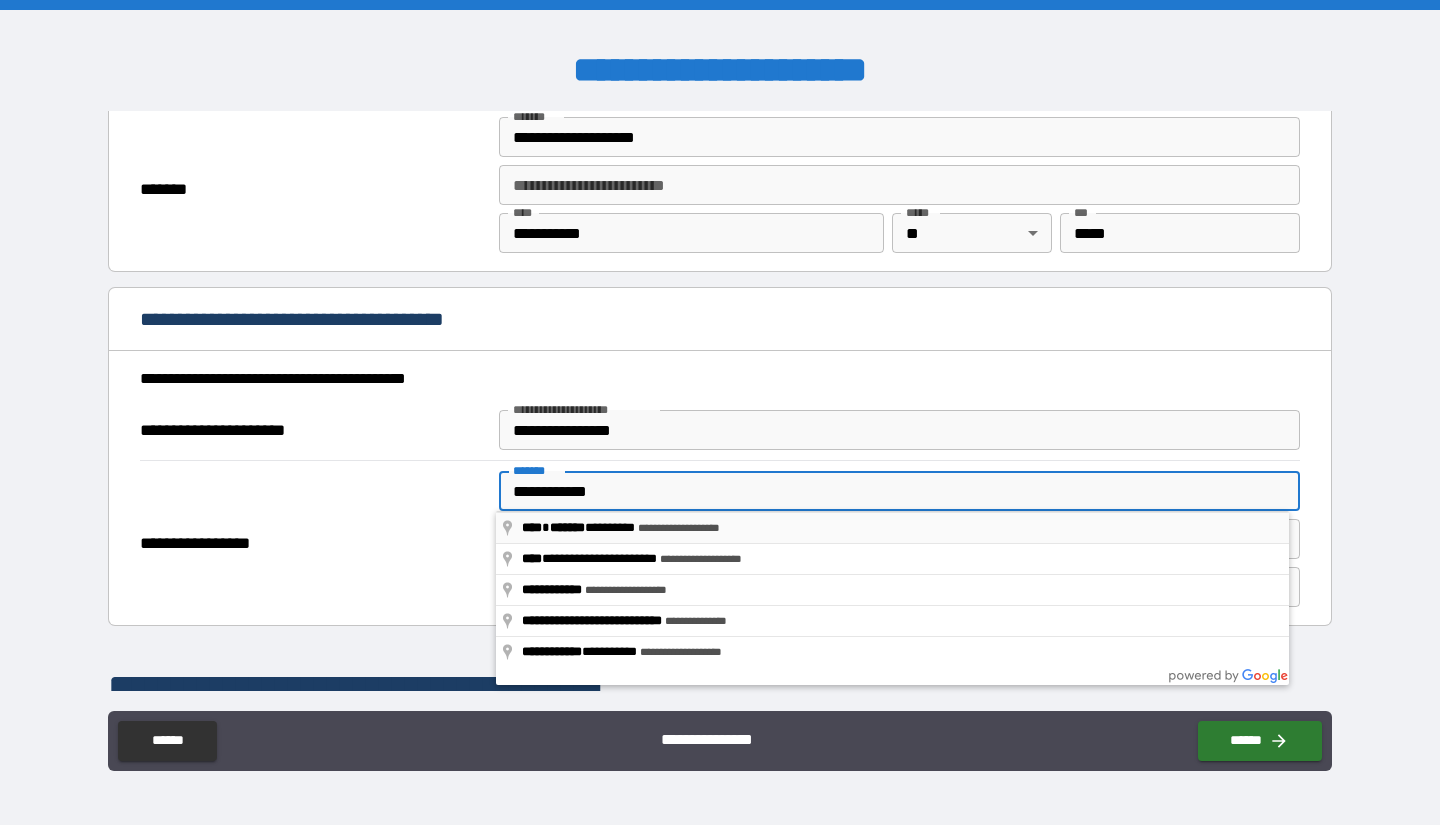 type on "**********" 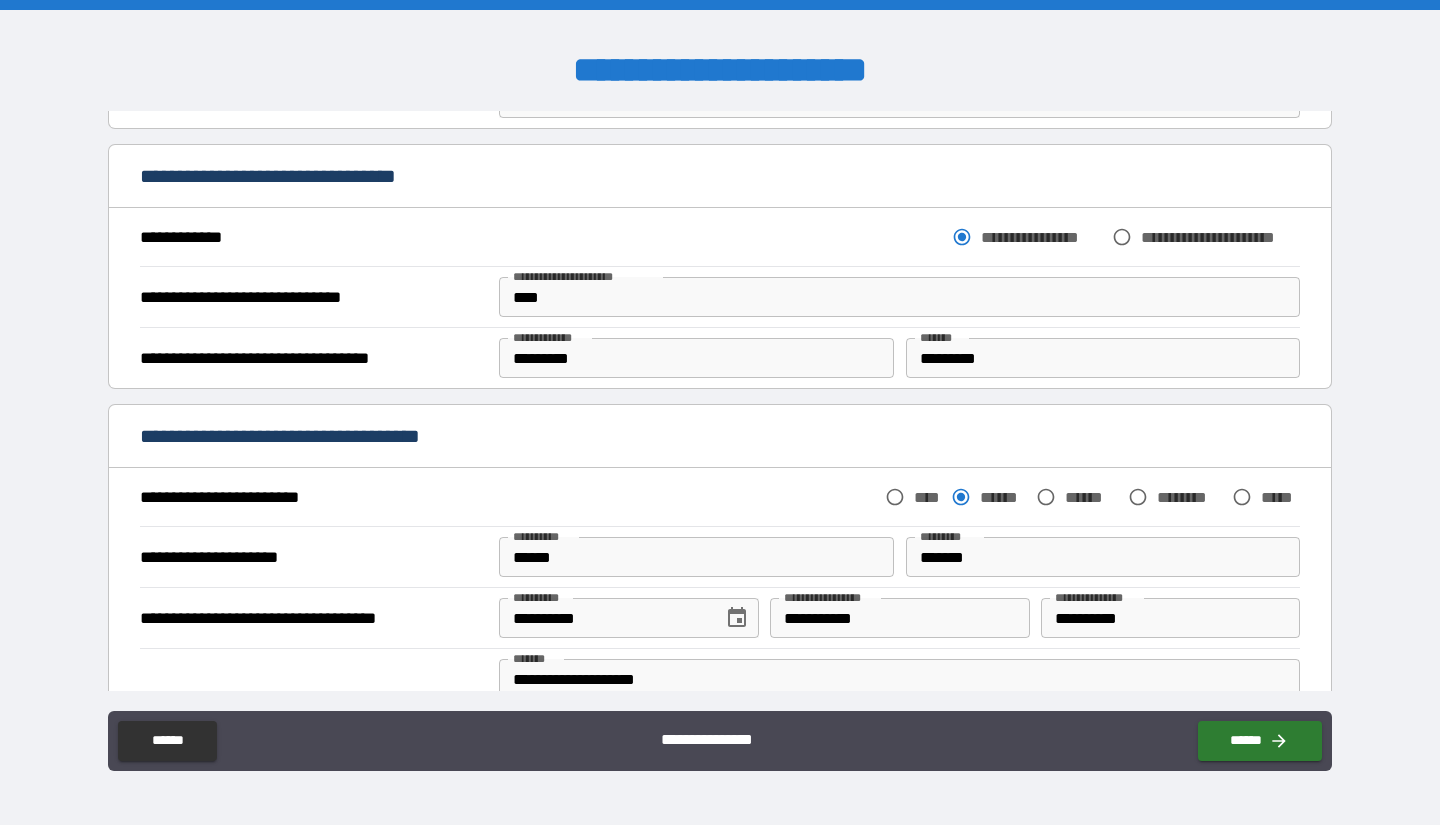 scroll, scrollTop: 250, scrollLeft: 0, axis: vertical 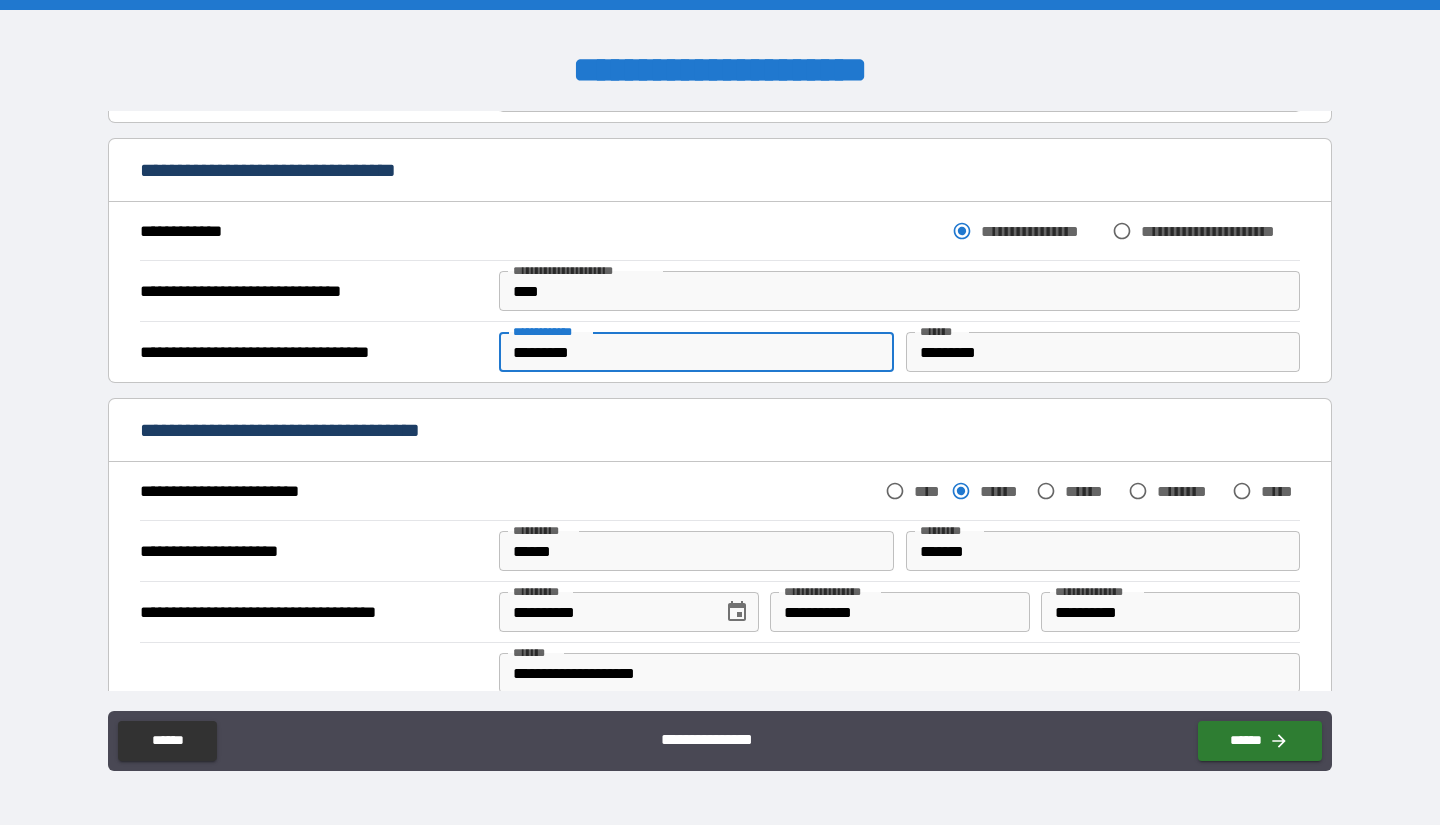 drag, startPoint x: 606, startPoint y: 351, endPoint x: 451, endPoint y: 352, distance: 155.00322 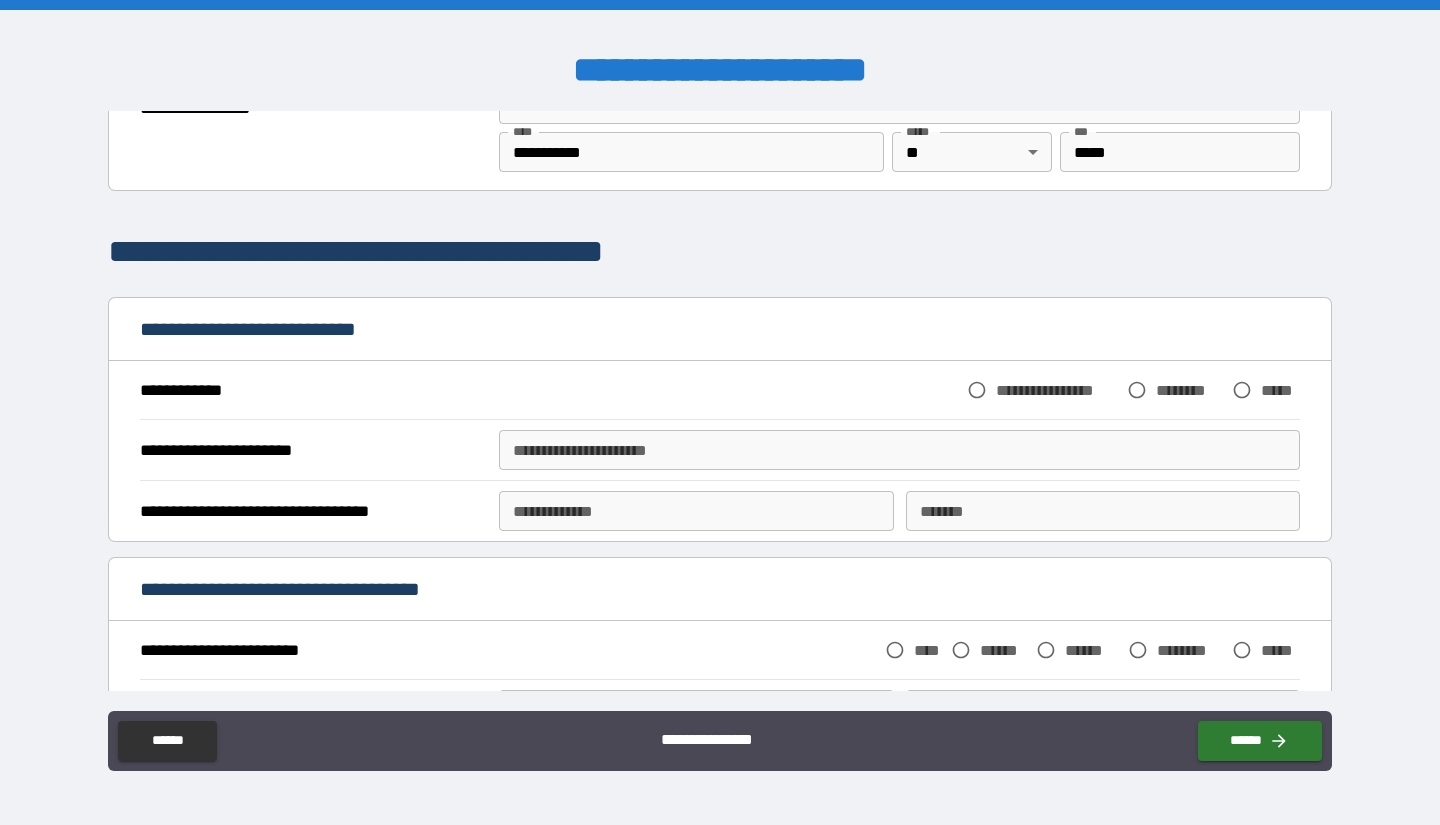 scroll, scrollTop: 1209, scrollLeft: 0, axis: vertical 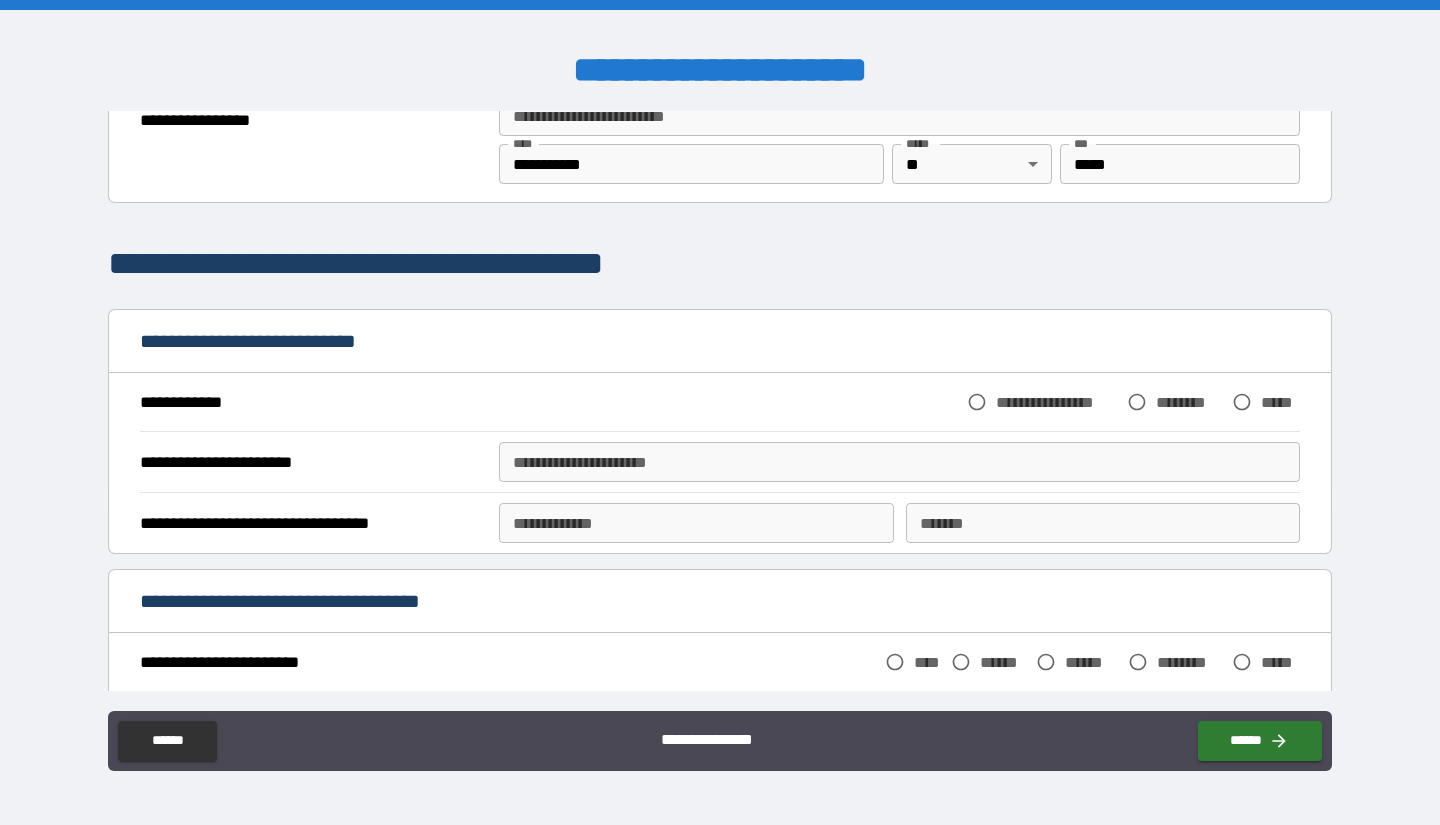type 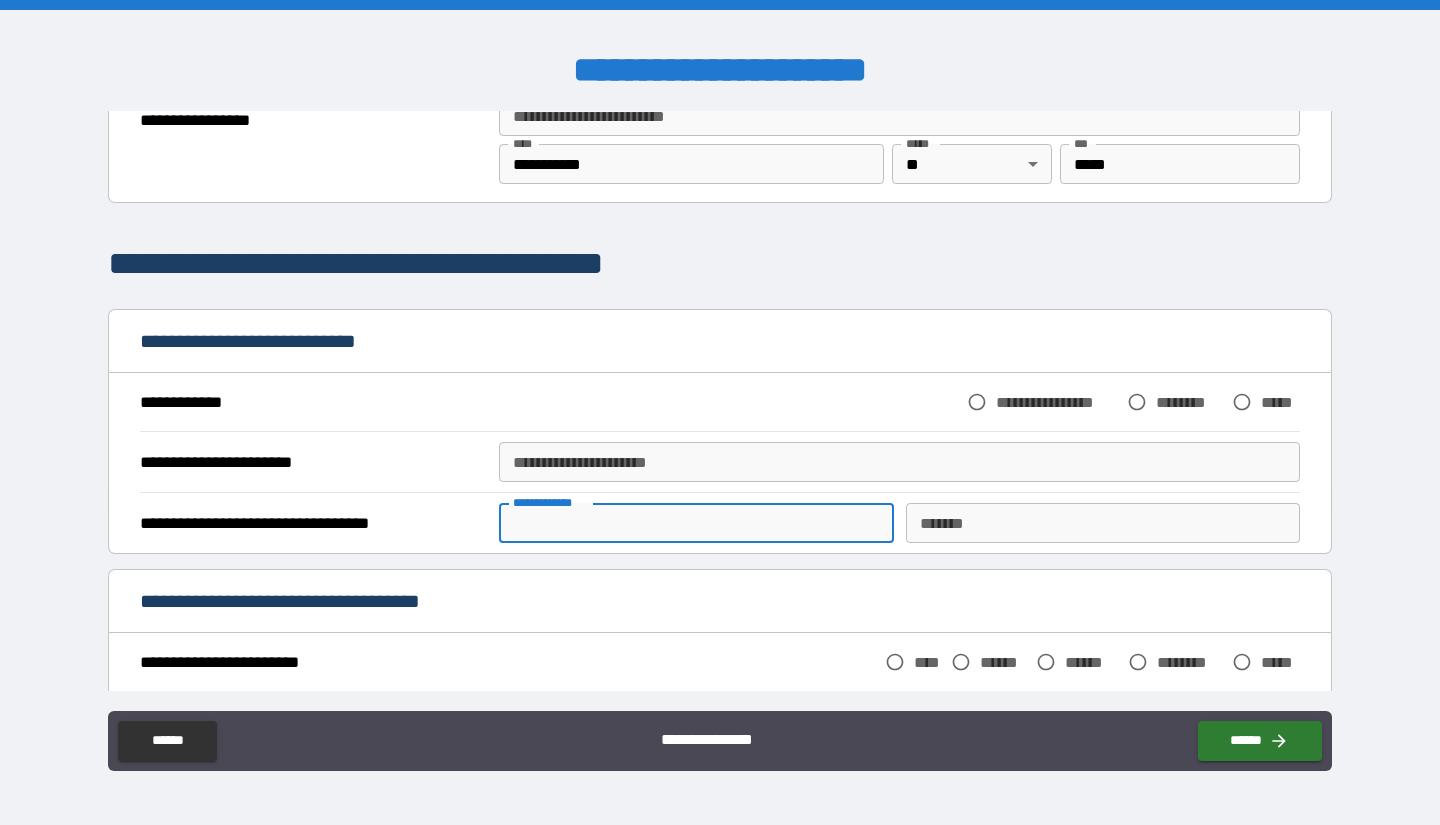 click on "**********" at bounding box center [696, 523] 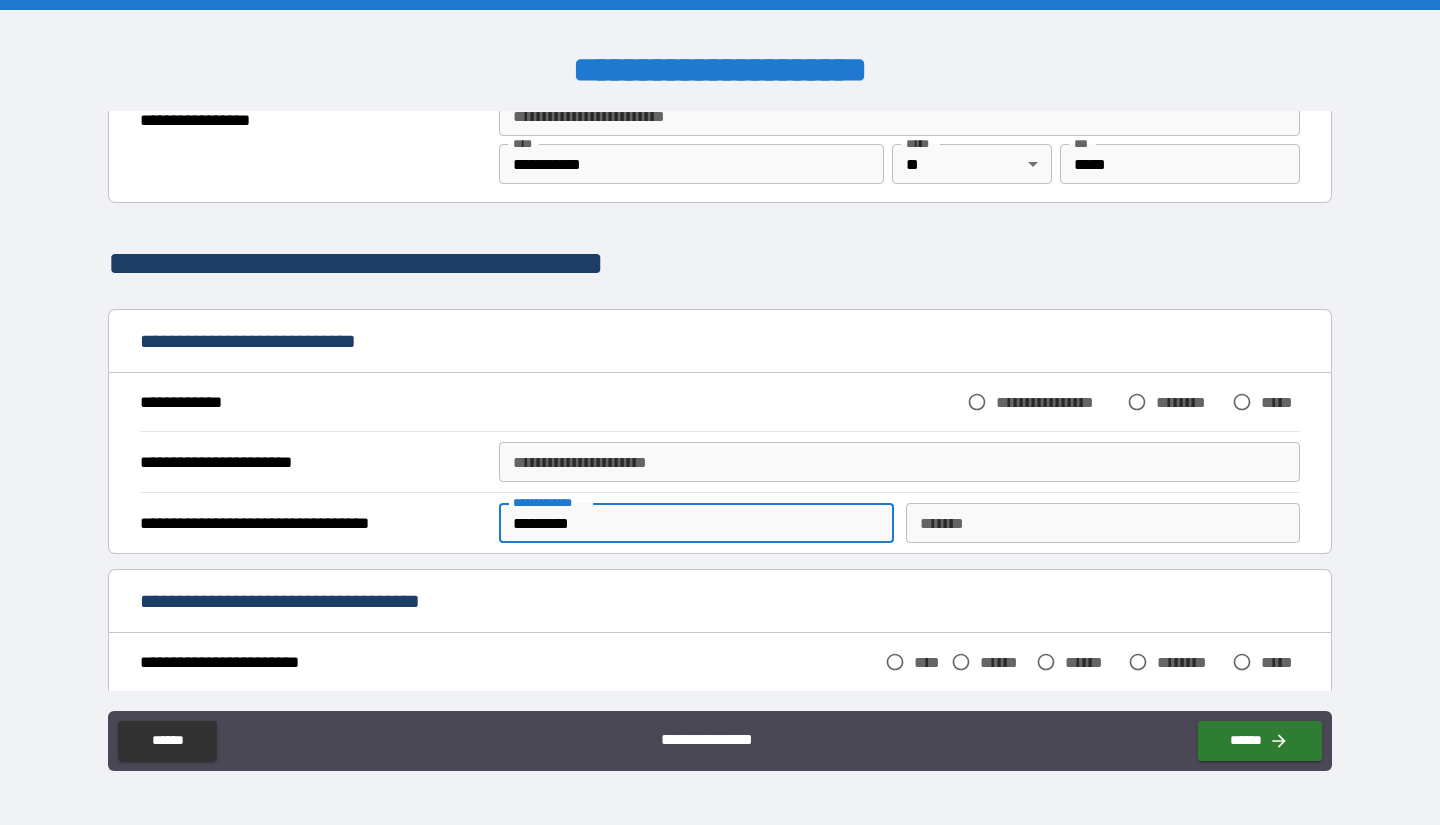 type on "*********" 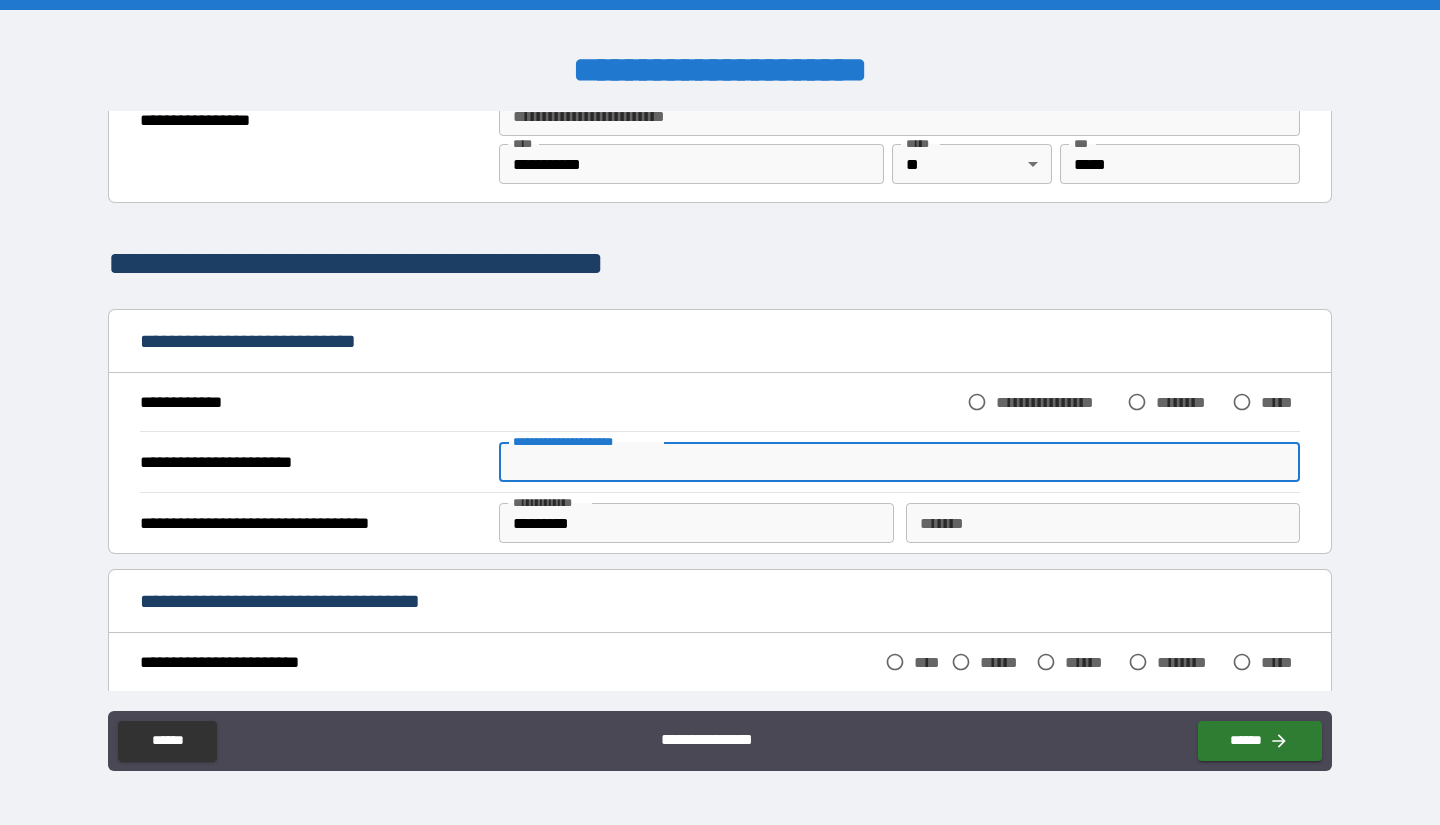 click on "**********" at bounding box center (899, 462) 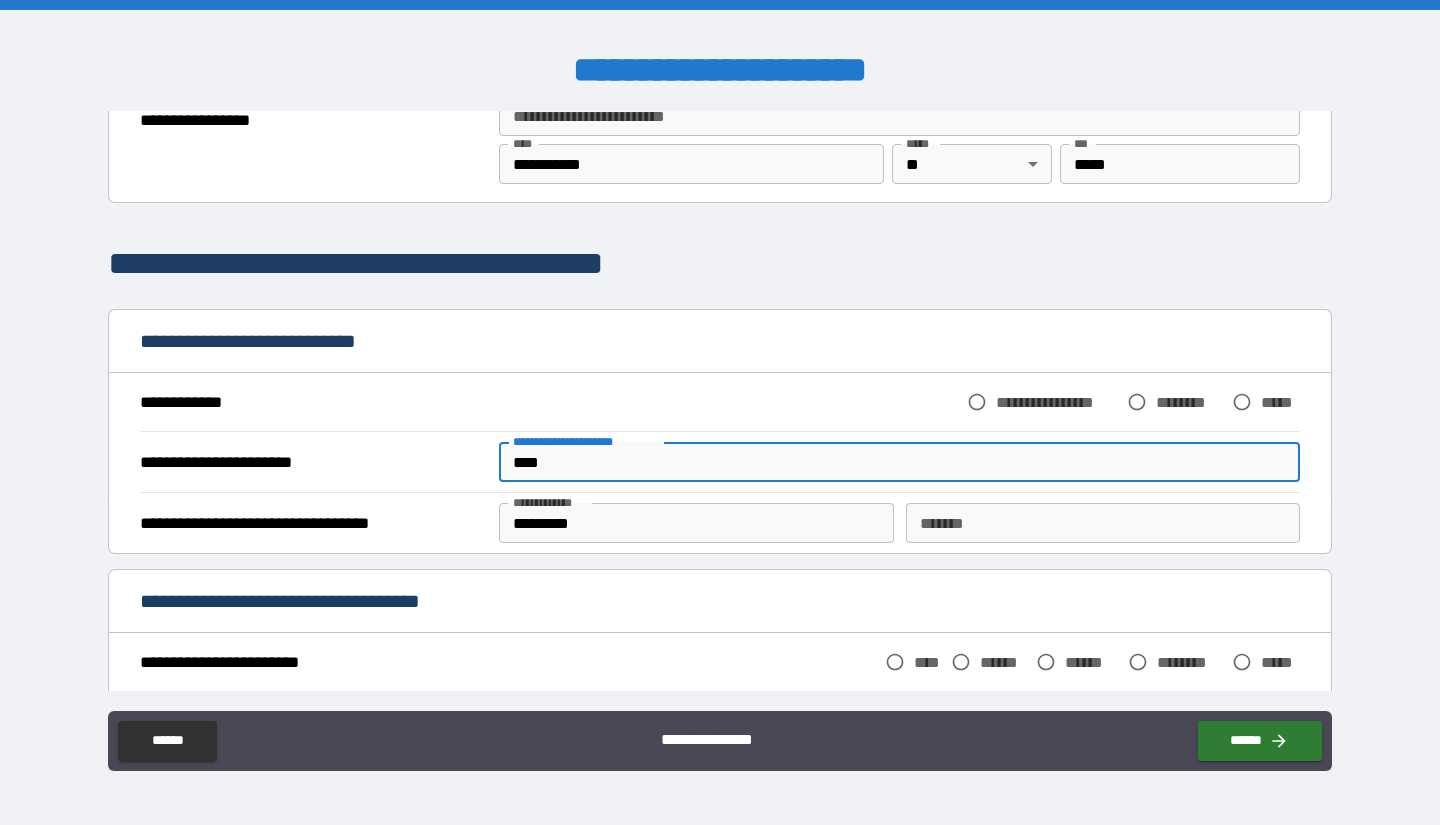 type on "****" 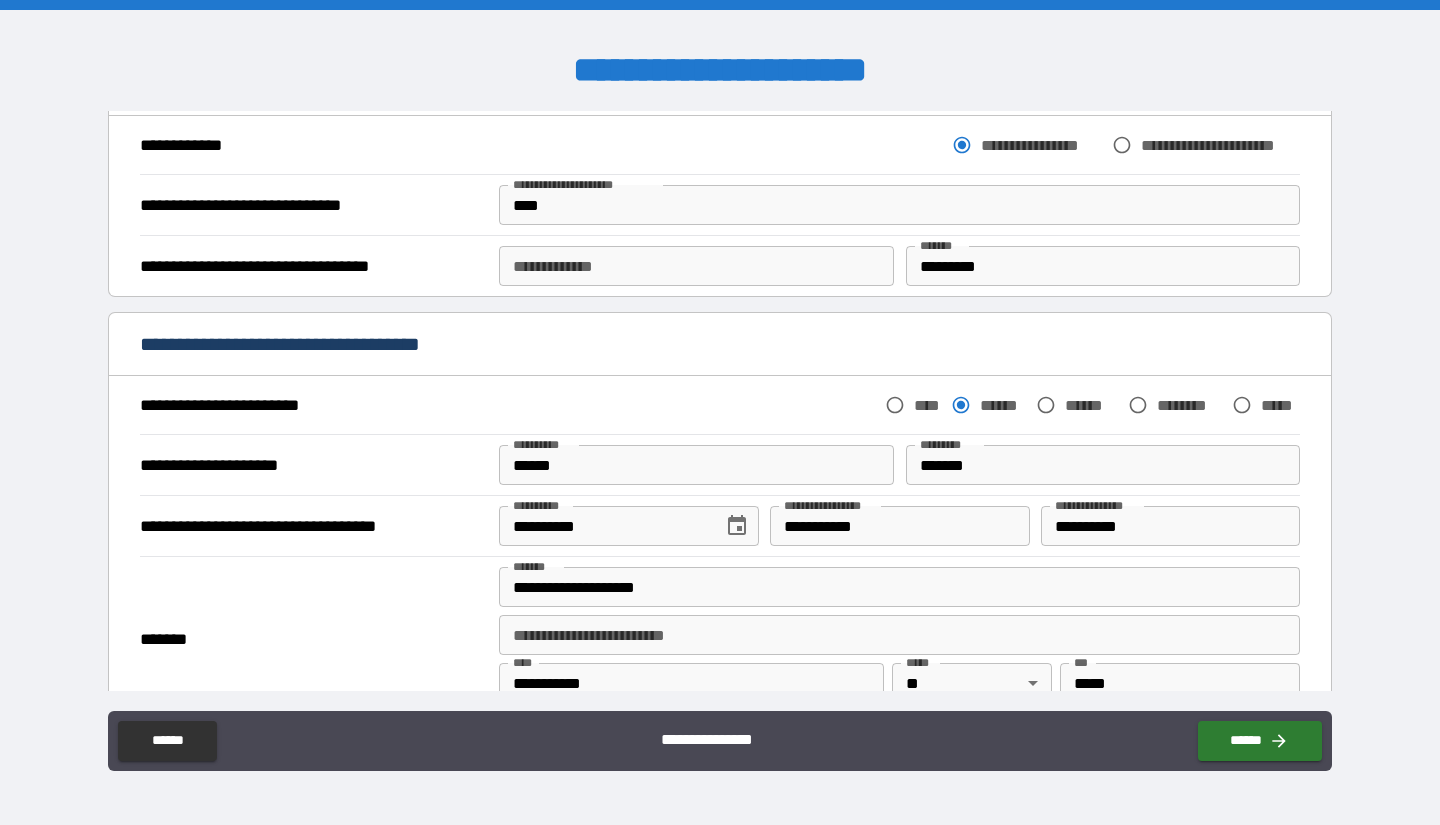 scroll, scrollTop: 322, scrollLeft: 0, axis: vertical 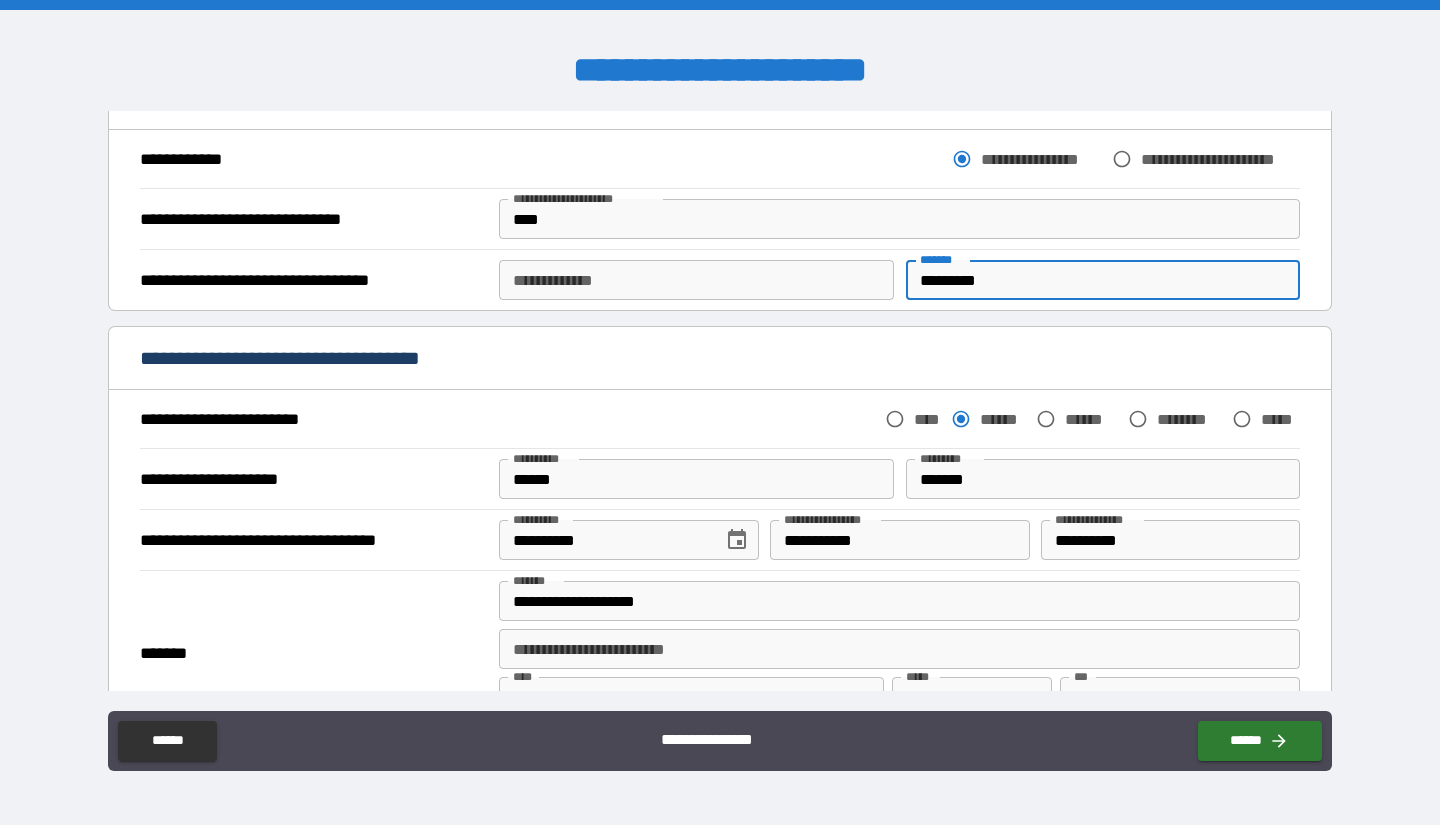 drag, startPoint x: 1001, startPoint y: 289, endPoint x: 888, endPoint y: 280, distance: 113.35784 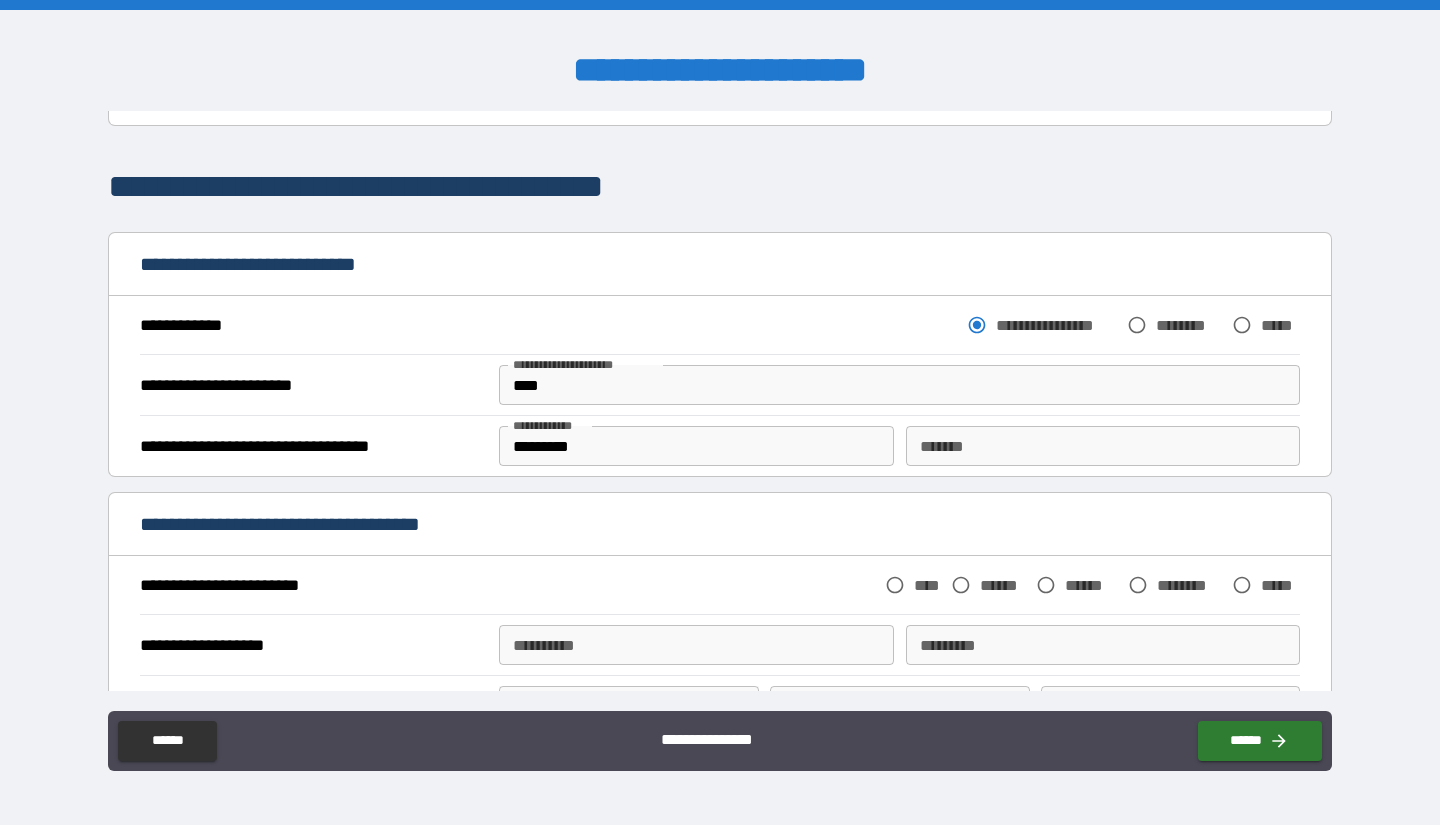 scroll, scrollTop: 1302, scrollLeft: 0, axis: vertical 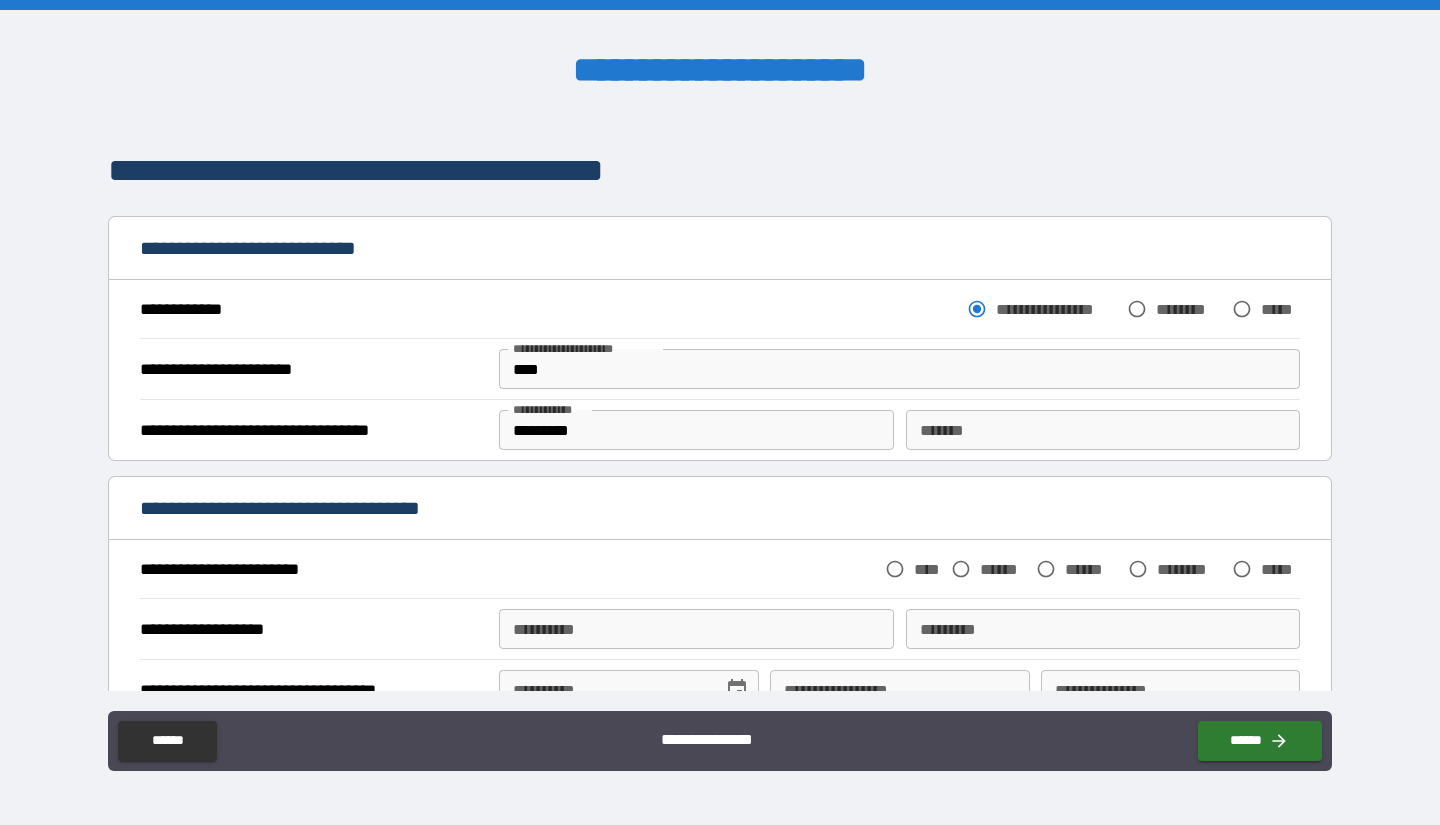 type 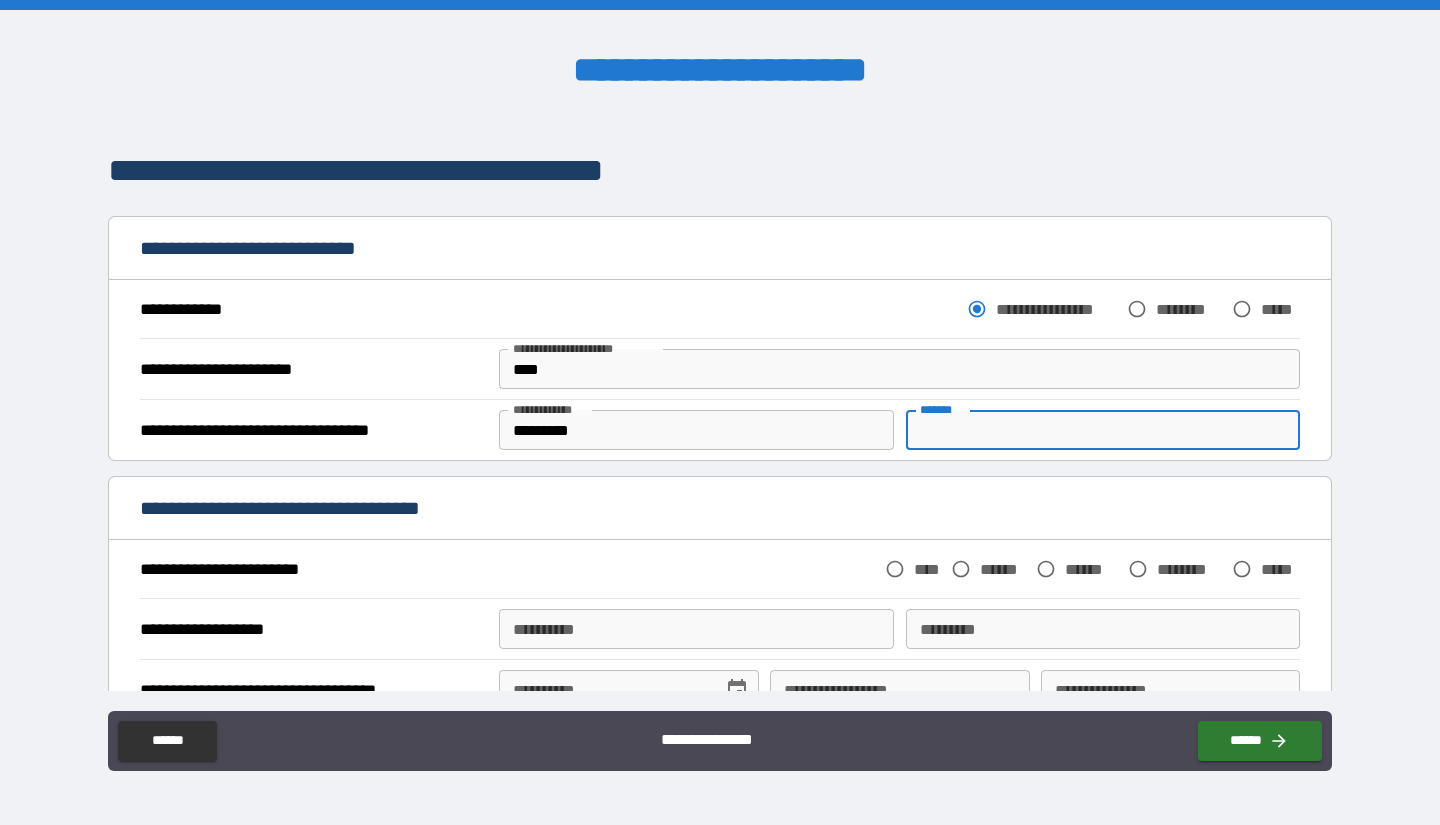 paste on "*********" 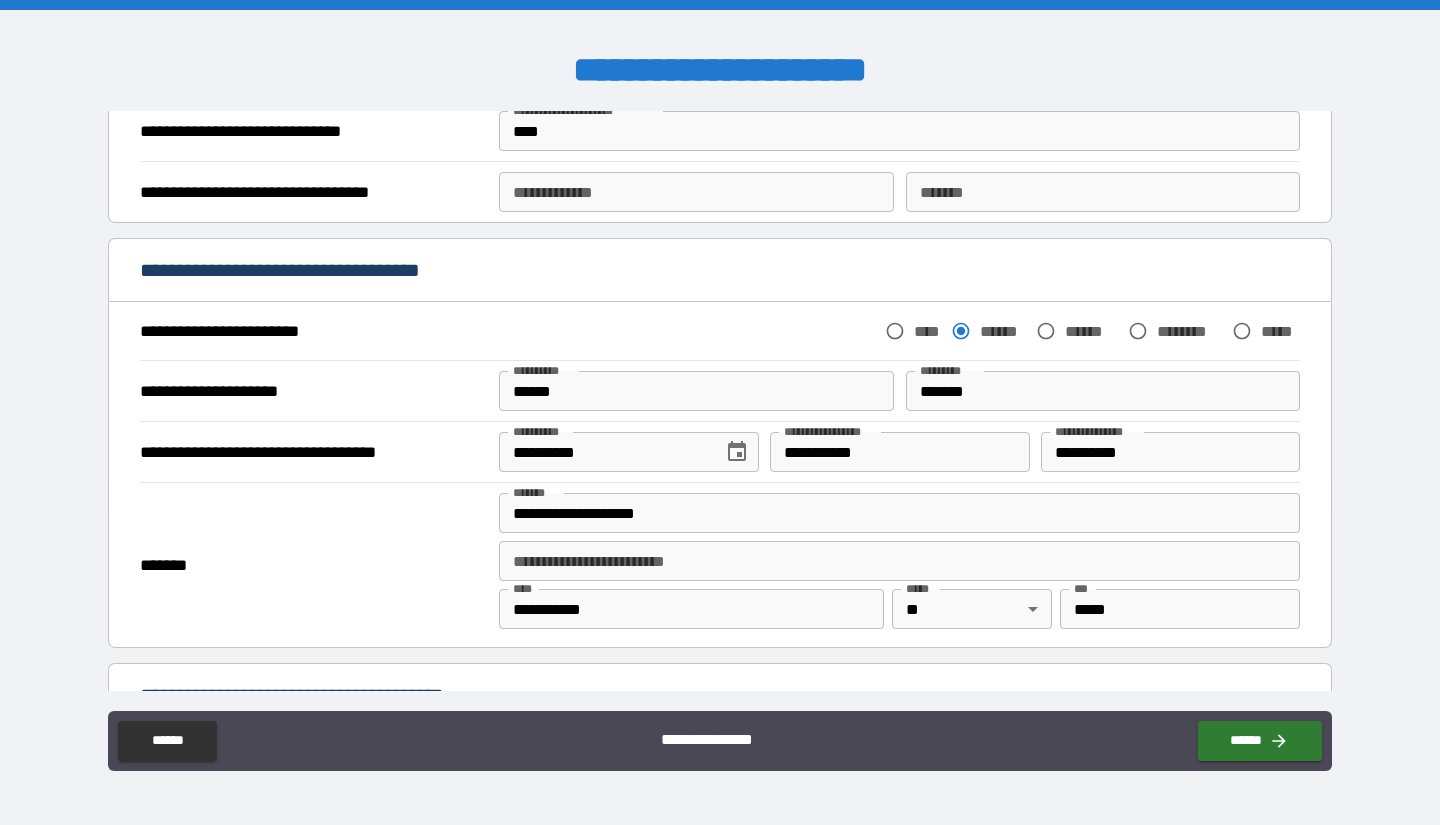 scroll, scrollTop: 385, scrollLeft: 0, axis: vertical 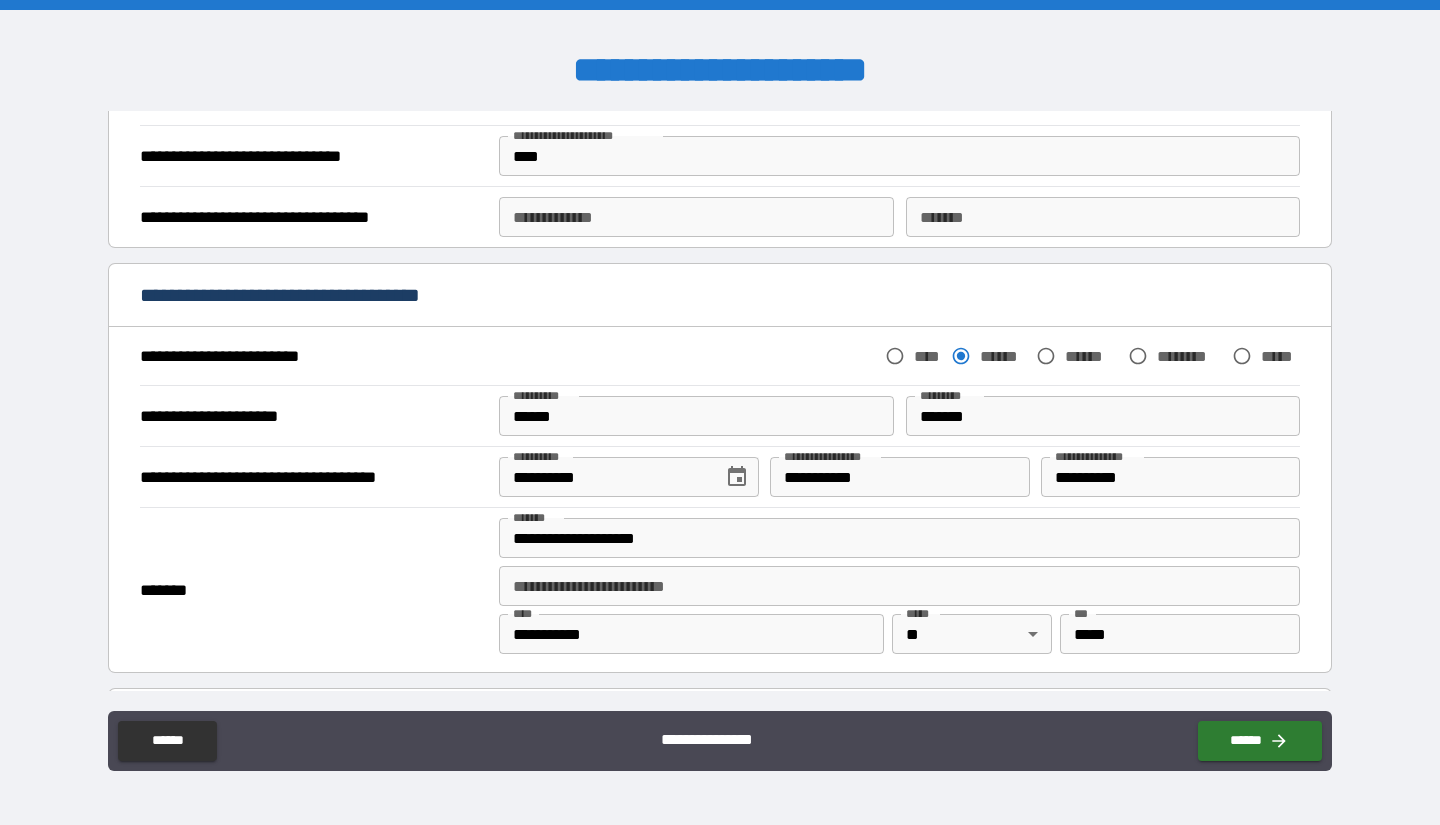 type on "*********" 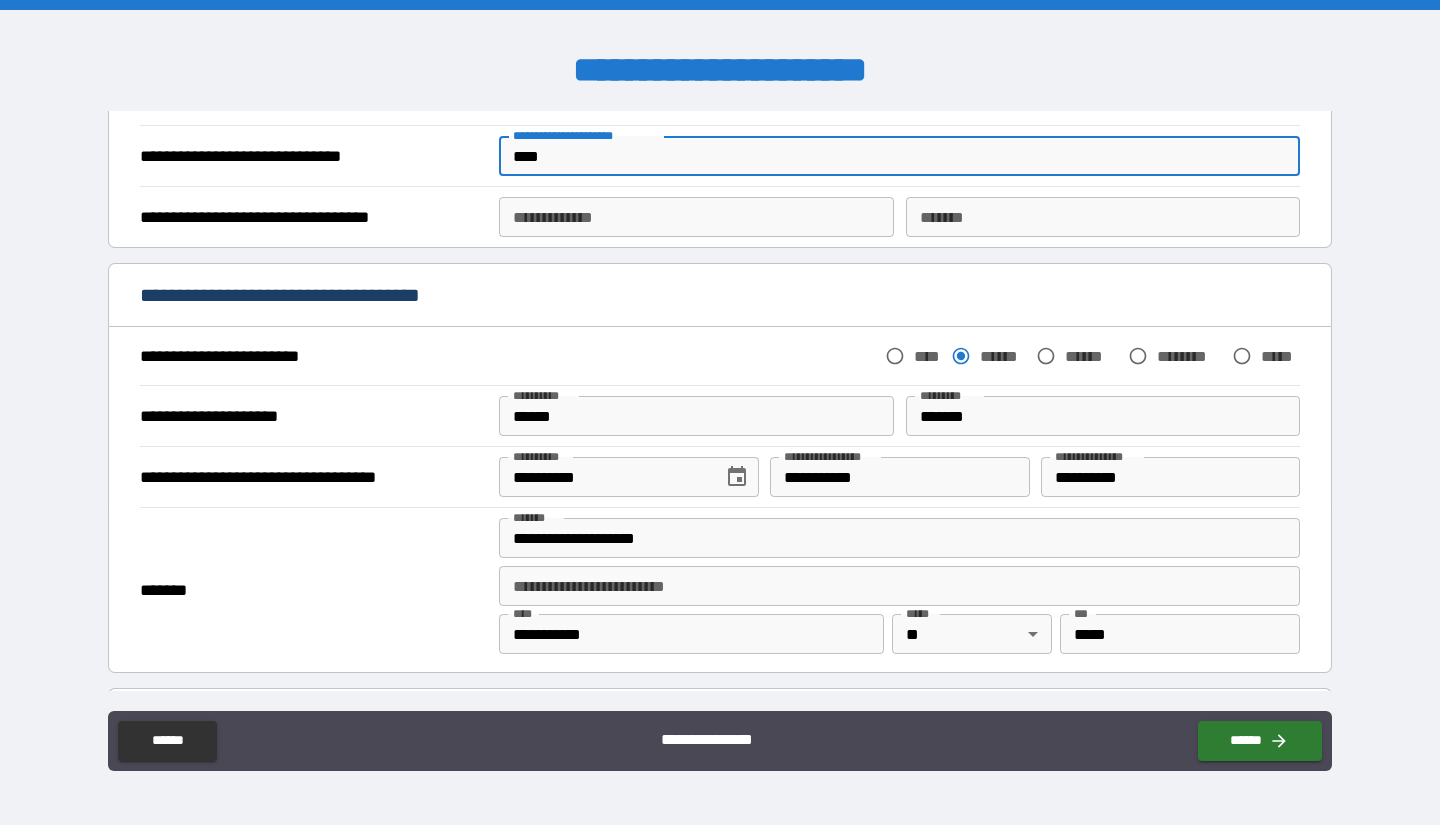 click on "****" at bounding box center (899, 156) 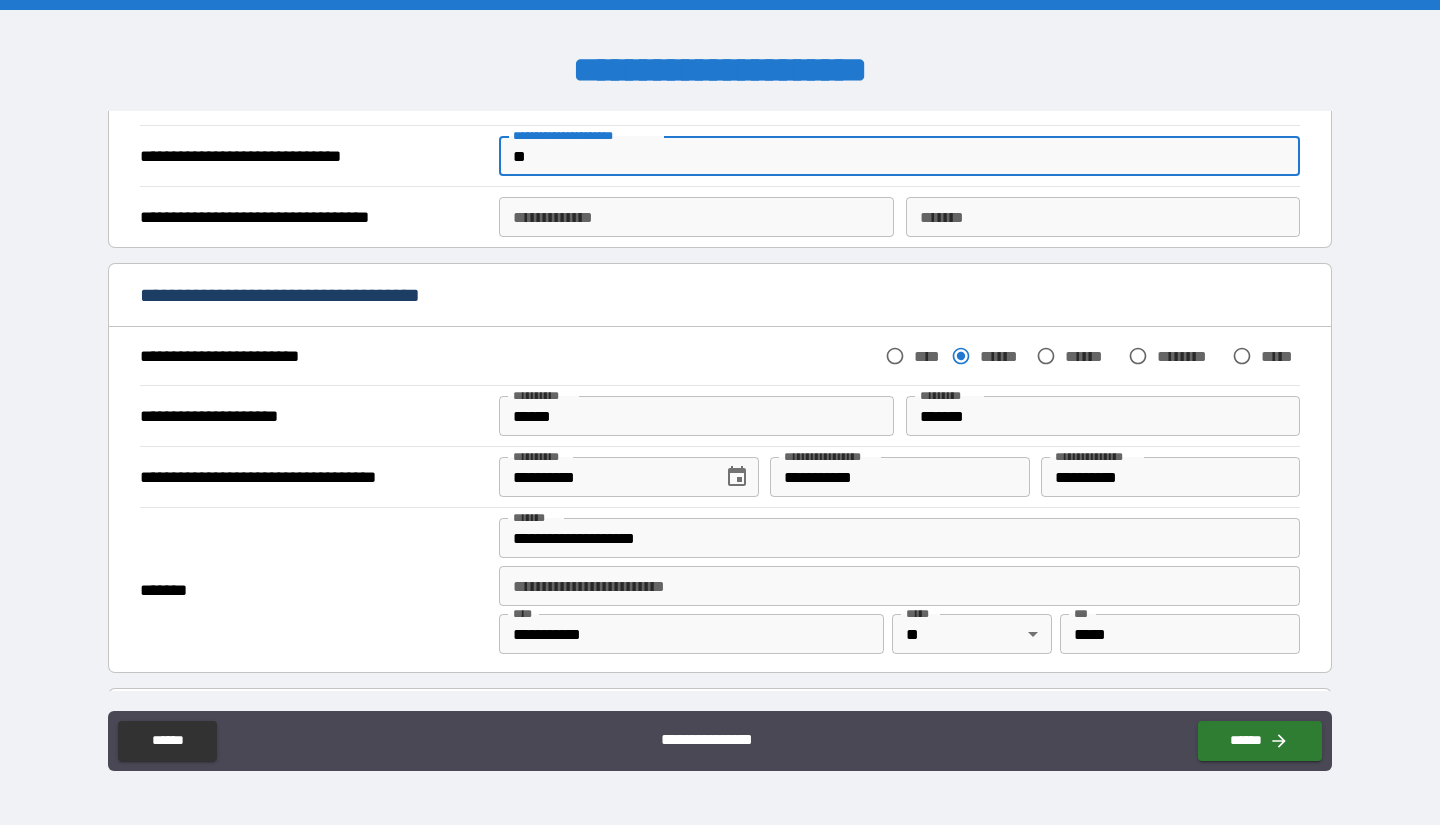 type on "*" 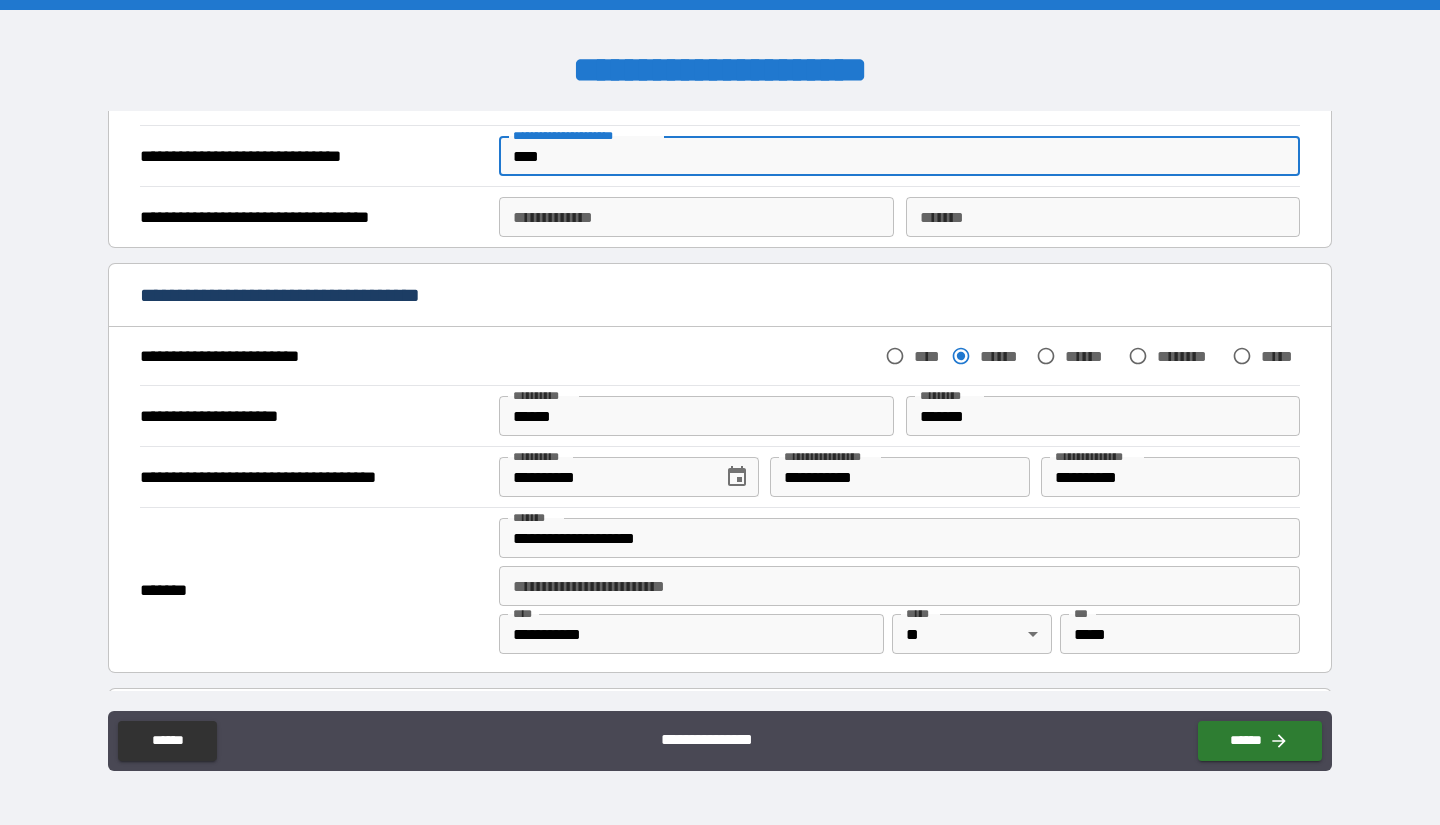 click on "**********" at bounding box center [696, 217] 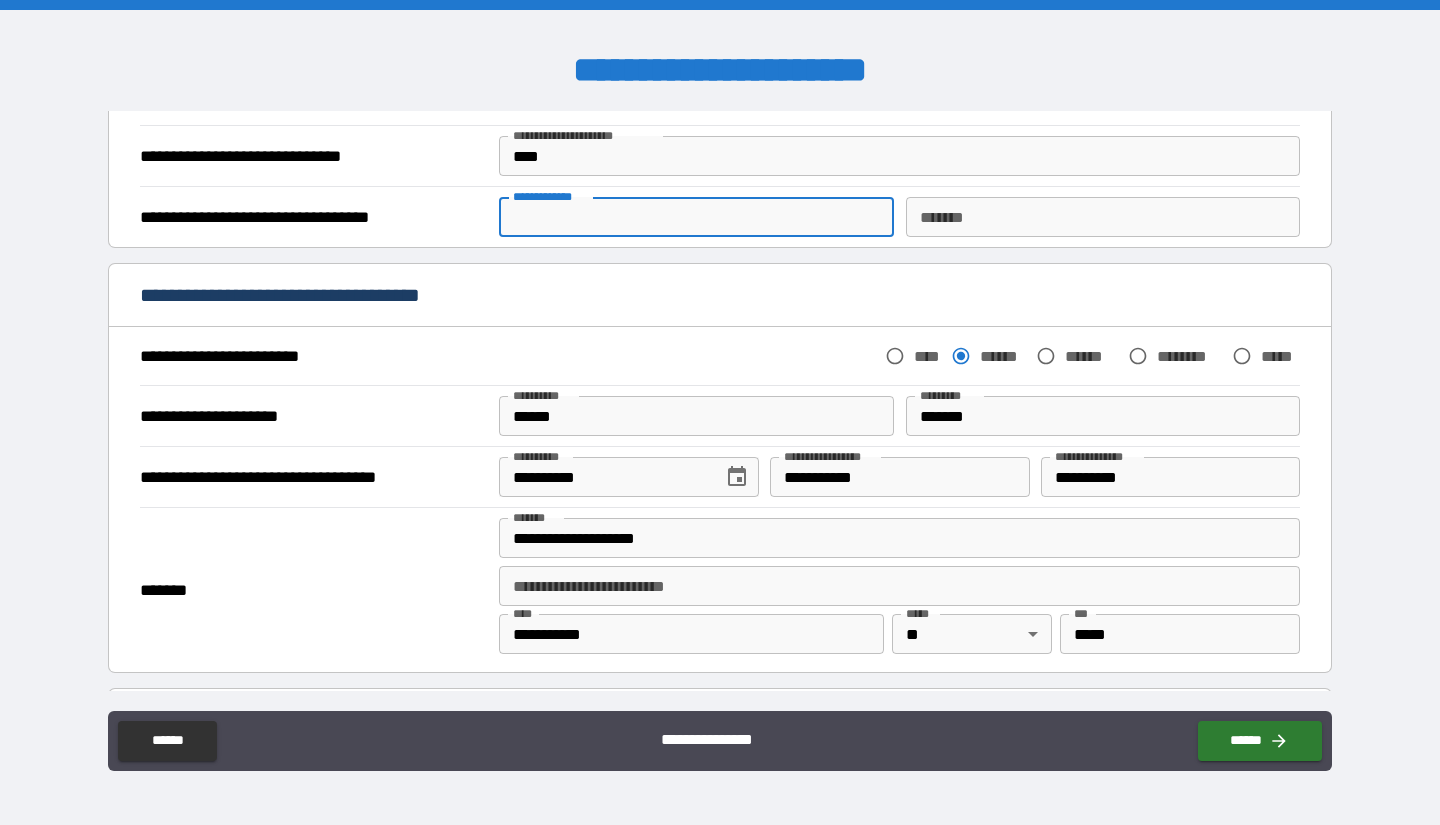 click on "****" at bounding box center [899, 156] 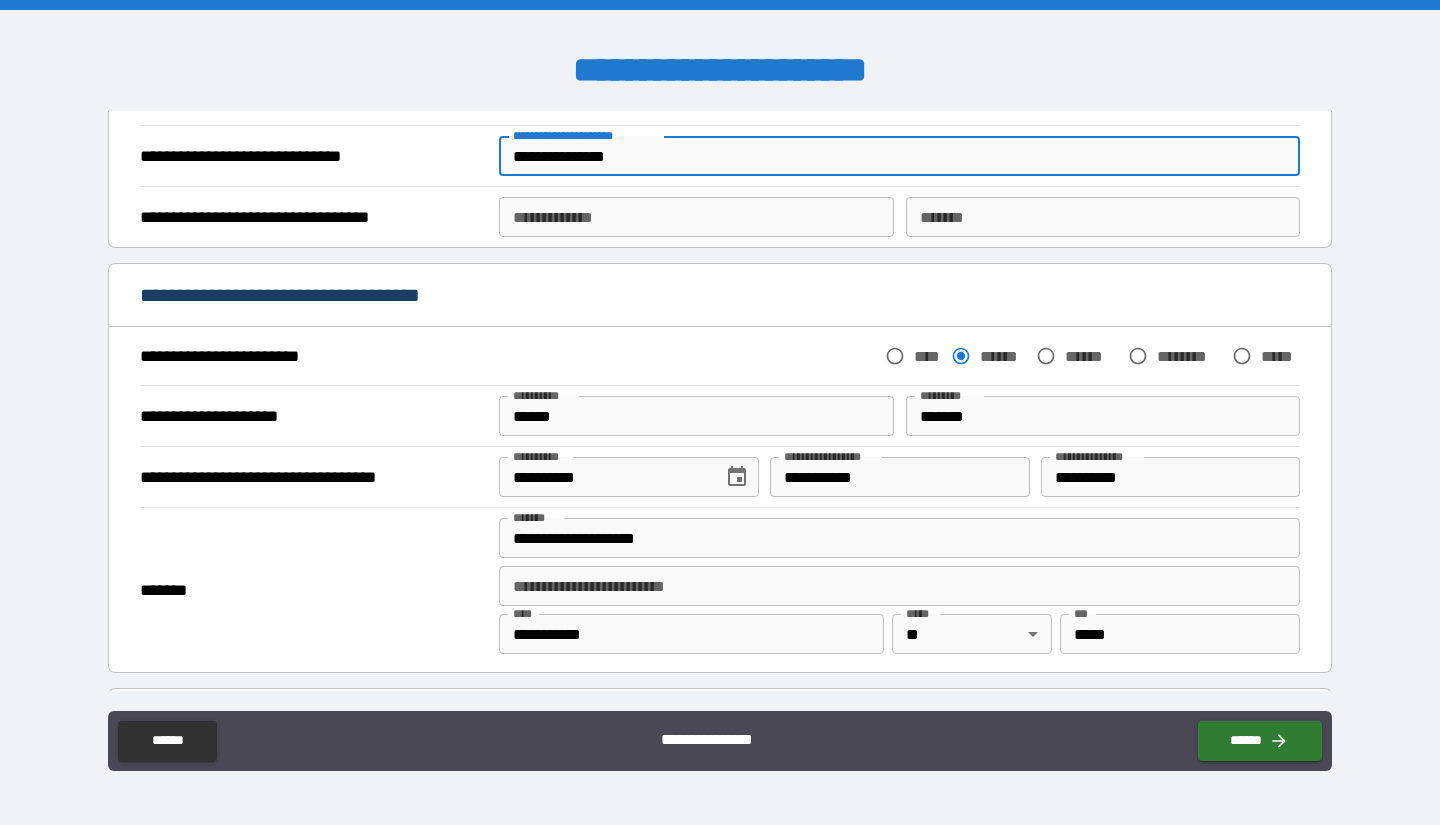 type on "**********" 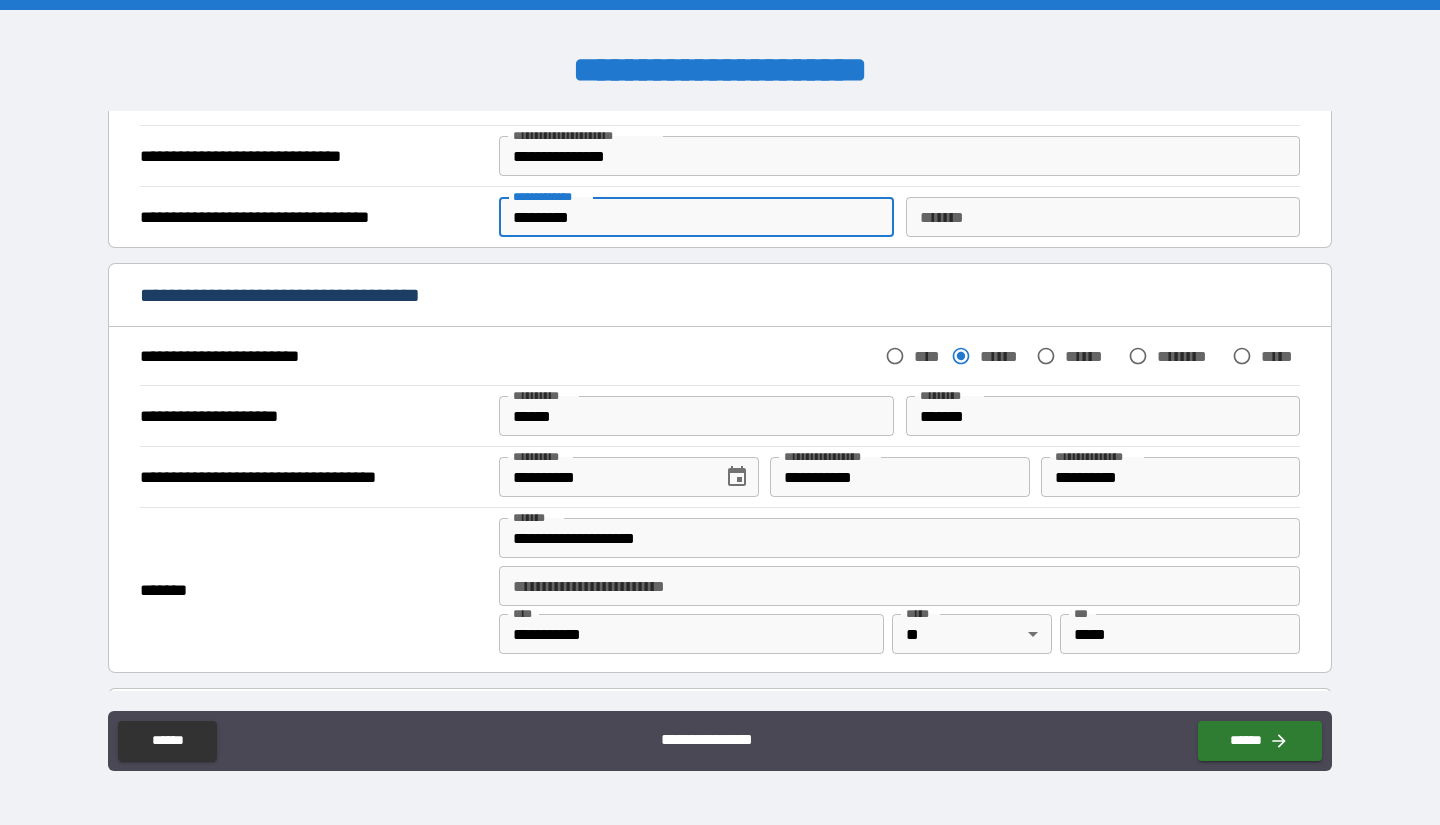 type on "*********" 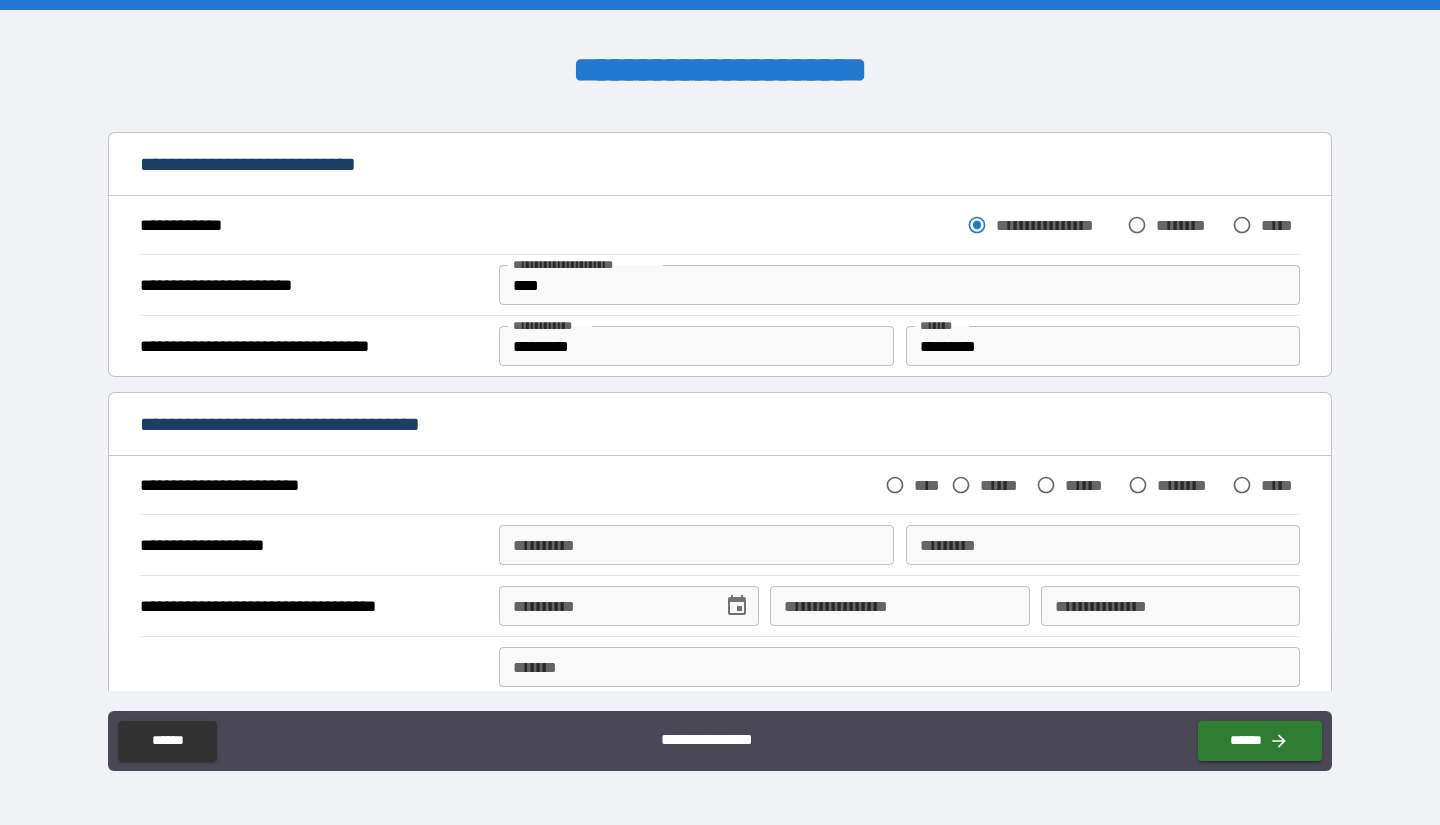 scroll, scrollTop: 1388, scrollLeft: 0, axis: vertical 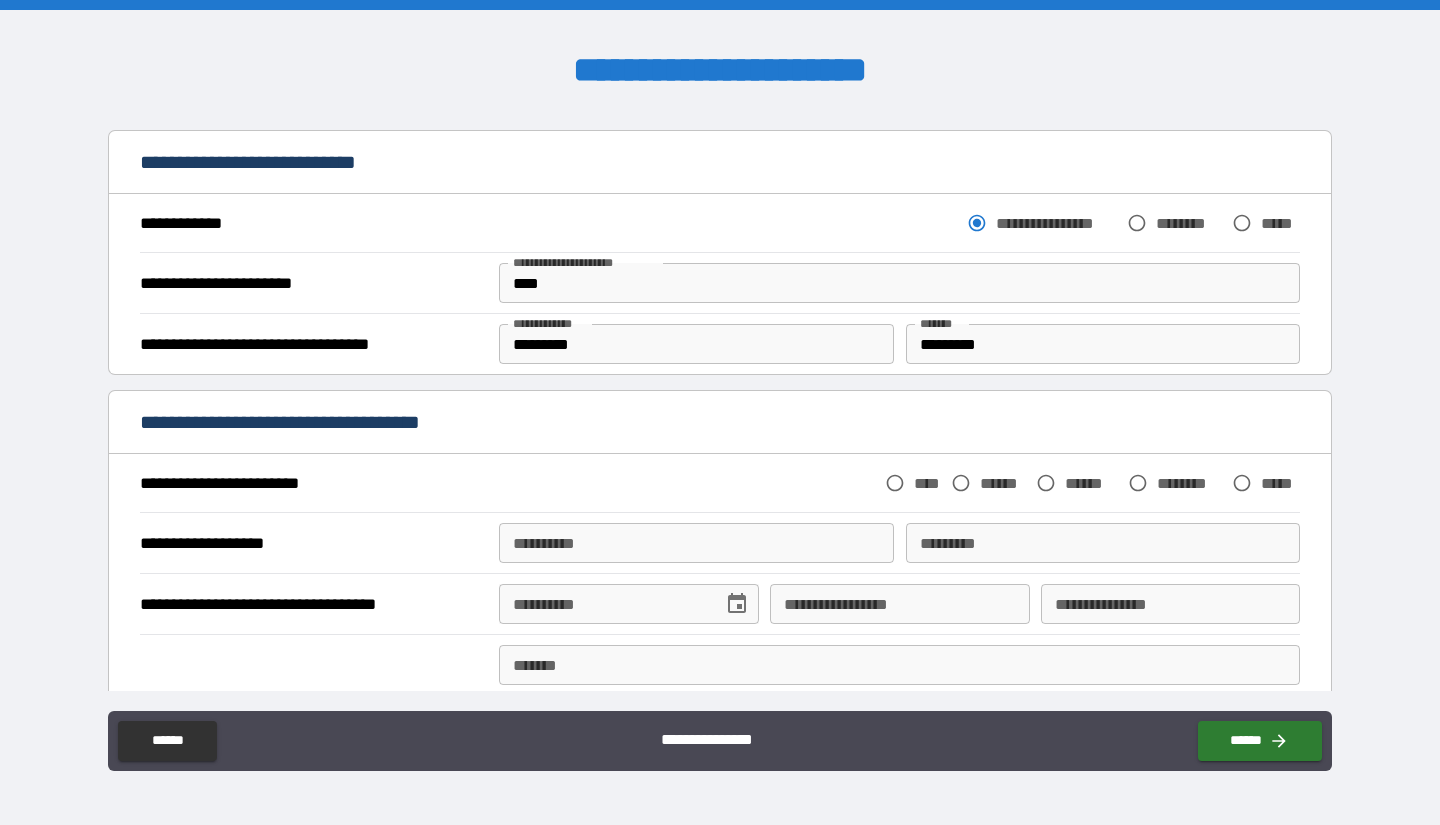 type on "**********" 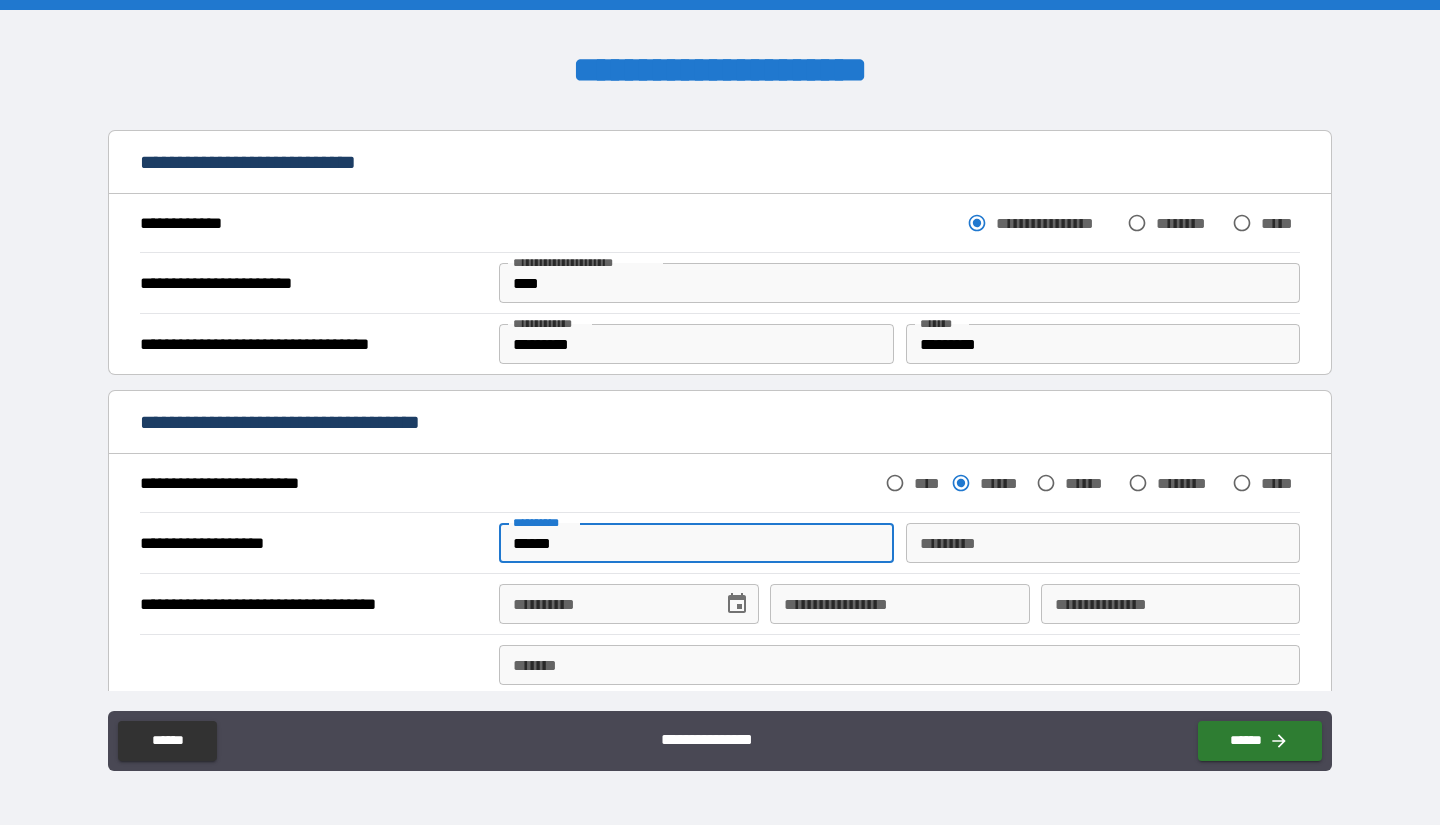 type on "******" 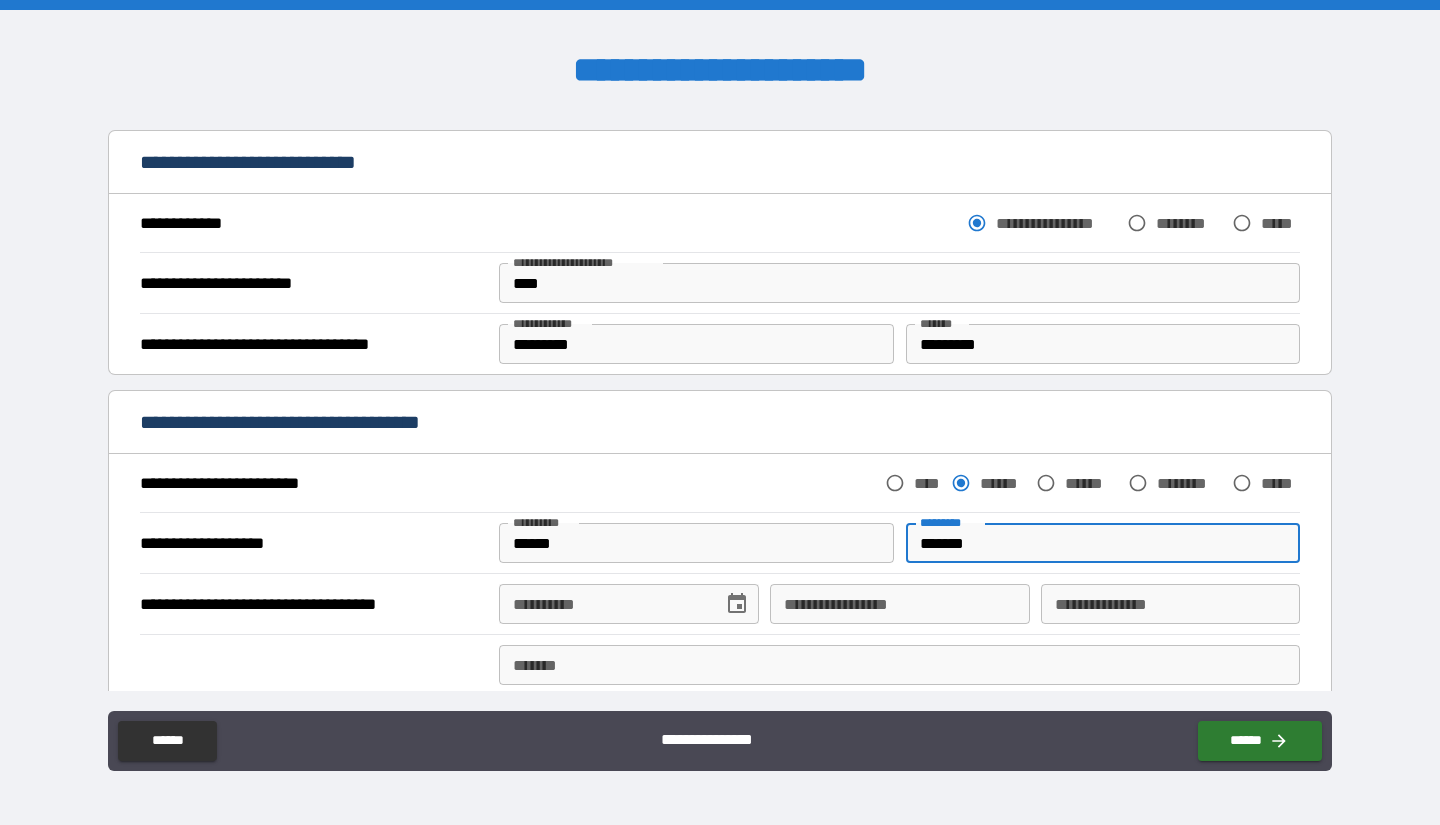 scroll, scrollTop: 1361, scrollLeft: 0, axis: vertical 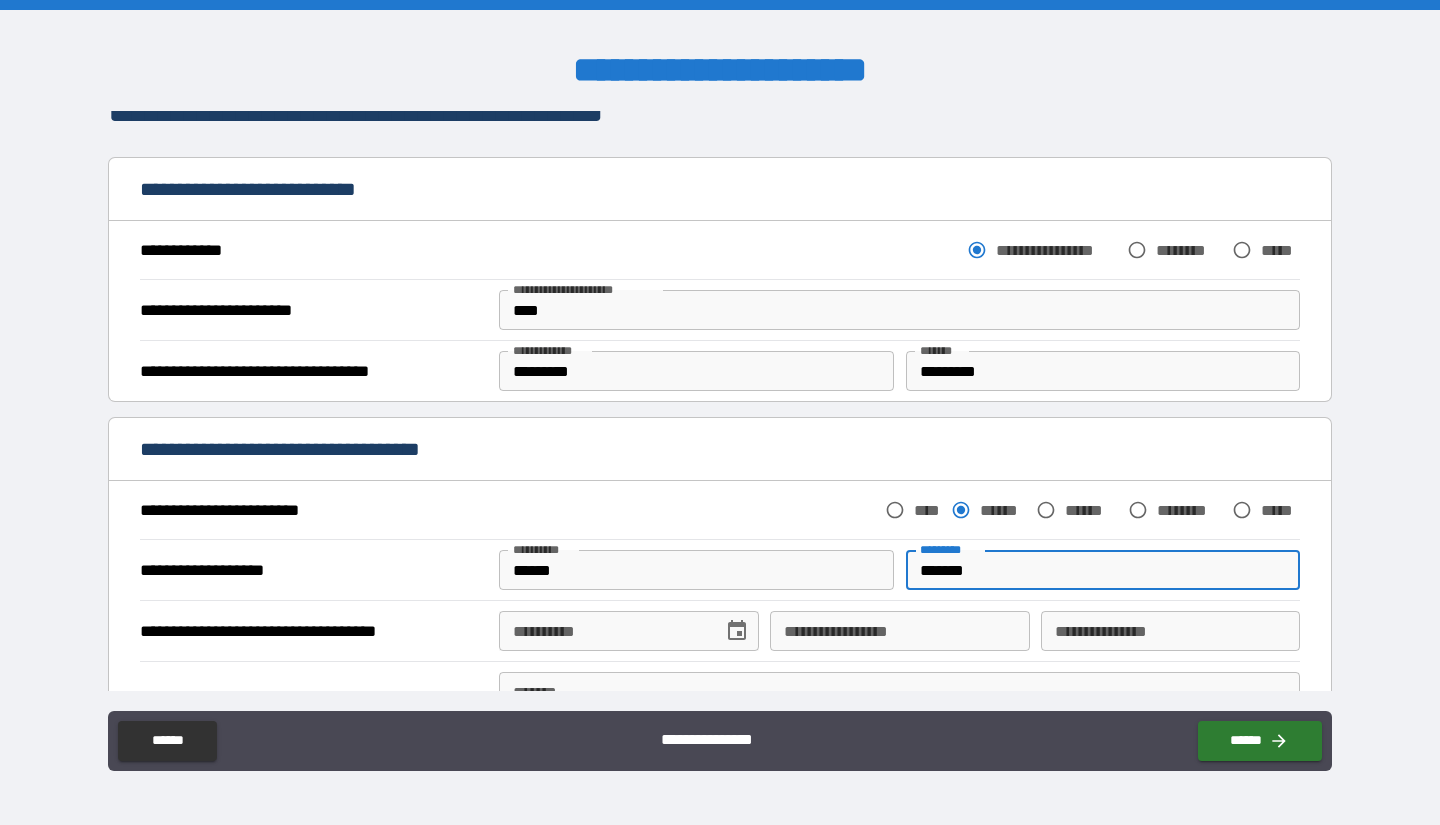 type on "*******" 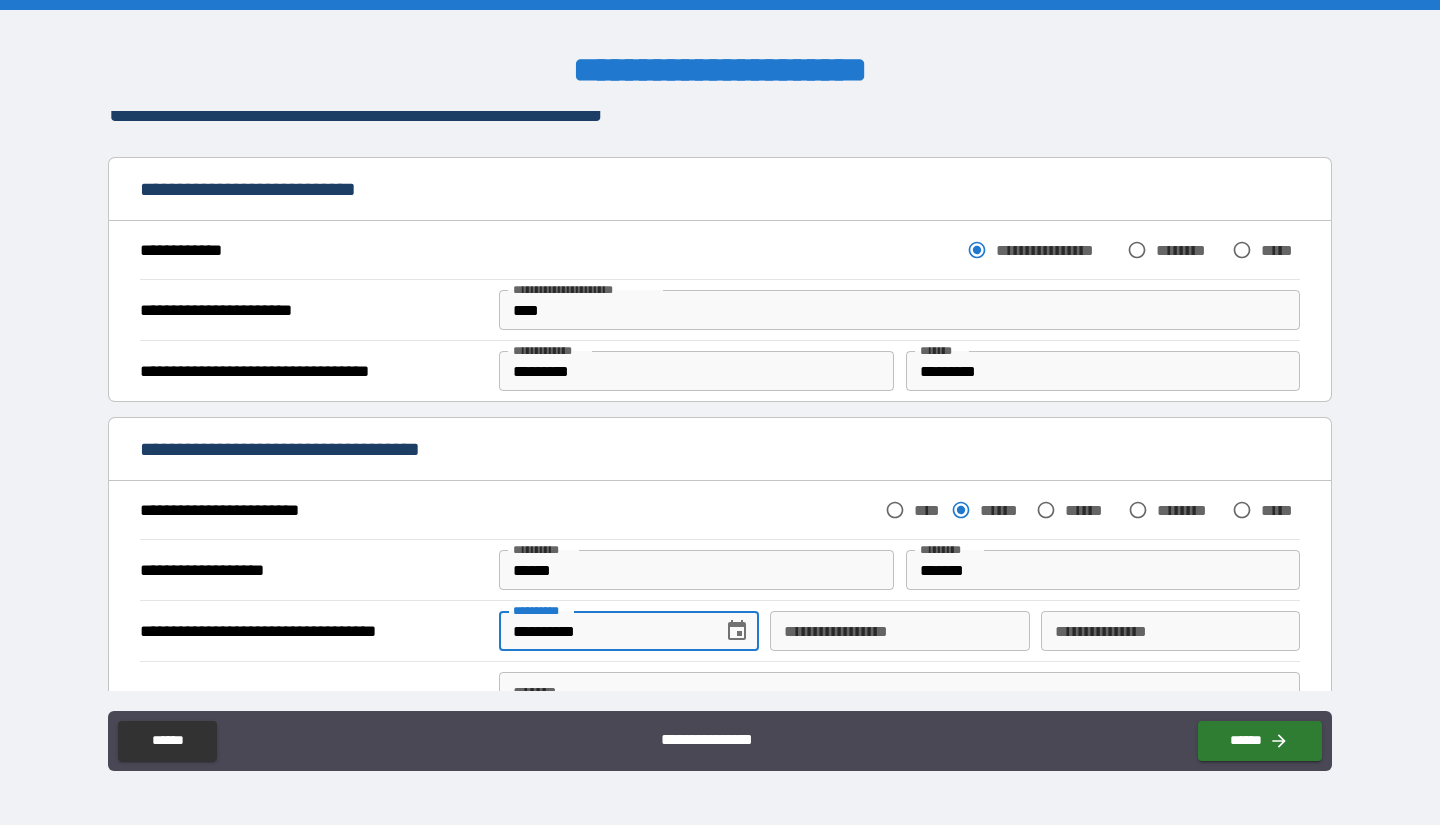 type on "**********" 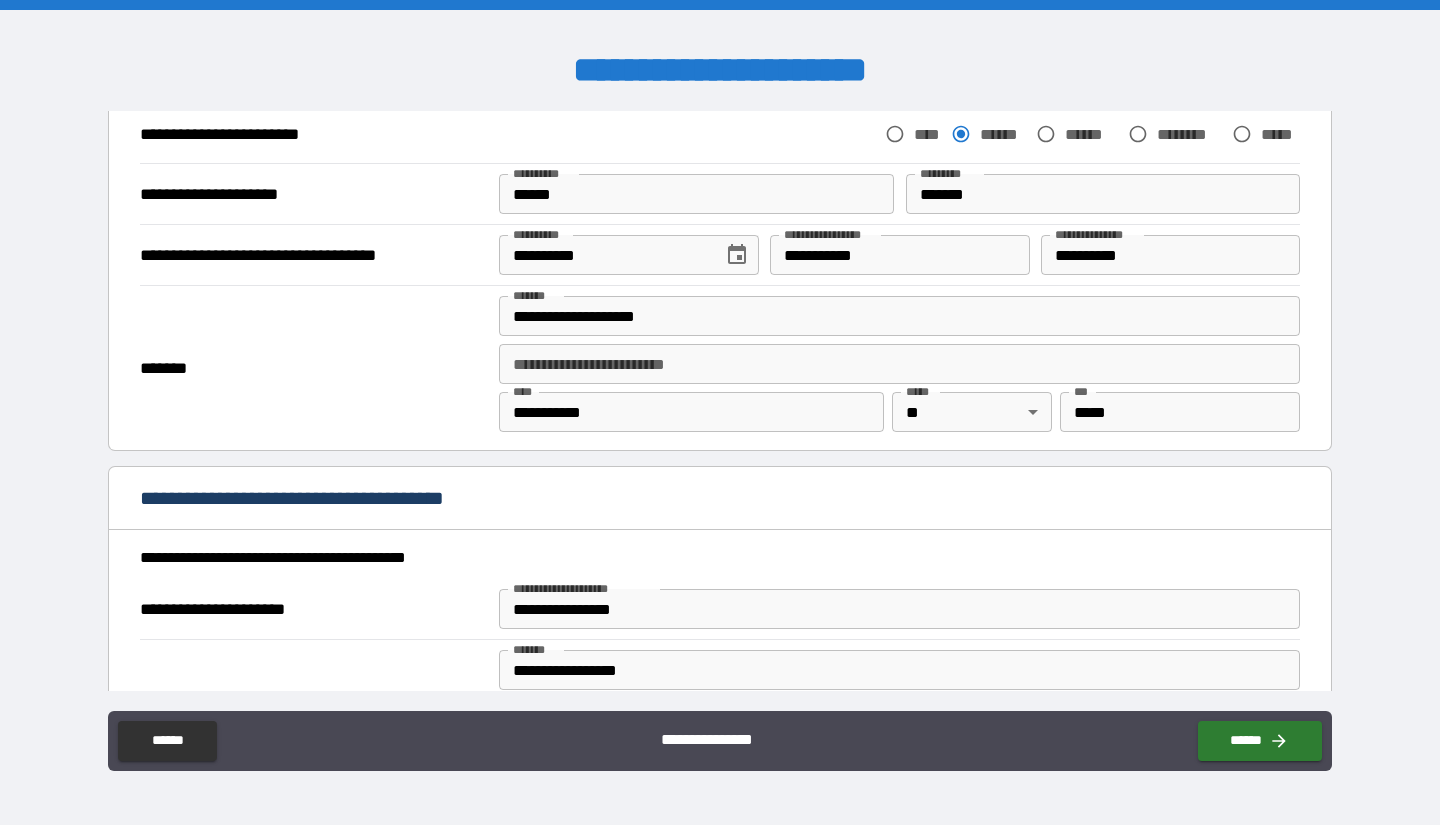 scroll, scrollTop: 562, scrollLeft: 0, axis: vertical 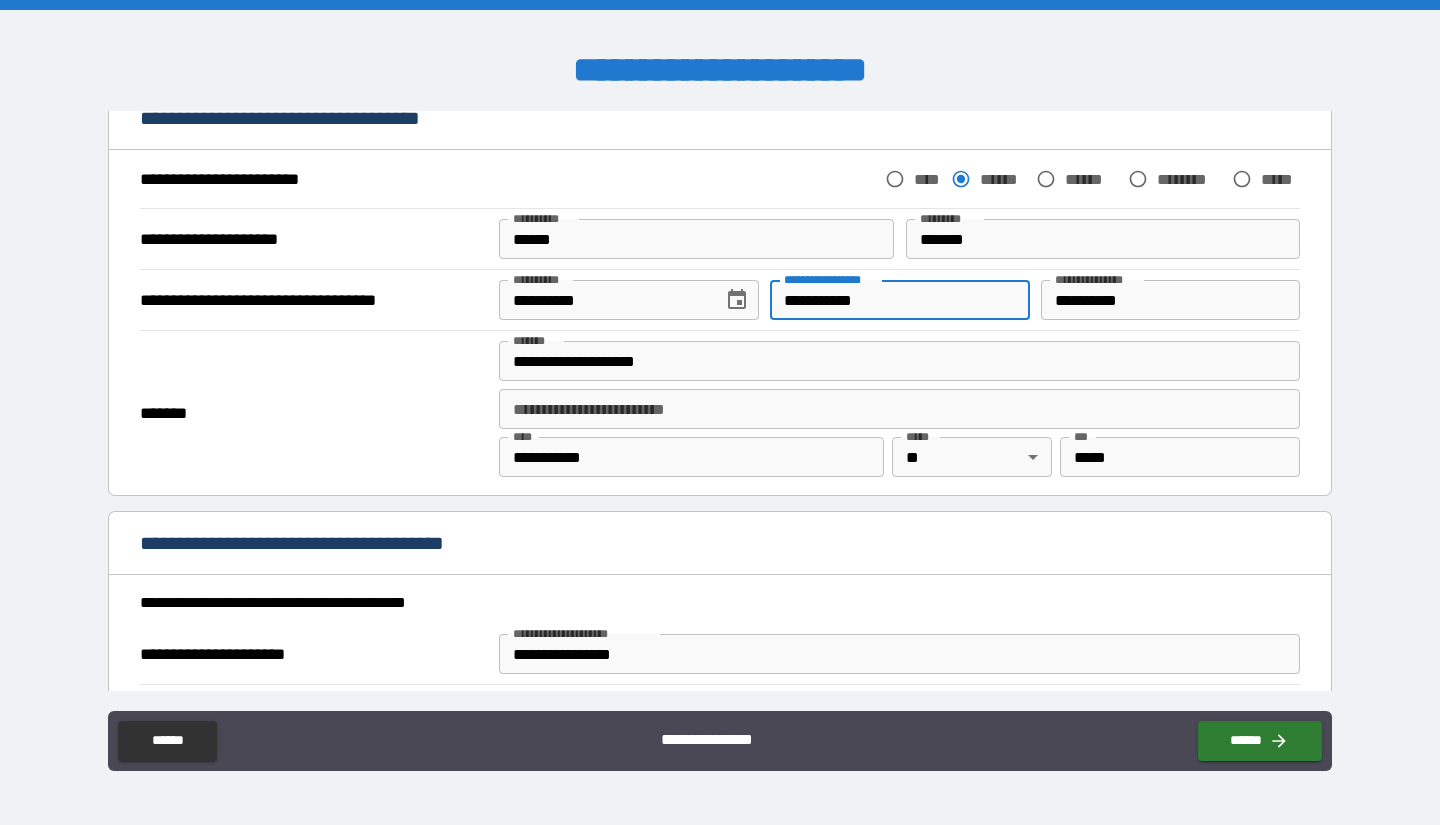 drag, startPoint x: 880, startPoint y: 299, endPoint x: 754, endPoint y: 300, distance: 126.00397 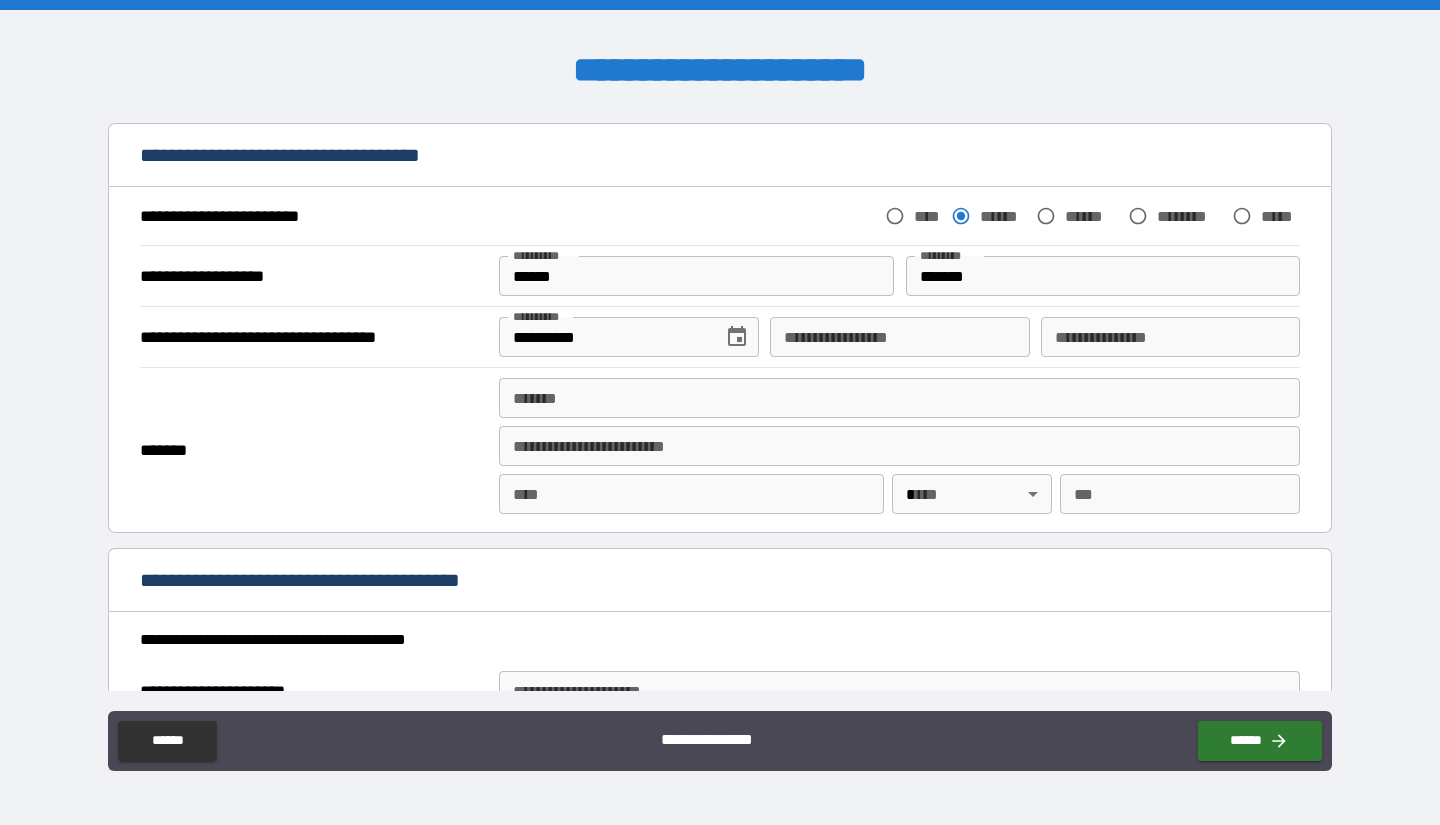 scroll, scrollTop: 1858, scrollLeft: 0, axis: vertical 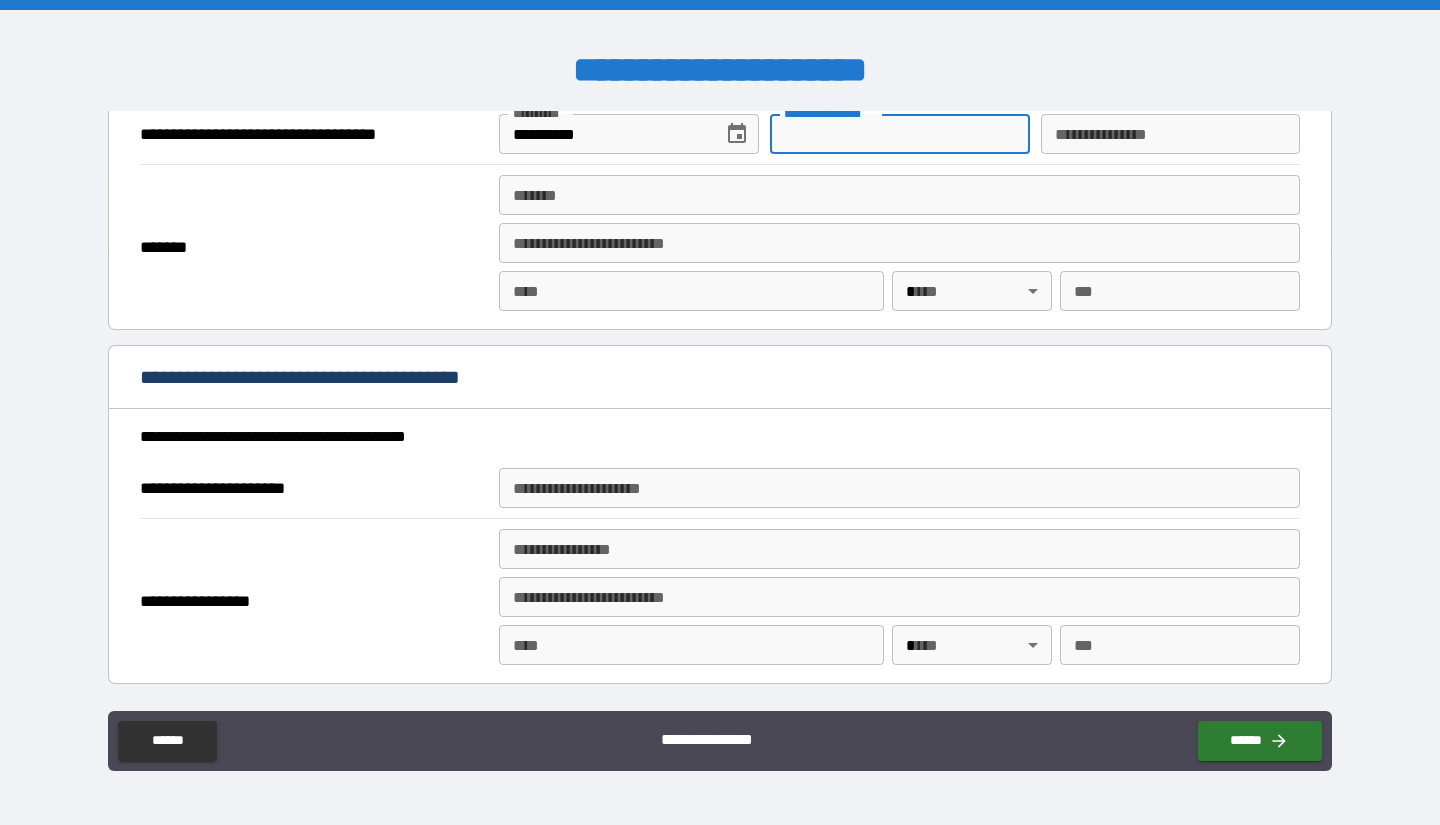 click on "**********" at bounding box center [899, 134] 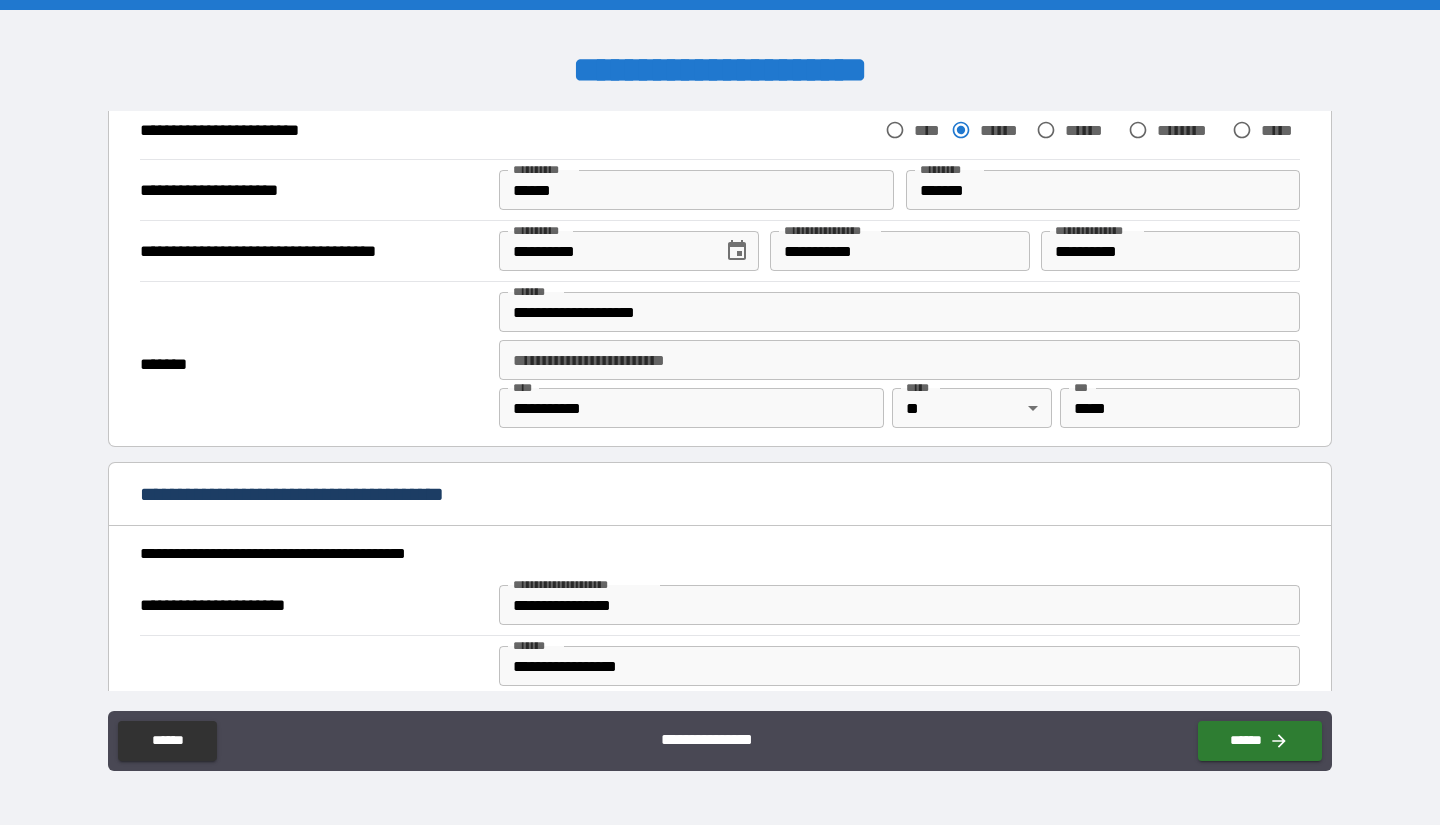 scroll, scrollTop: 606, scrollLeft: 0, axis: vertical 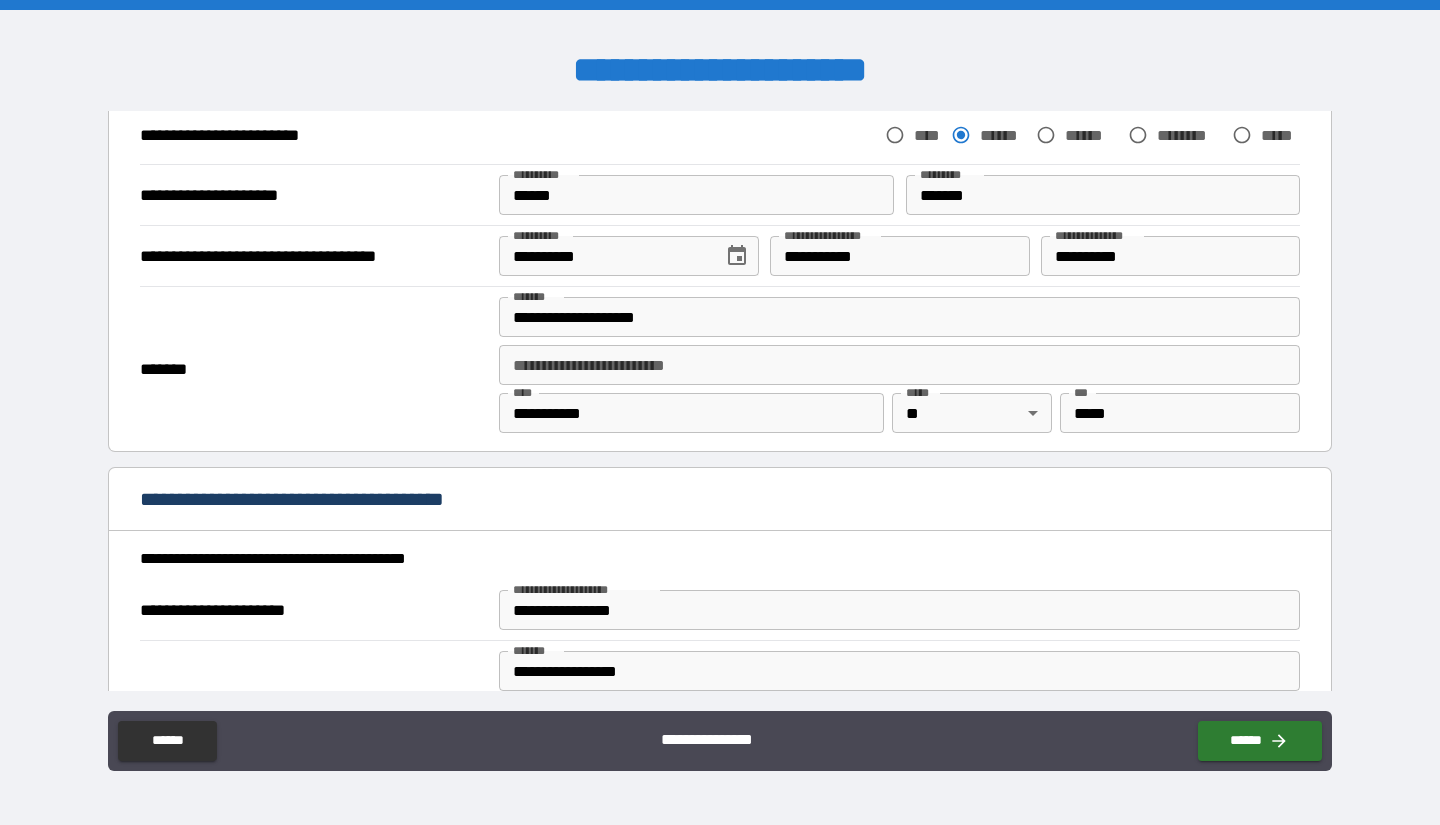 type on "**********" 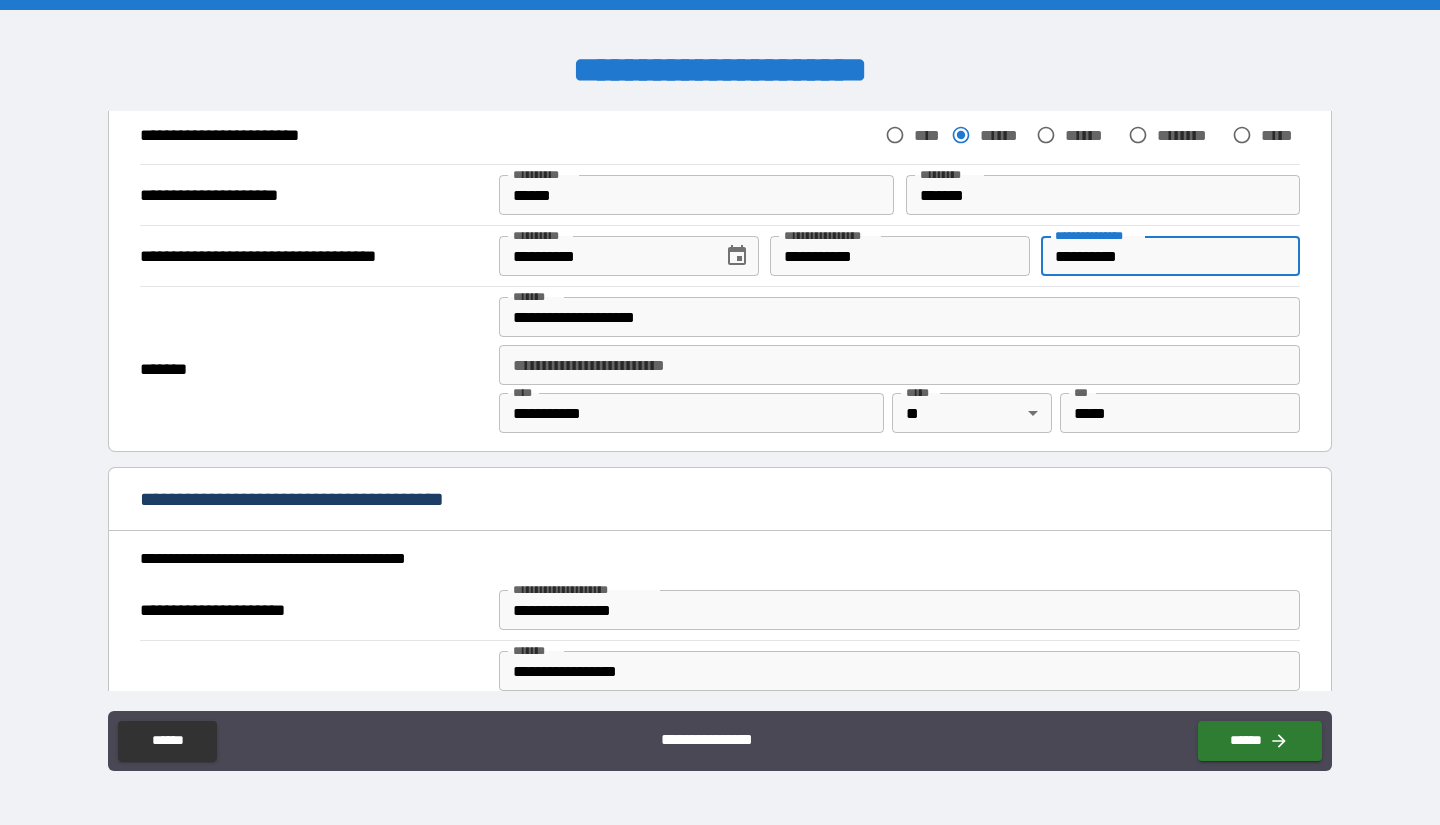 drag, startPoint x: 1046, startPoint y: 261, endPoint x: 1153, endPoint y: 262, distance: 107.00467 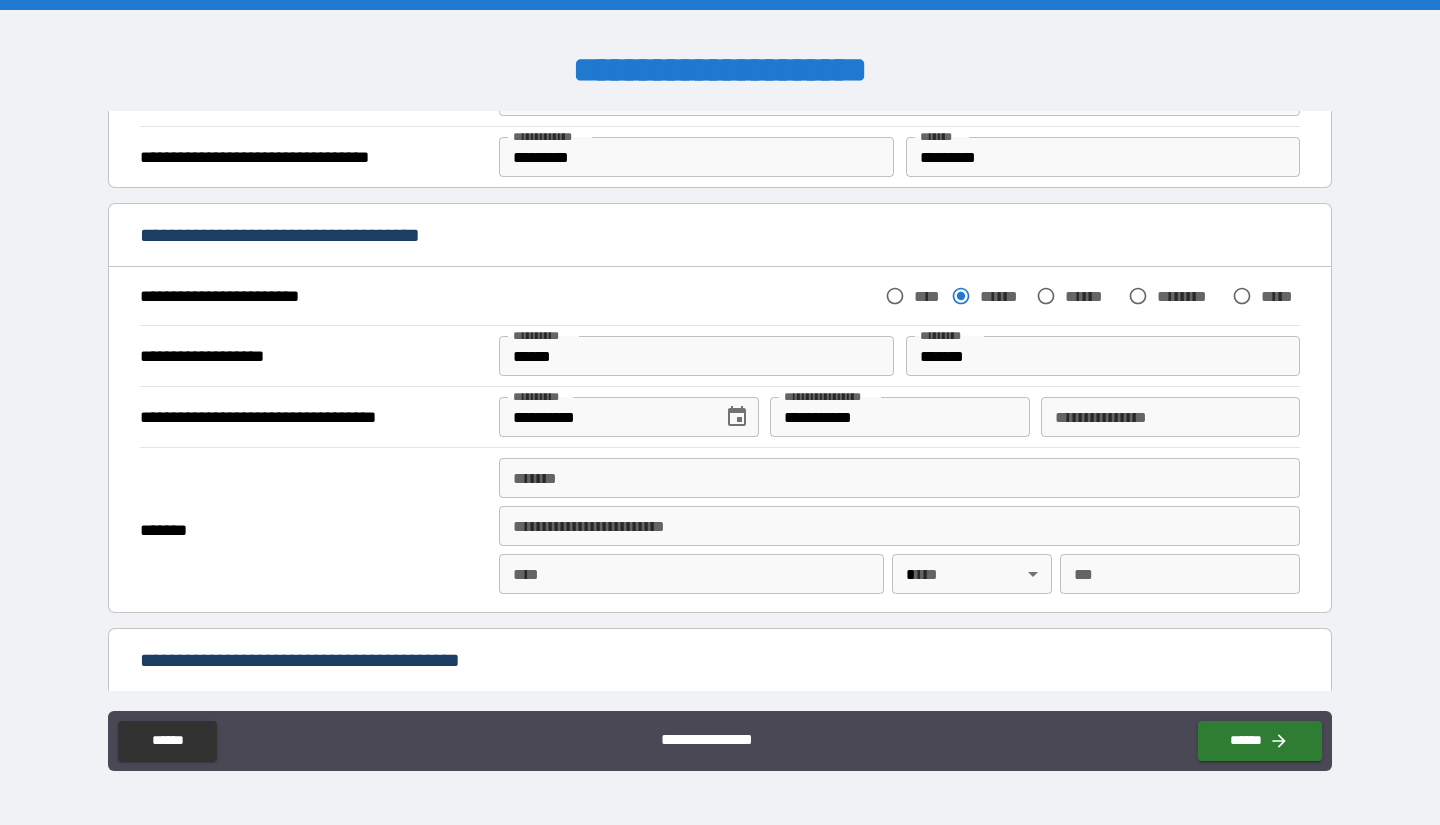scroll, scrollTop: 1576, scrollLeft: 0, axis: vertical 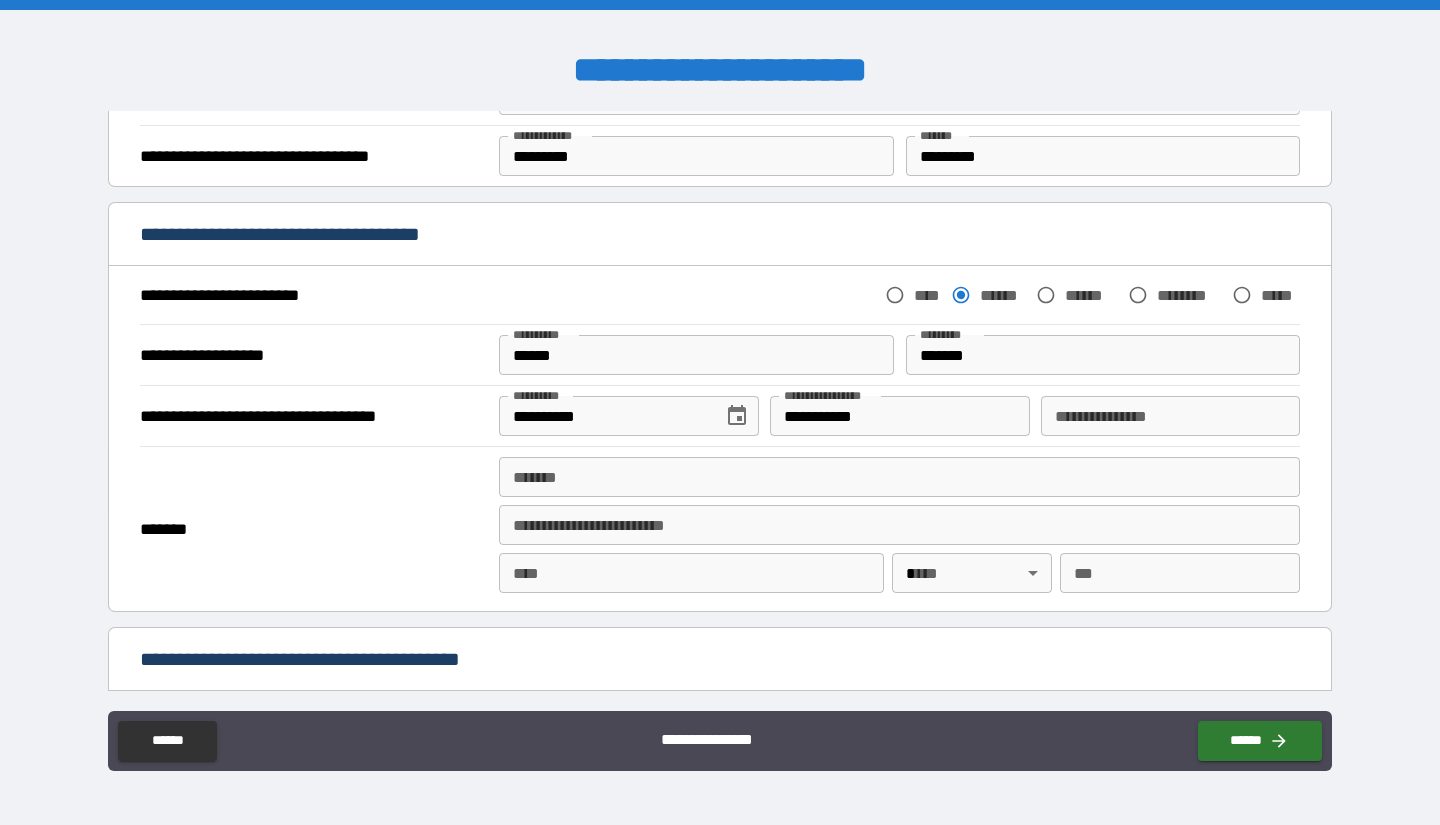 click on "**********" at bounding box center [1170, 416] 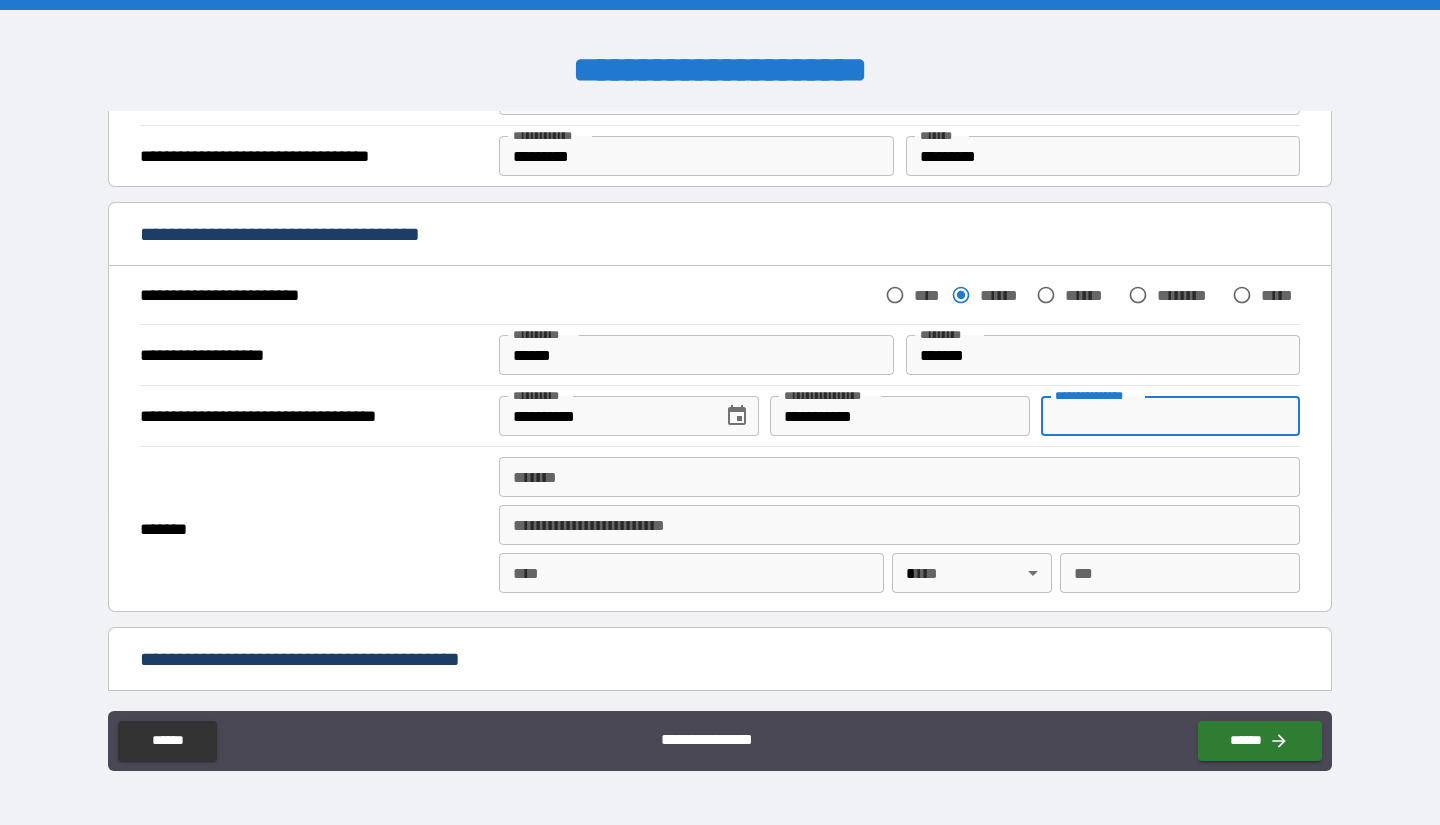 paste on "**********" 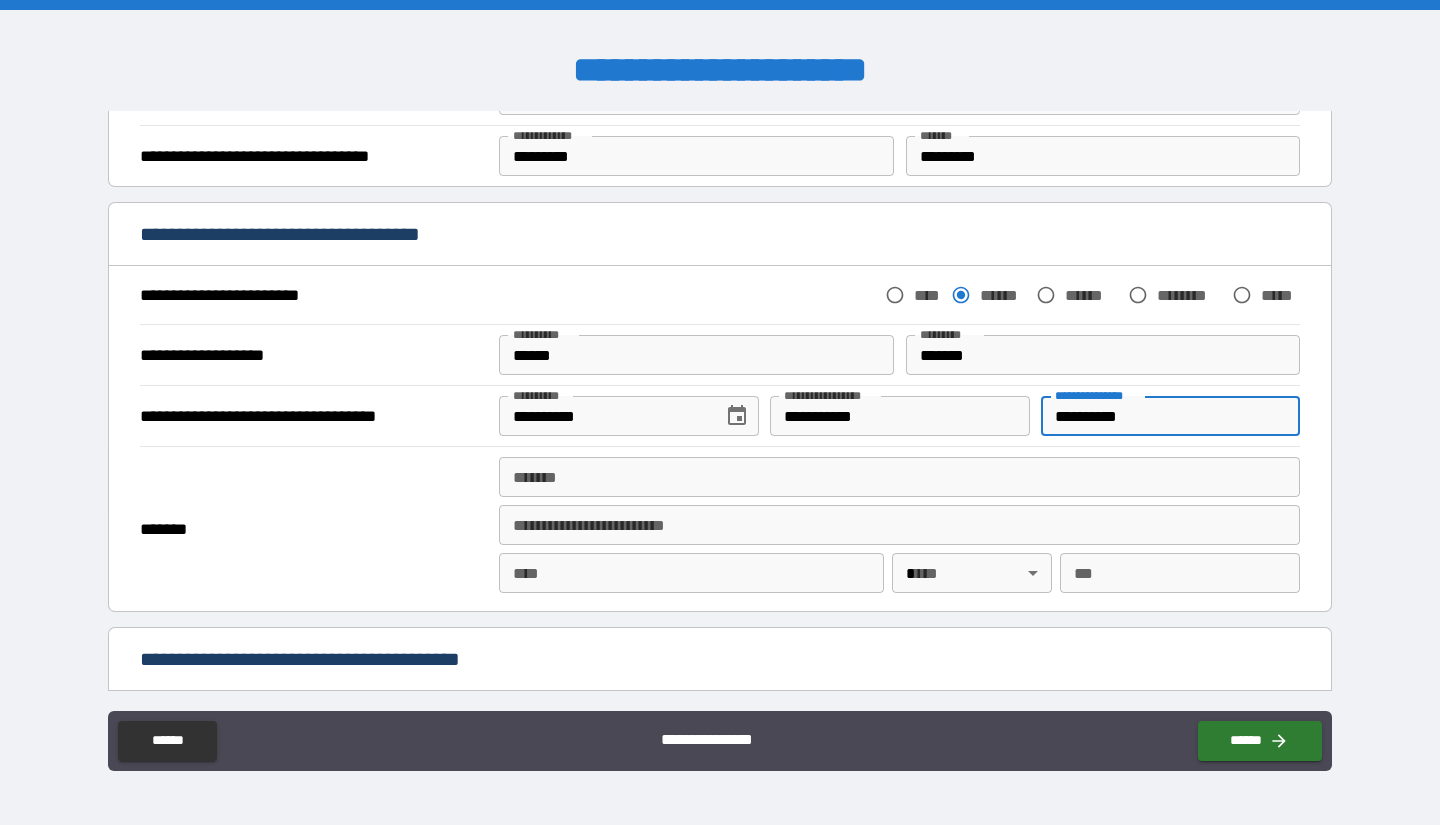 type on "**********" 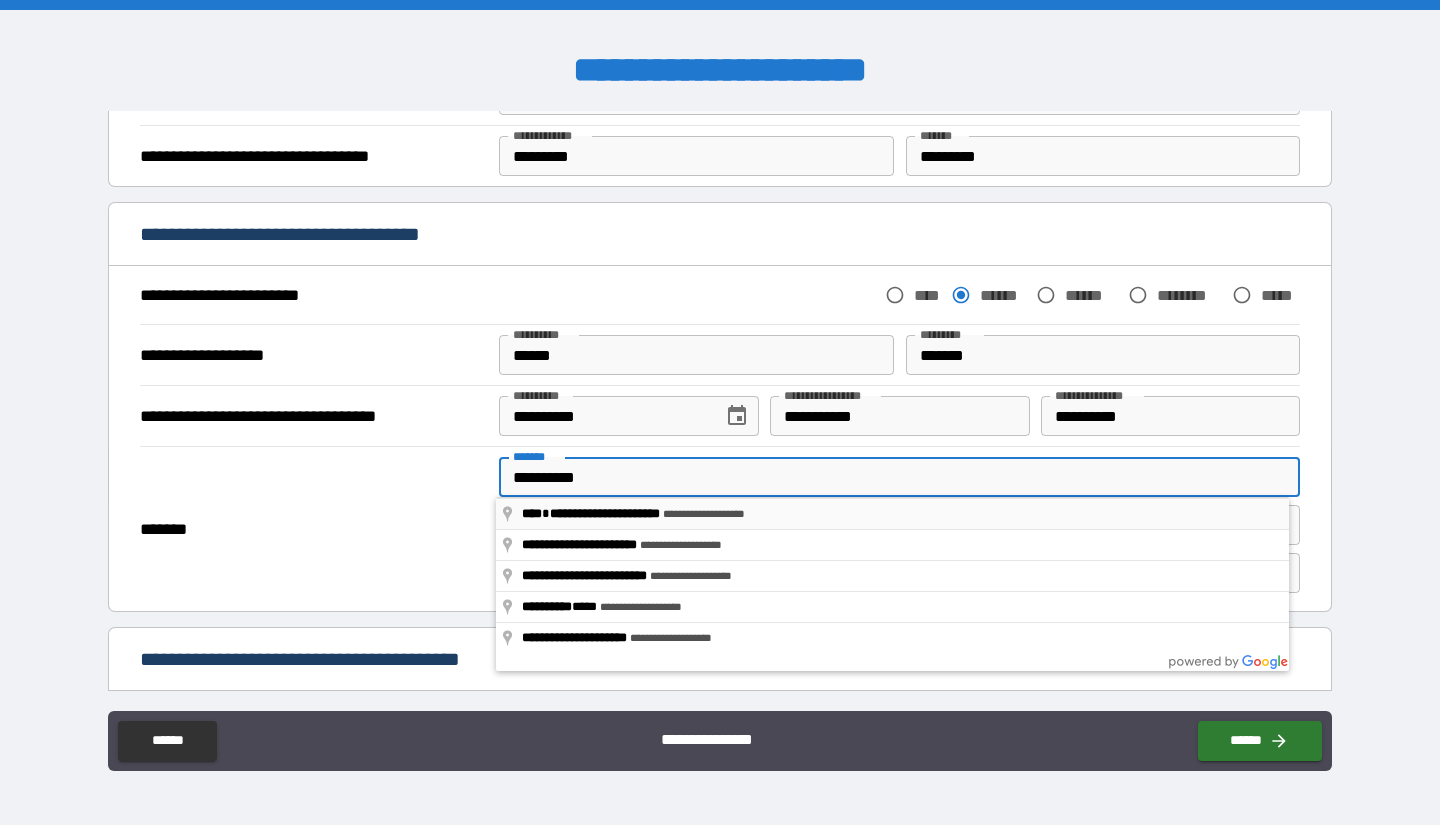 type on "**********" 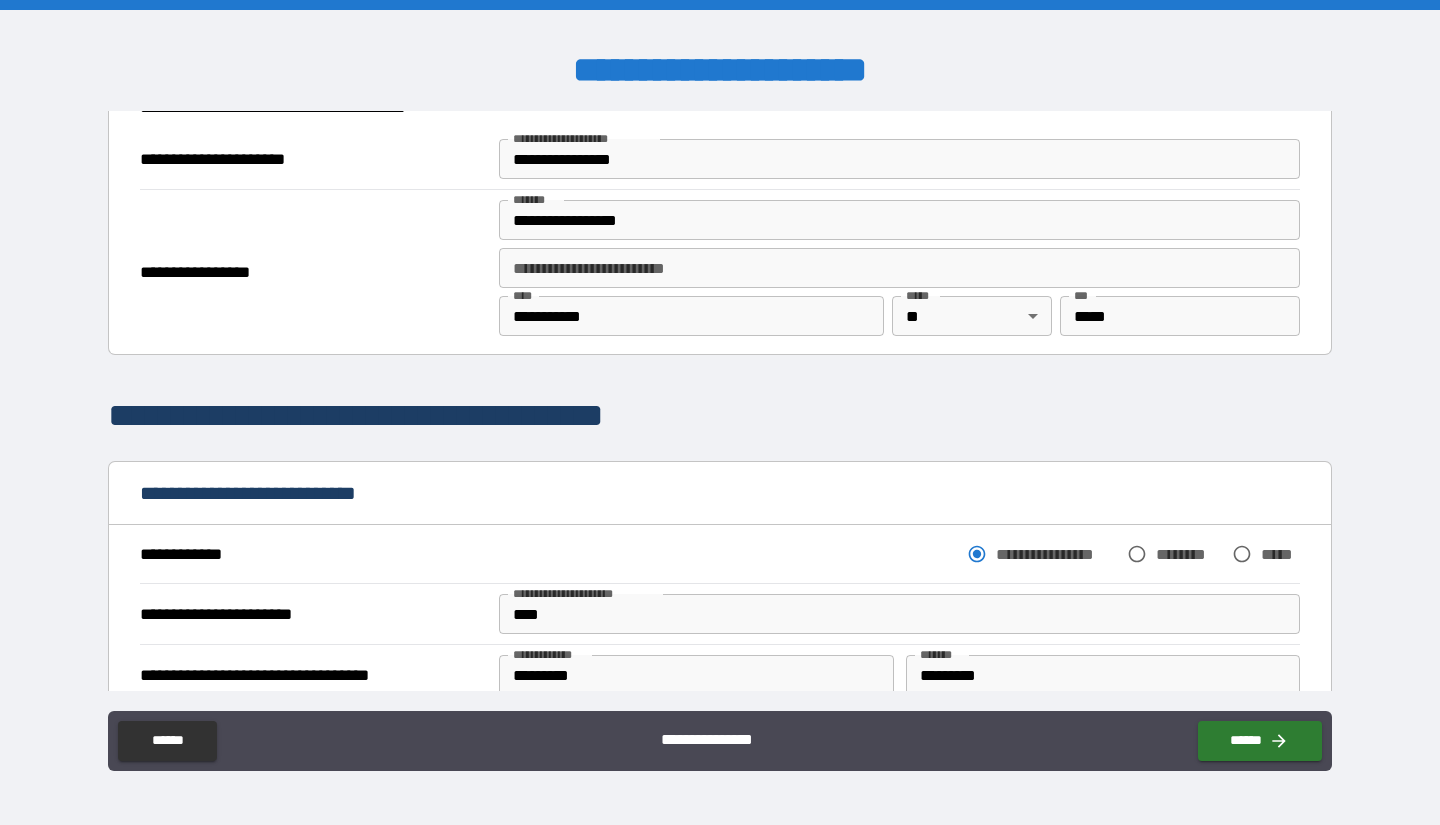 scroll, scrollTop: 1056, scrollLeft: 0, axis: vertical 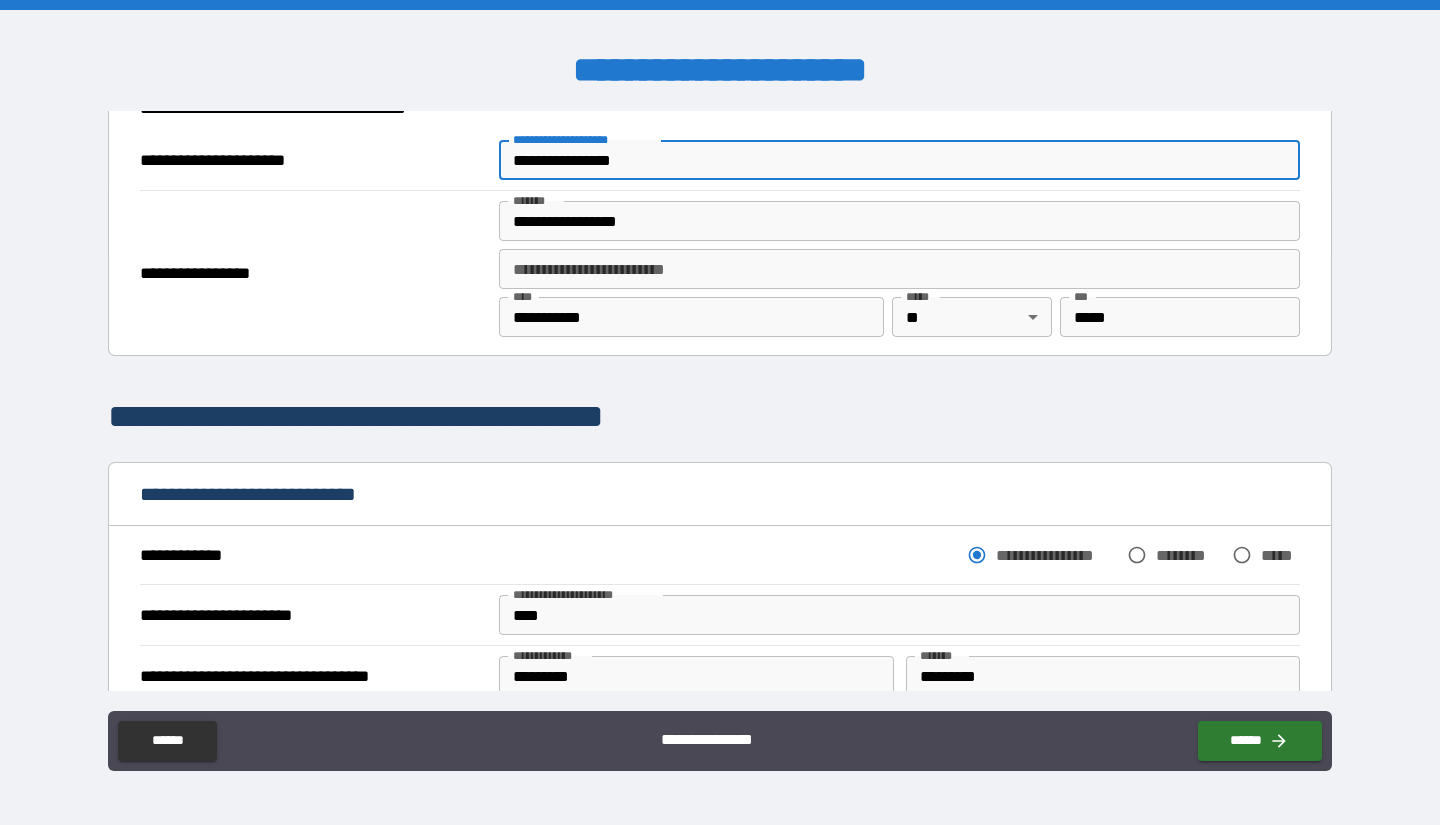 drag, startPoint x: 663, startPoint y: 163, endPoint x: 467, endPoint y: 159, distance: 196.04082 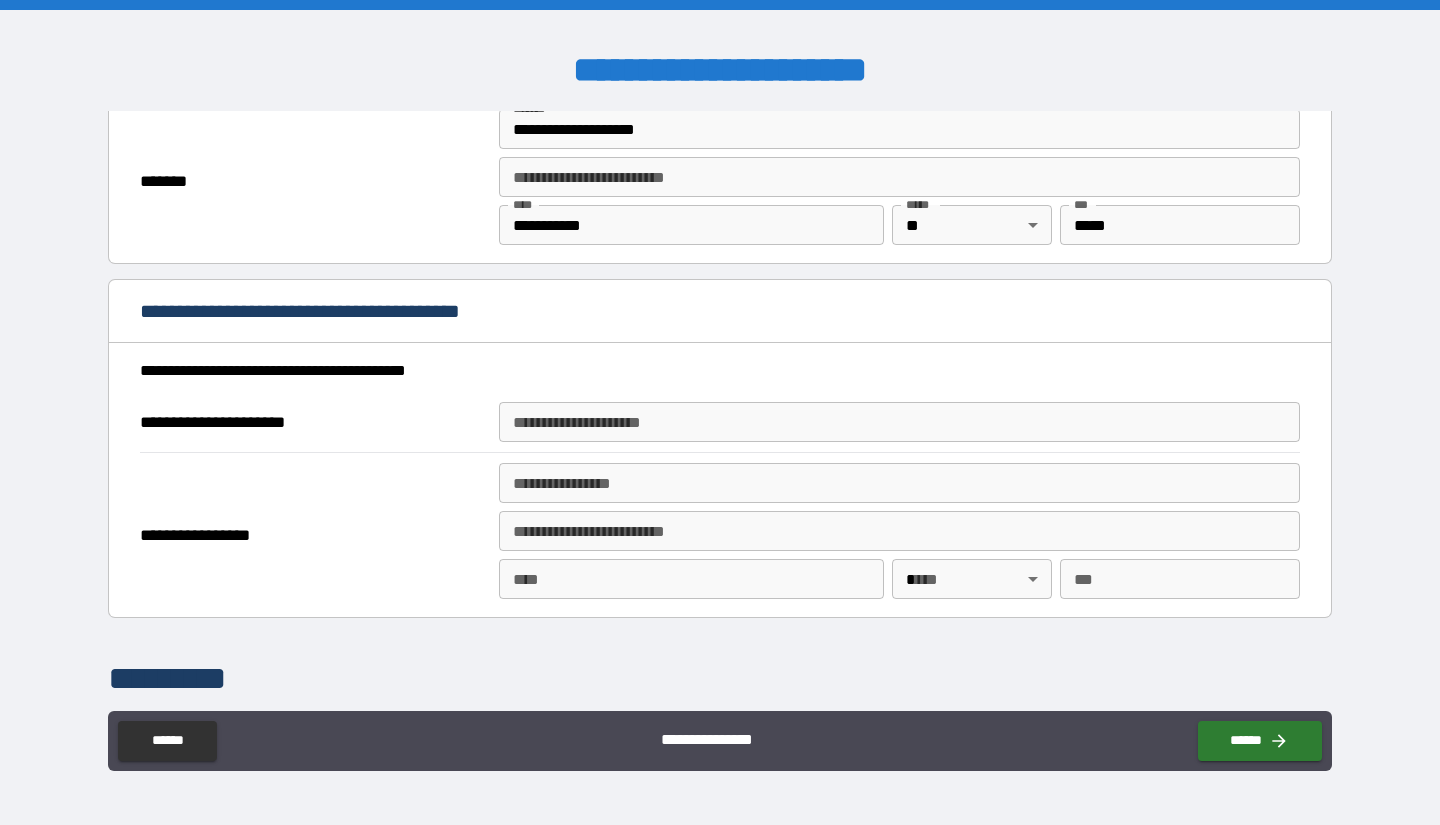 scroll, scrollTop: 1938, scrollLeft: 0, axis: vertical 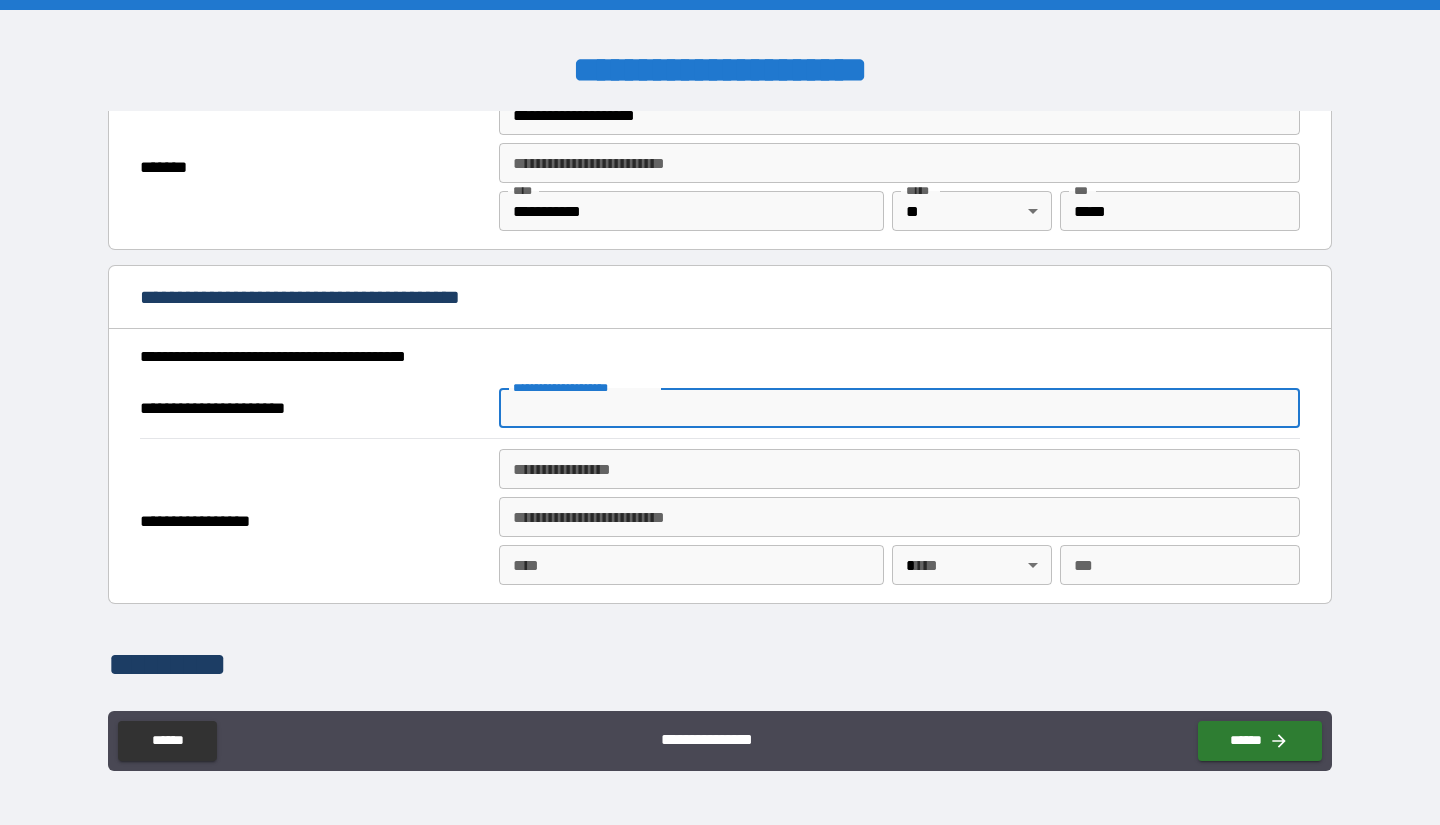 paste on "**********" 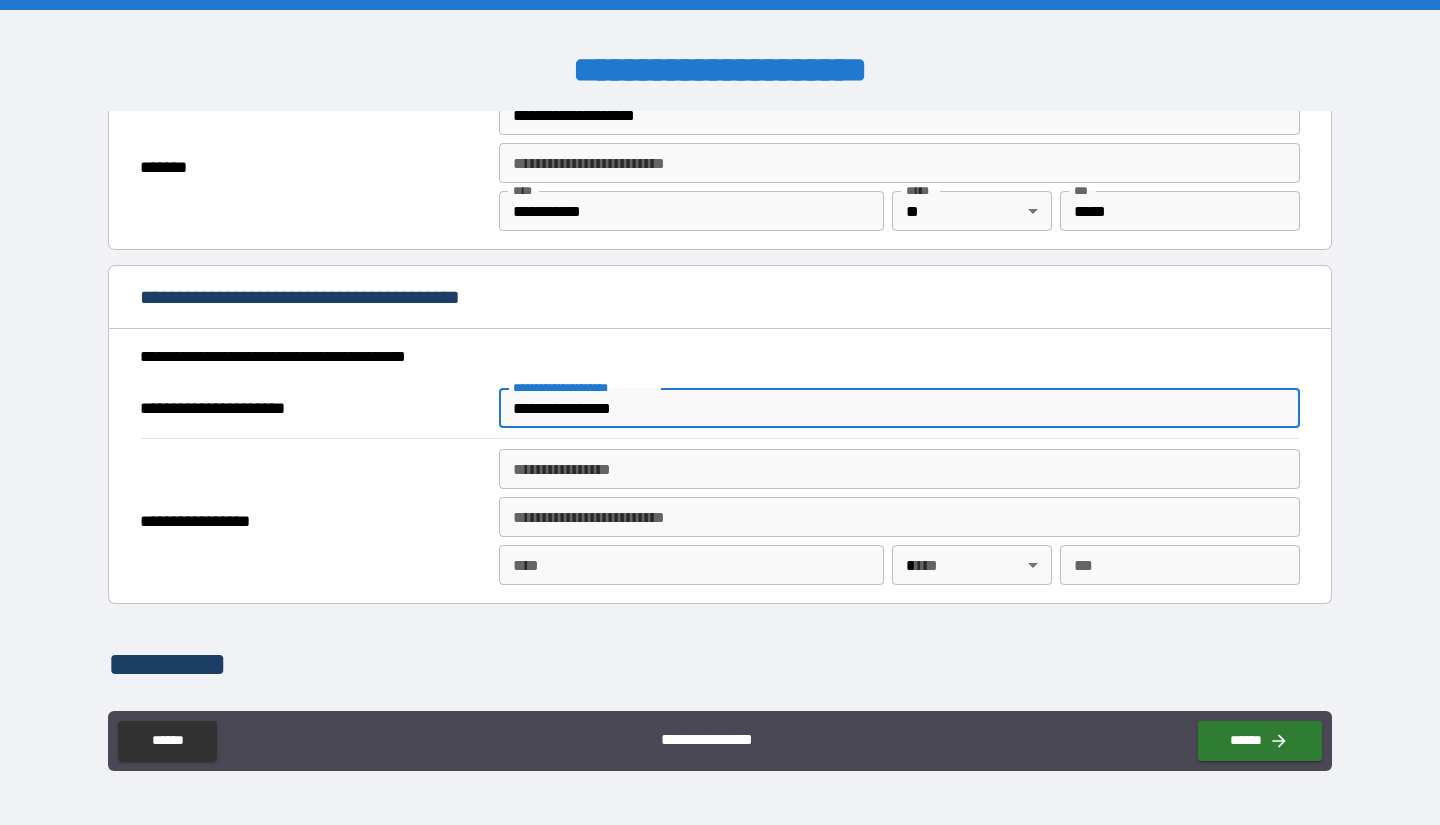 type on "**********" 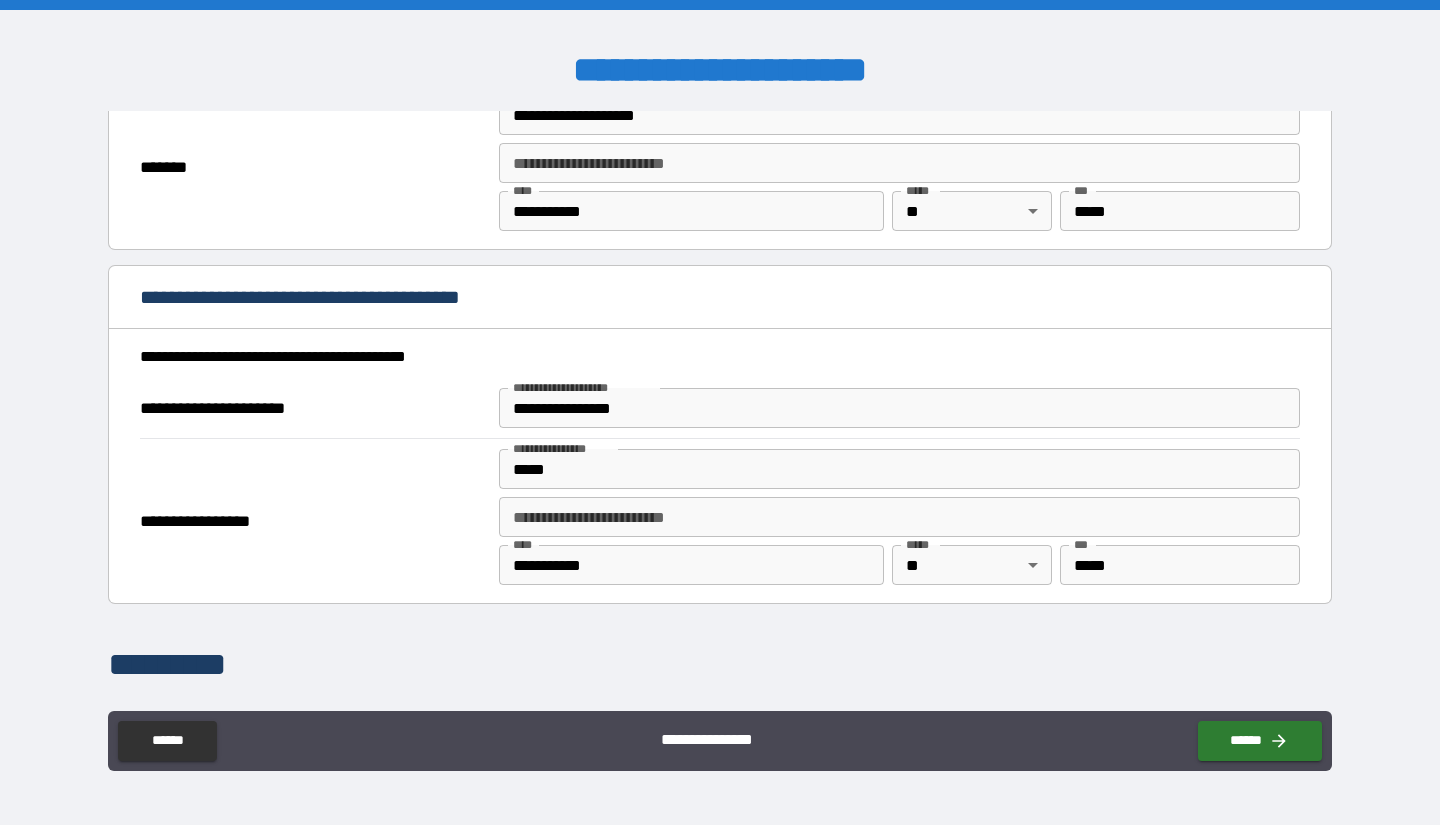 type on "**********" 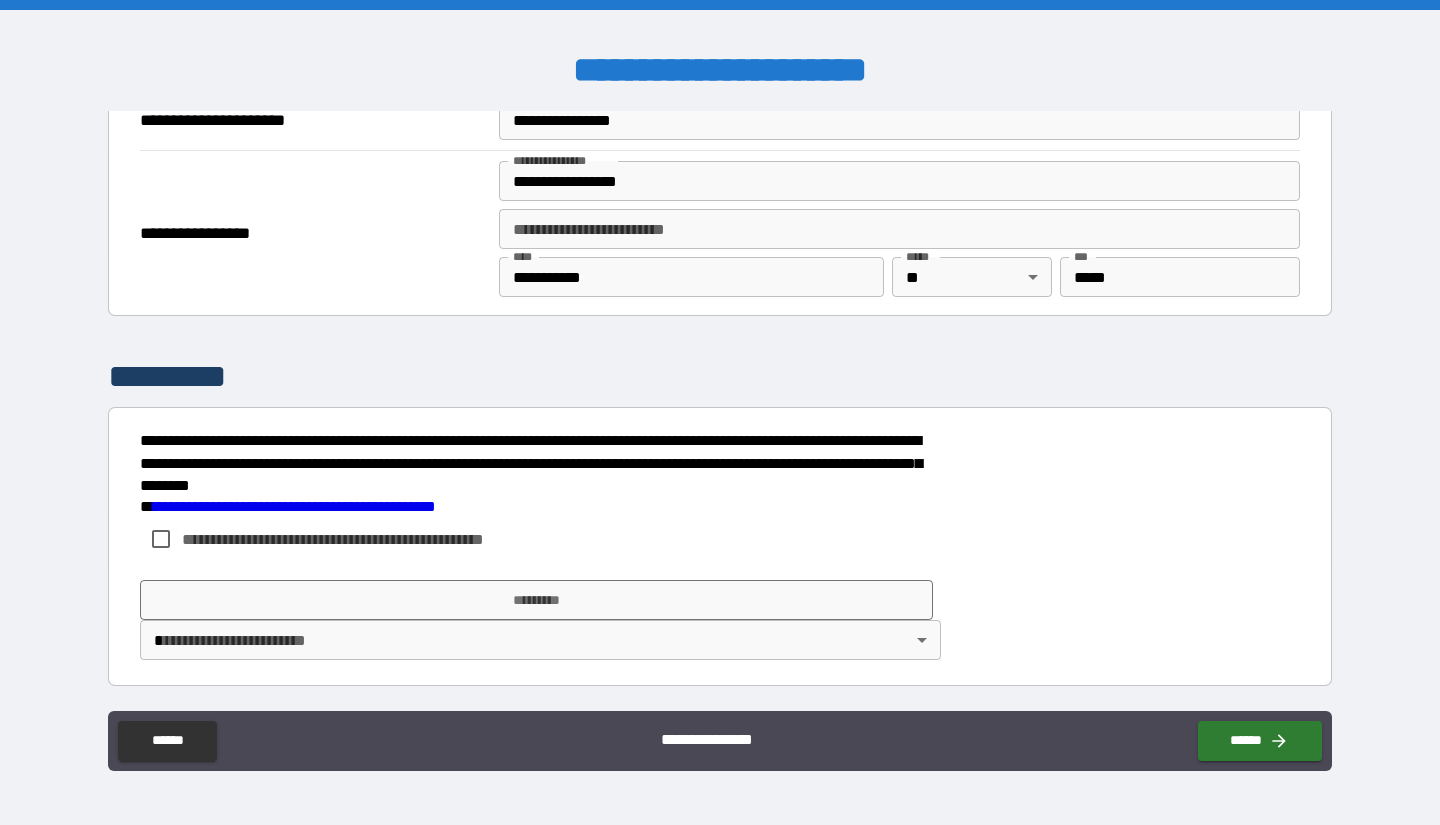 scroll, scrollTop: 2226, scrollLeft: 0, axis: vertical 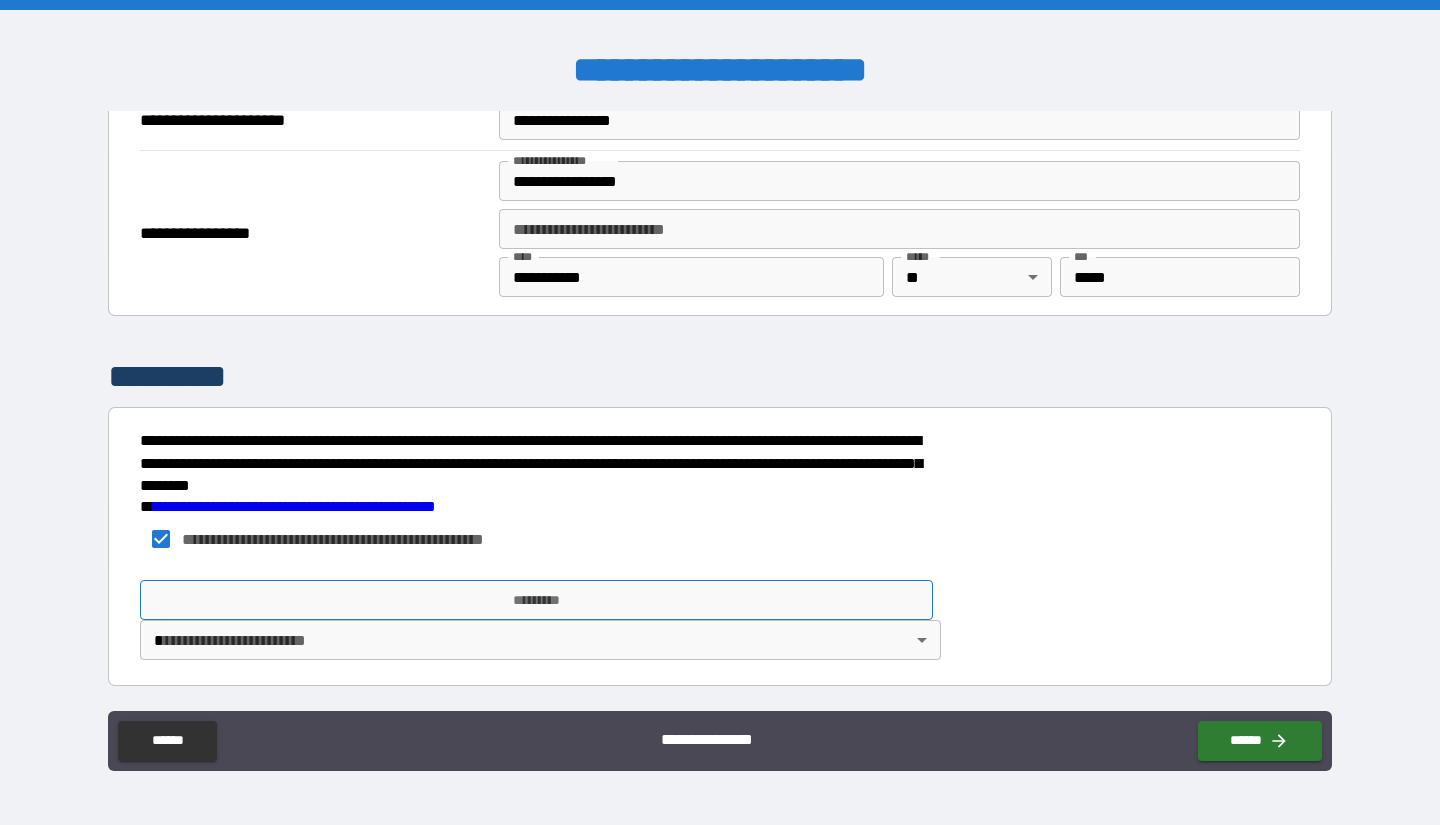 click on "*********" at bounding box center (536, 600) 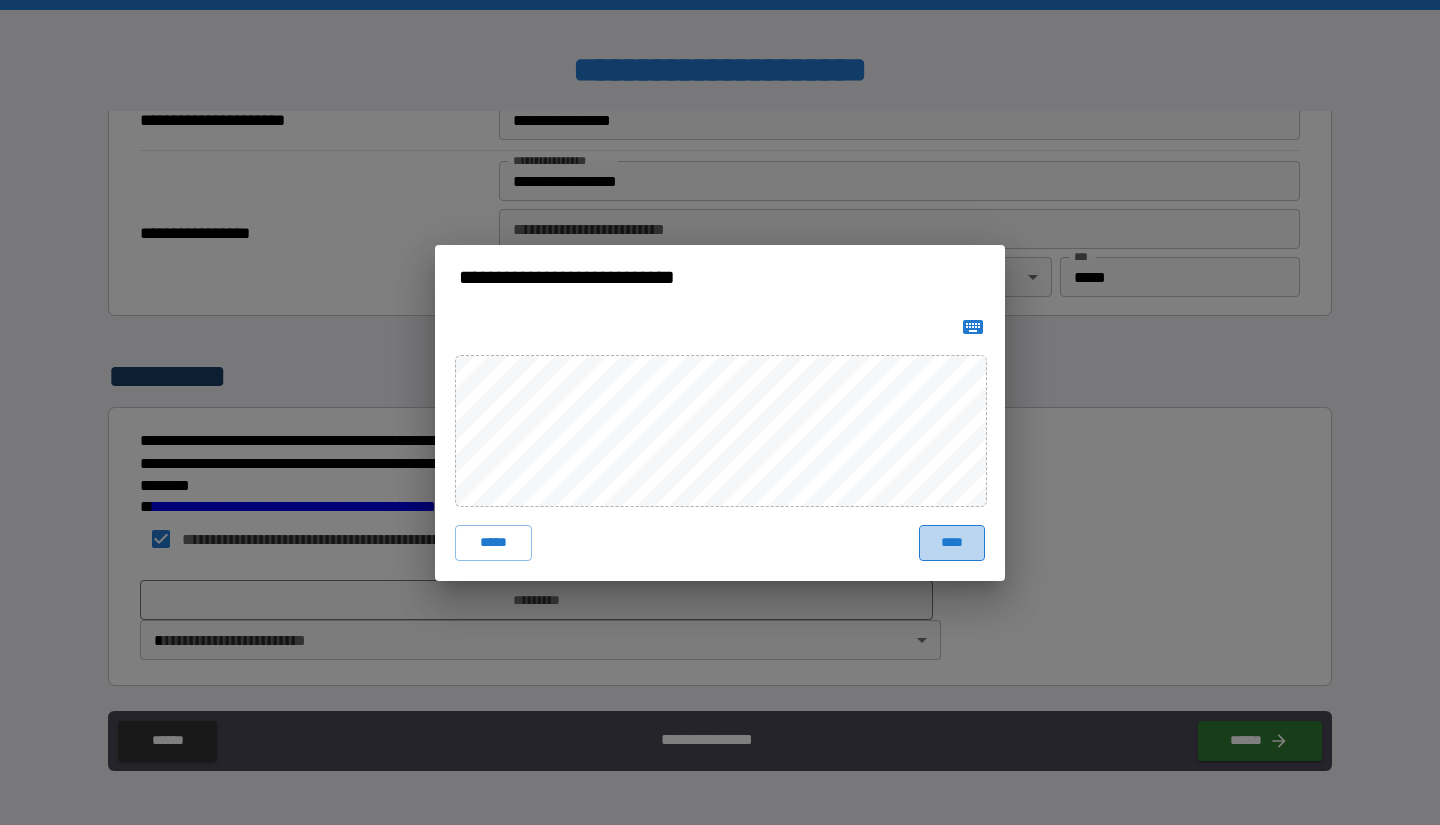 click on "****" at bounding box center (952, 543) 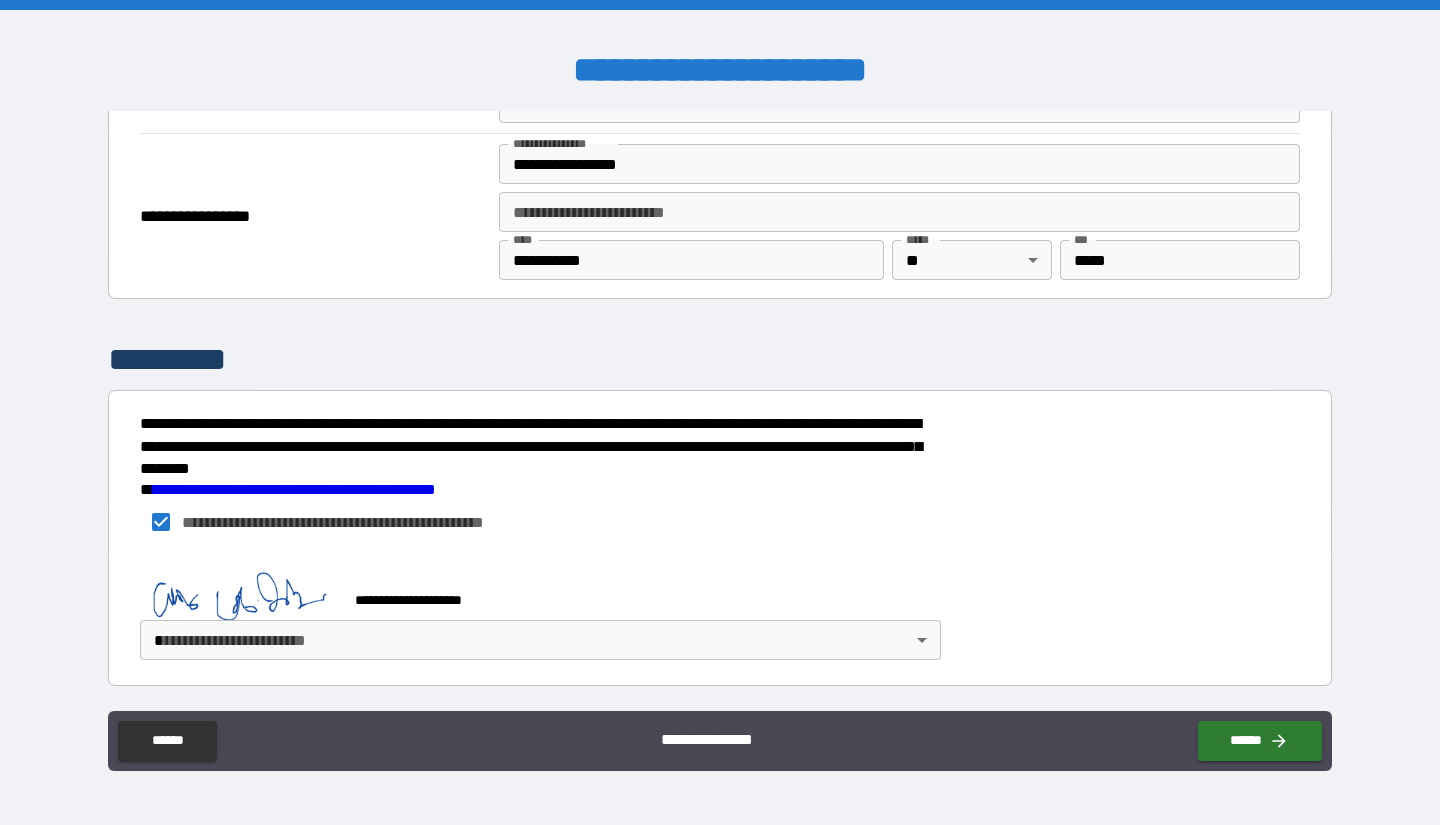 scroll, scrollTop: 2243, scrollLeft: 0, axis: vertical 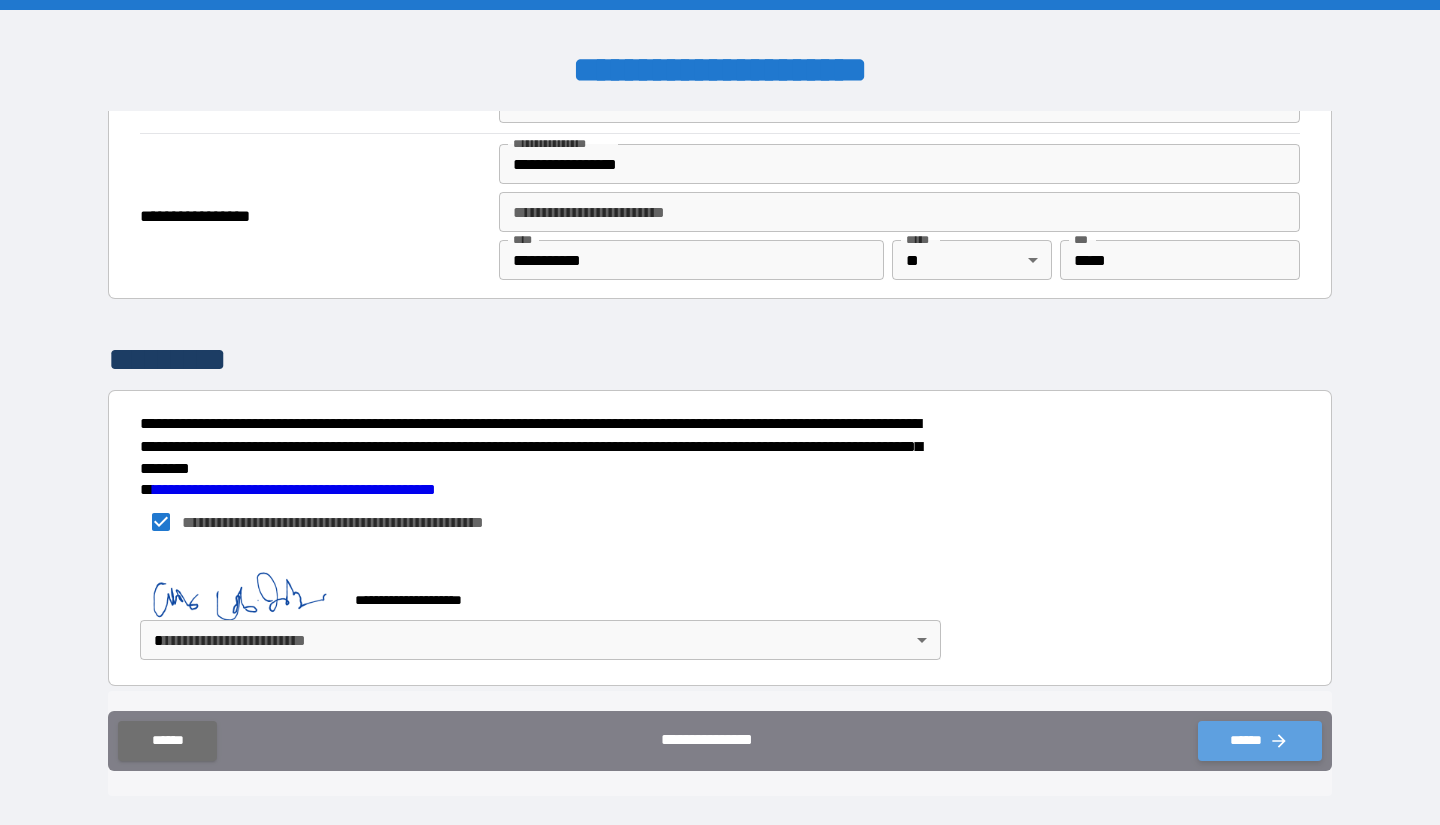 click on "******" at bounding box center [1260, 741] 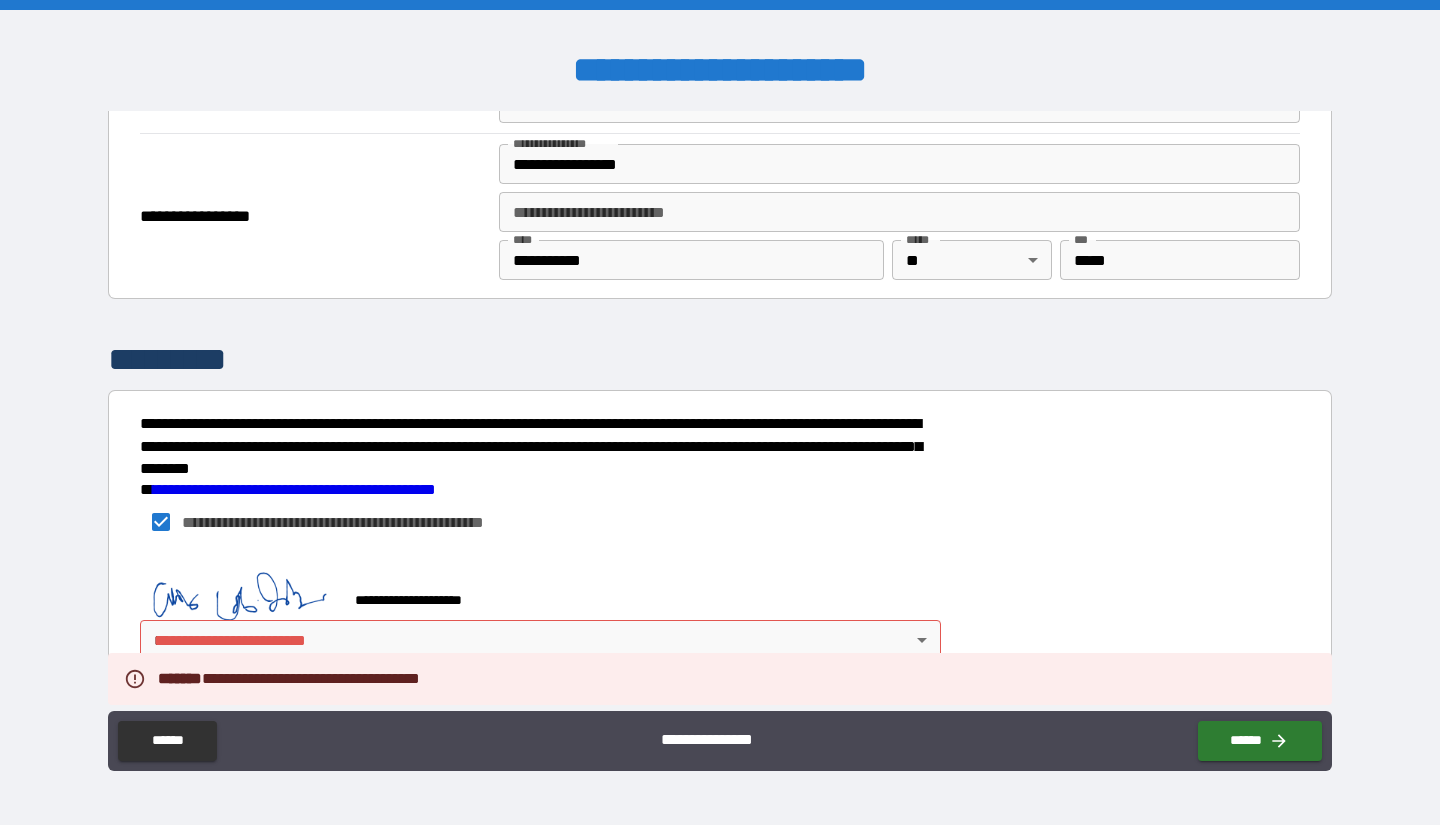 click on "**********" at bounding box center [720, 611] 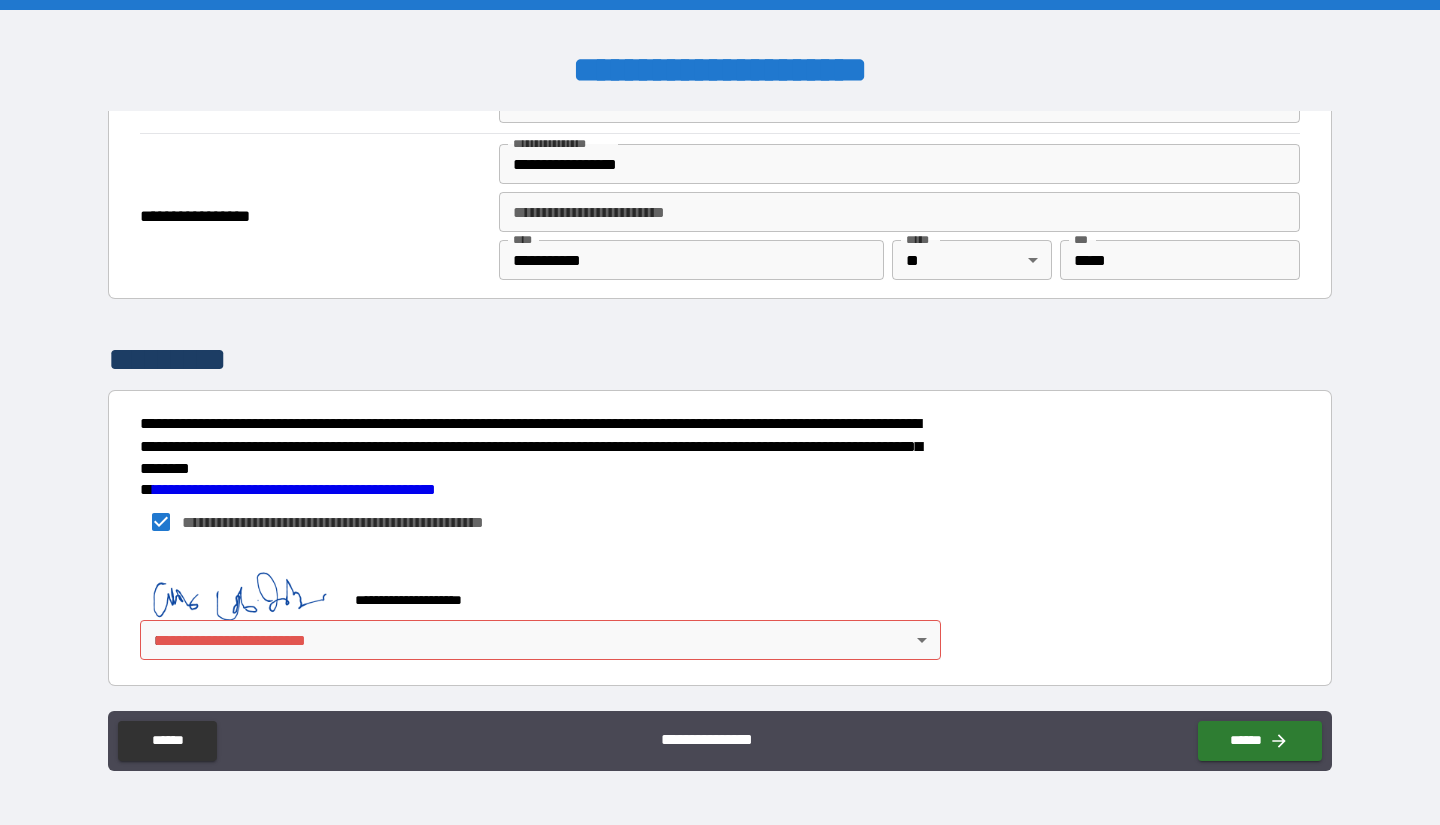 click on "**********" at bounding box center (720, 412) 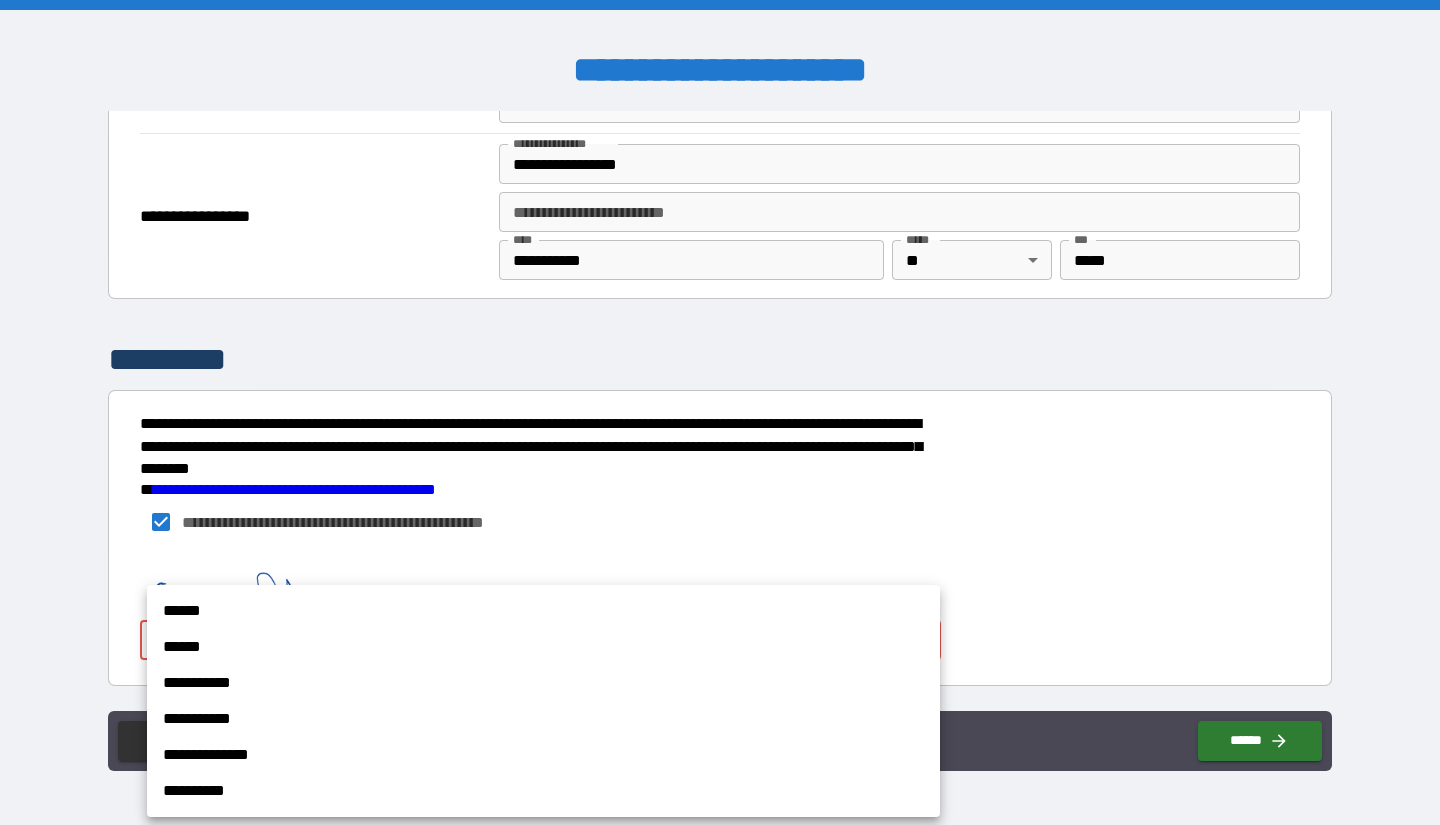 click on "******" at bounding box center [543, 611] 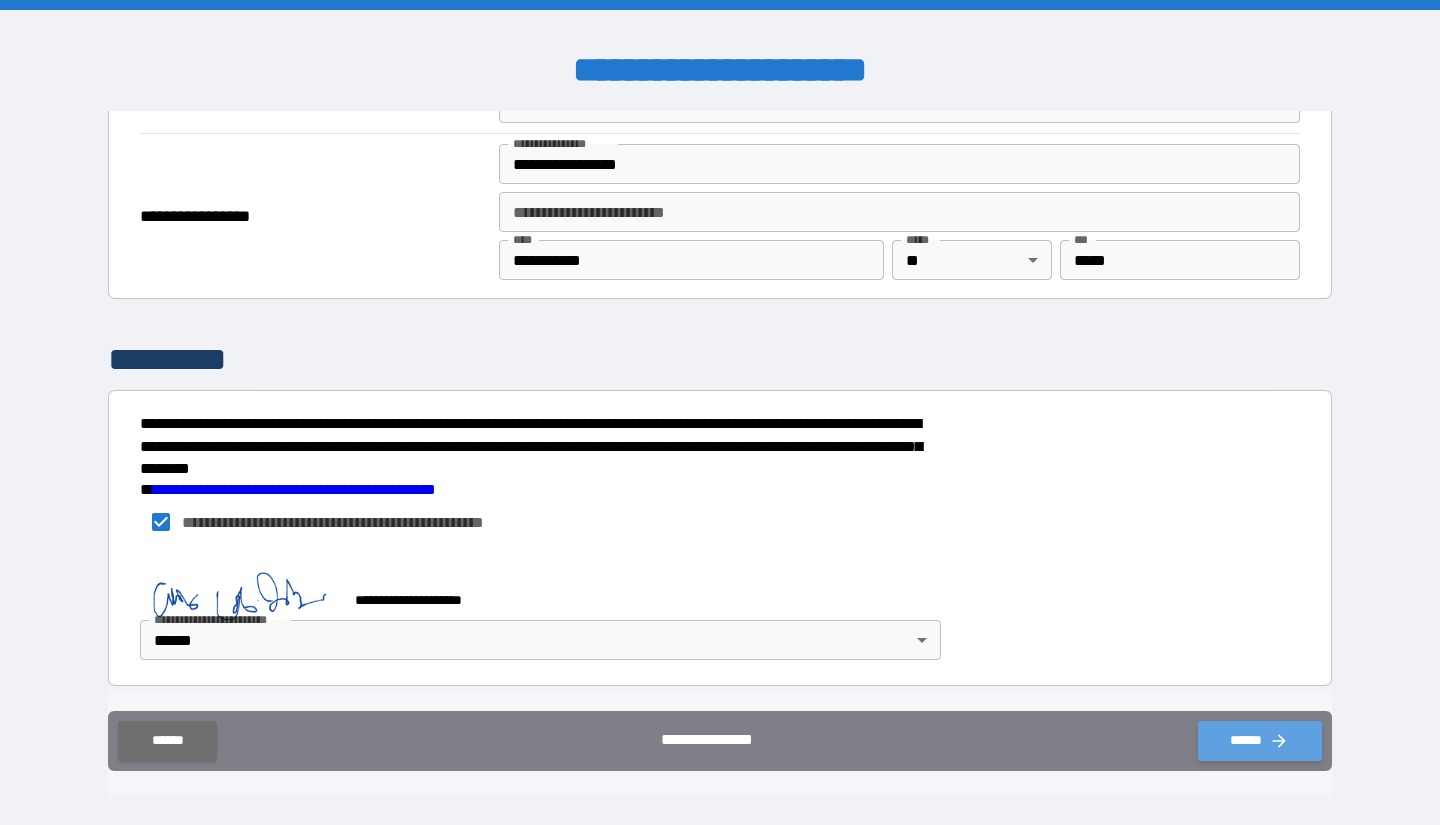 click on "******" at bounding box center (1260, 741) 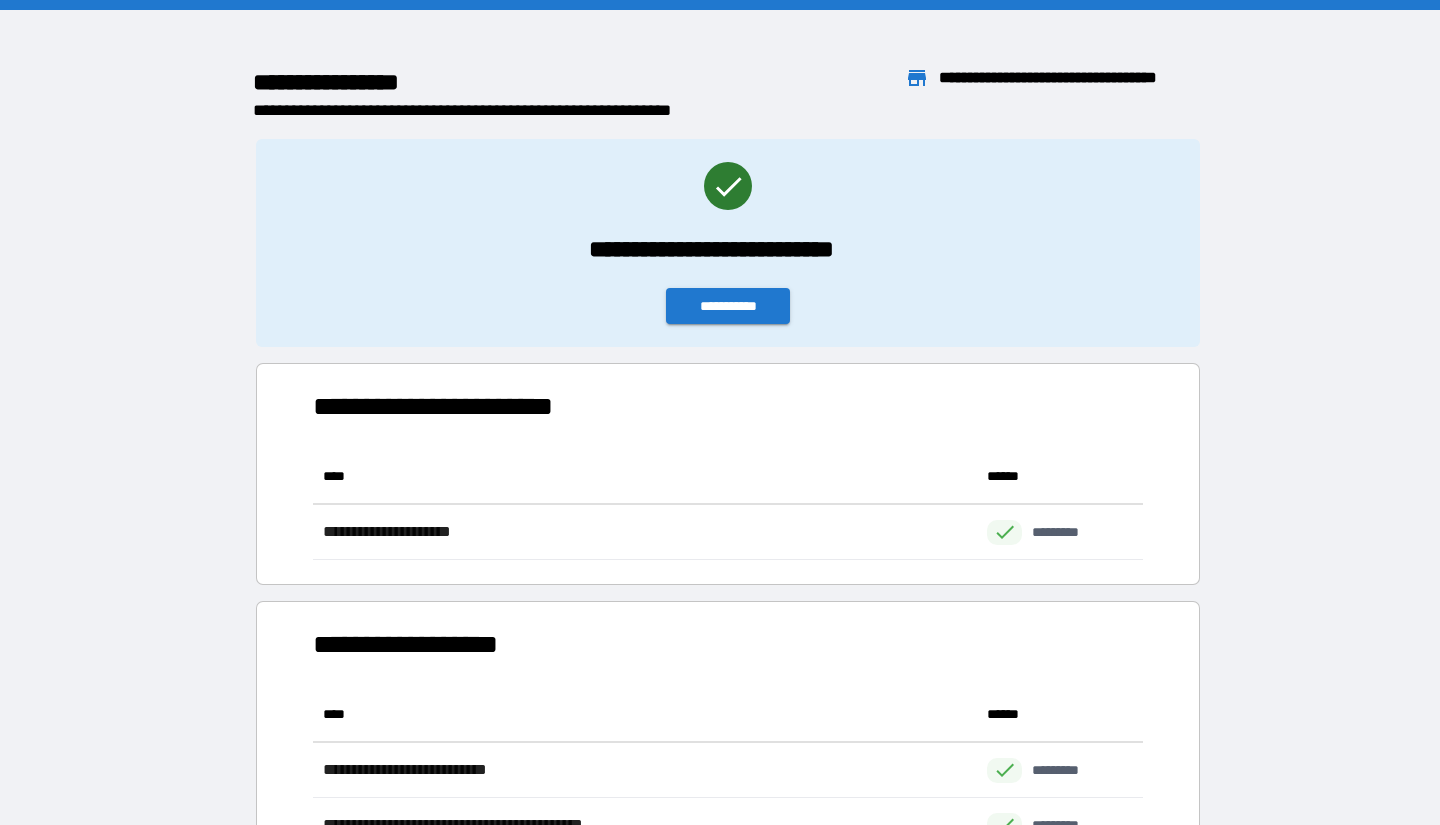 scroll, scrollTop: 1, scrollLeft: 1, axis: both 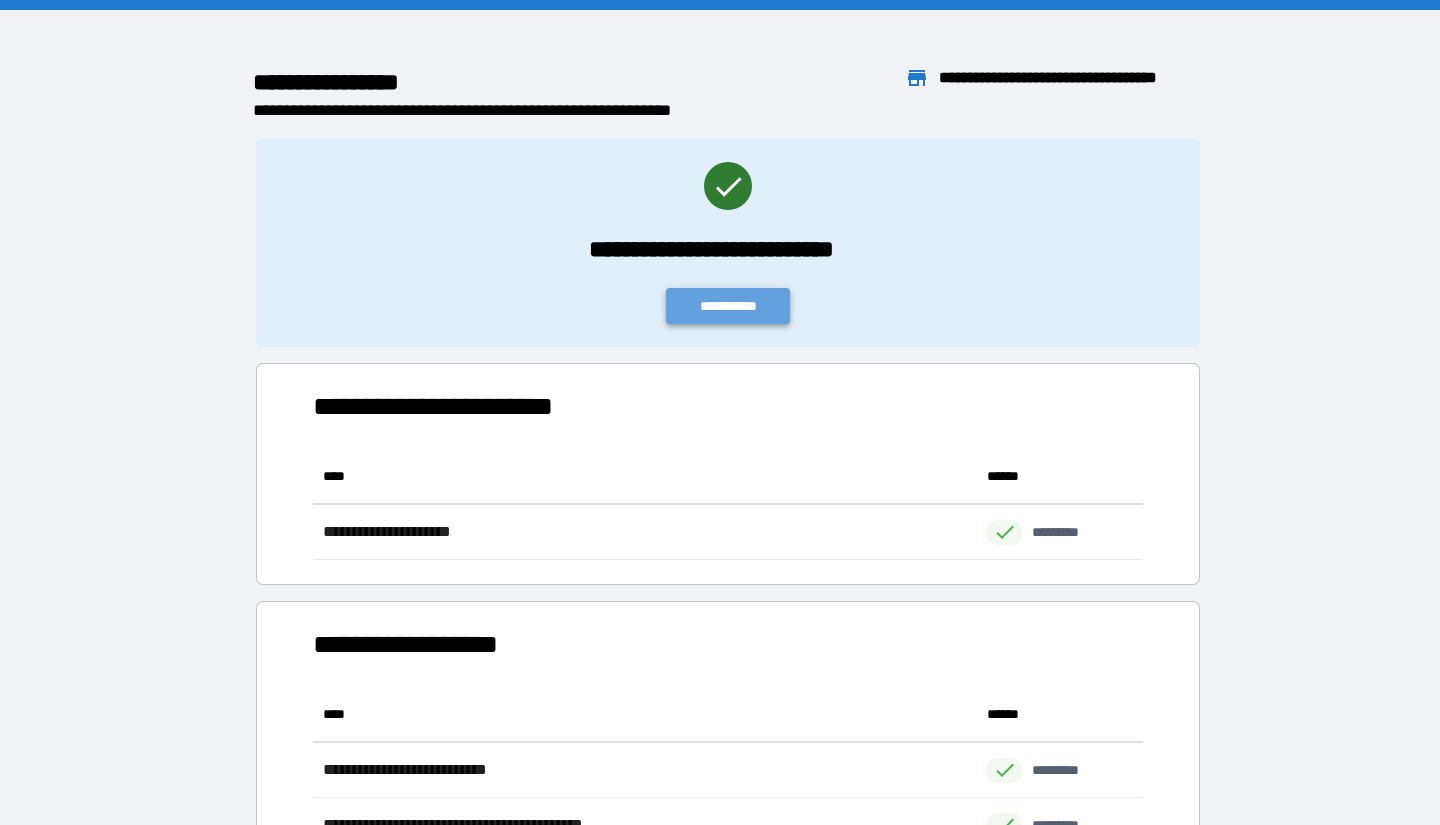 click on "**********" at bounding box center [728, 306] 